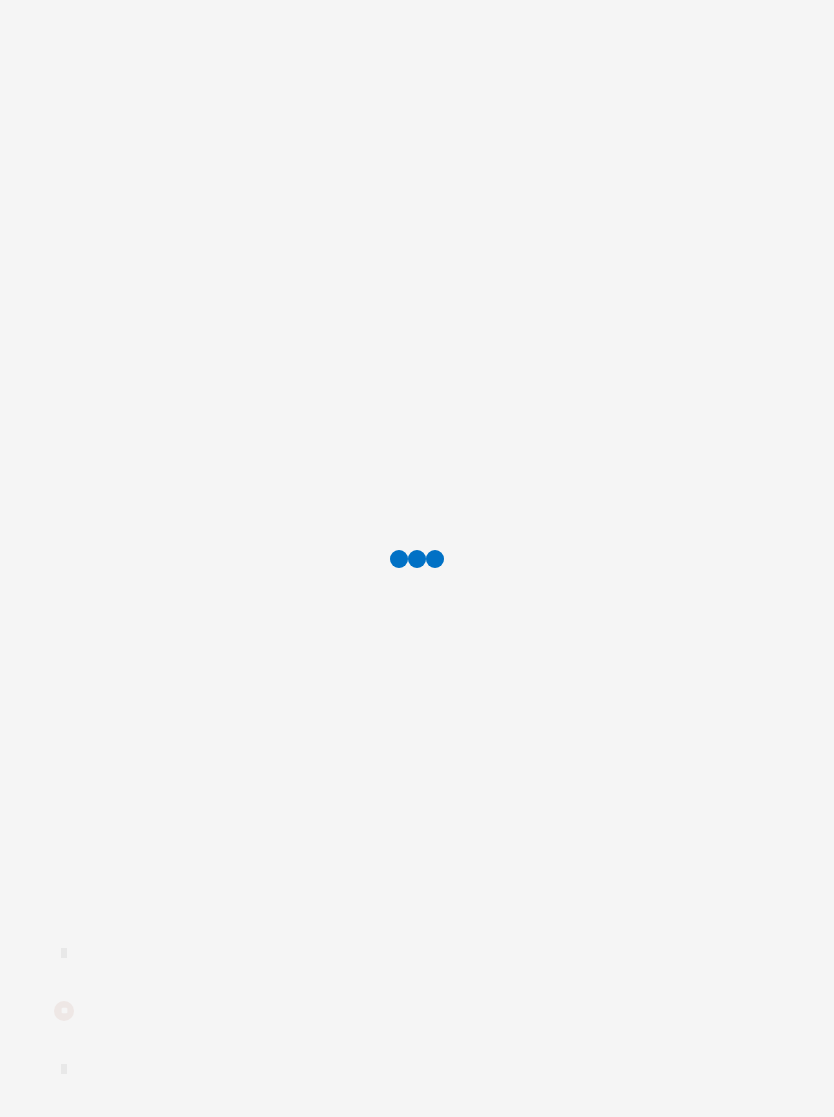 scroll, scrollTop: 0, scrollLeft: 0, axis: both 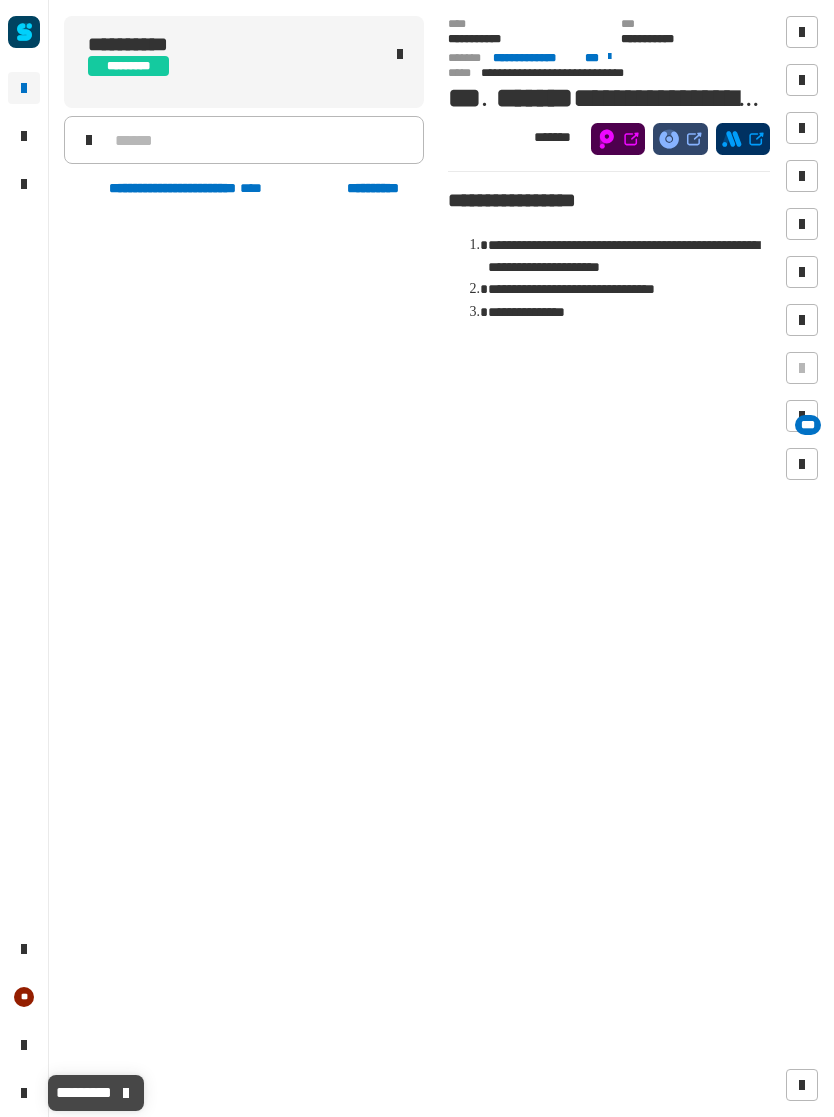 click 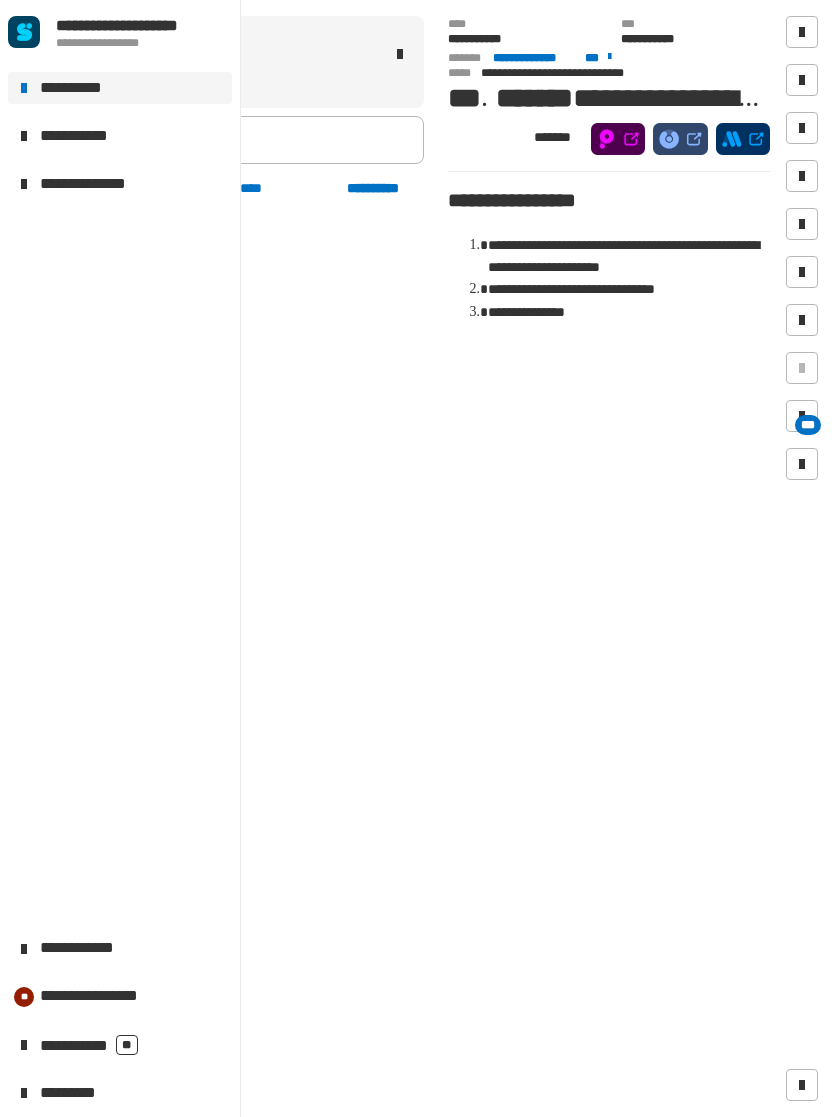 click on "**********" 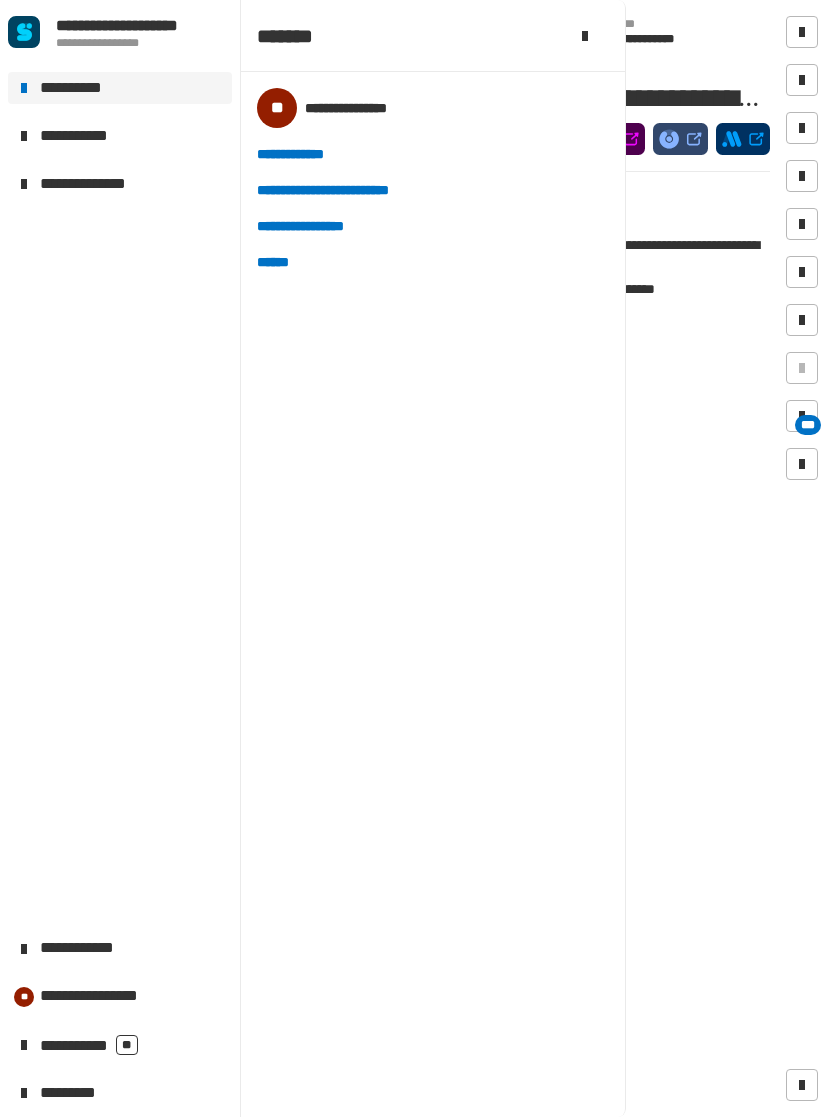 click on "******" at bounding box center (280, 262) 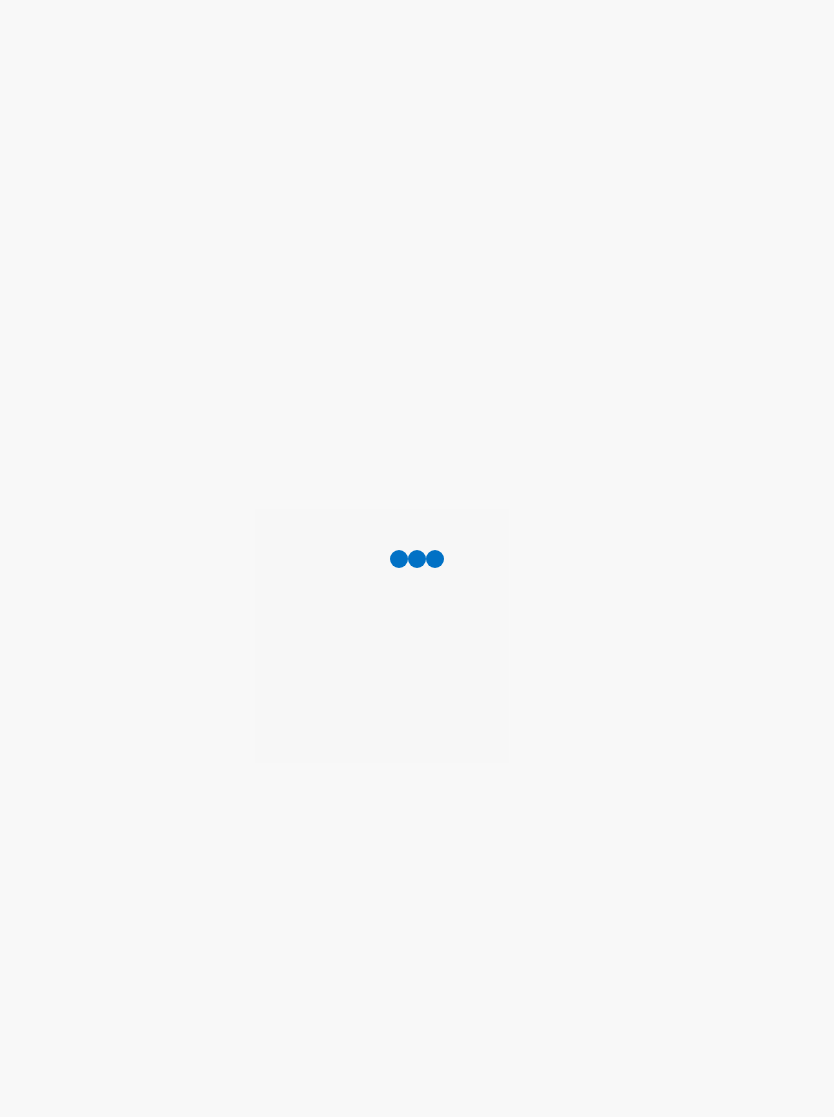 scroll, scrollTop: 0, scrollLeft: 0, axis: both 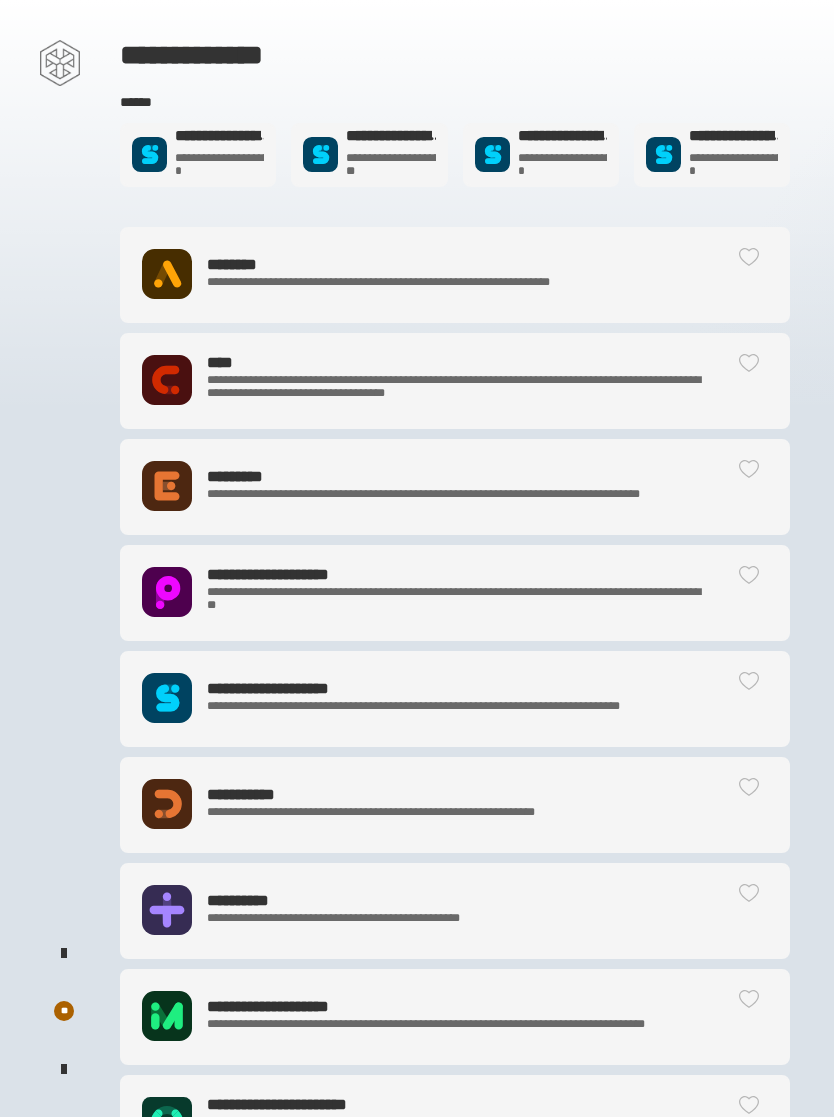 click 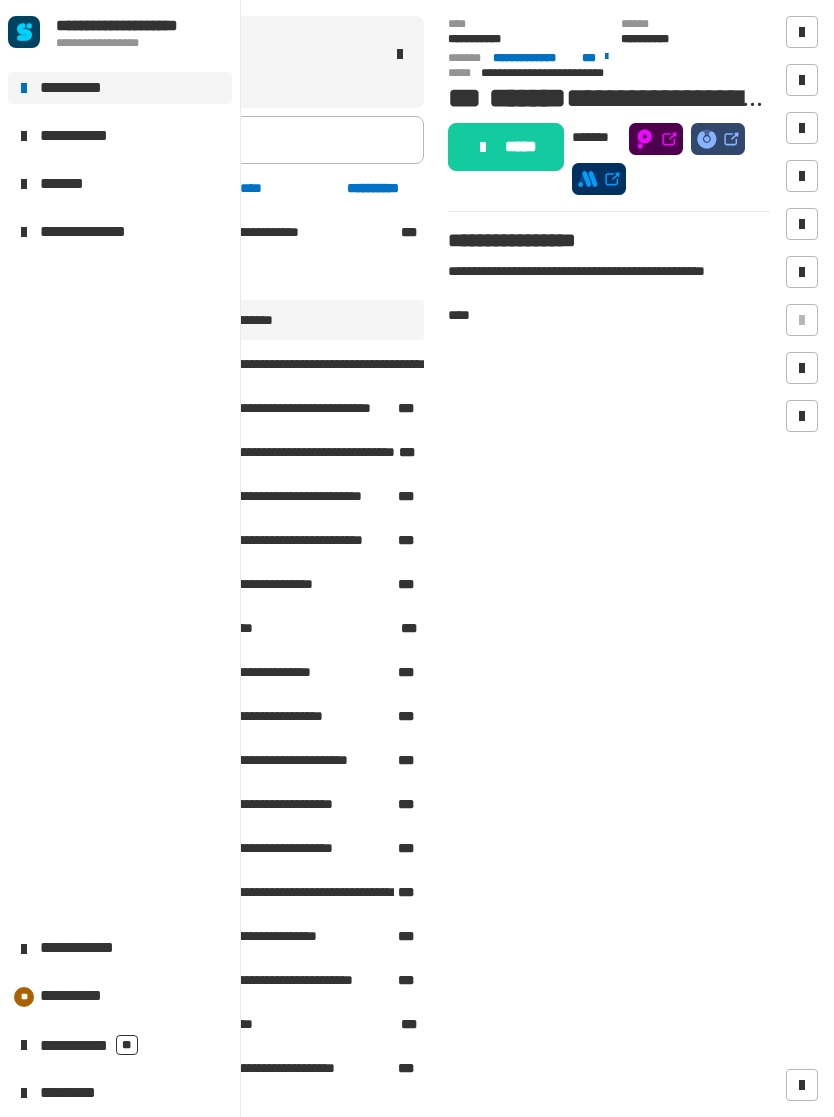 click on "**********" 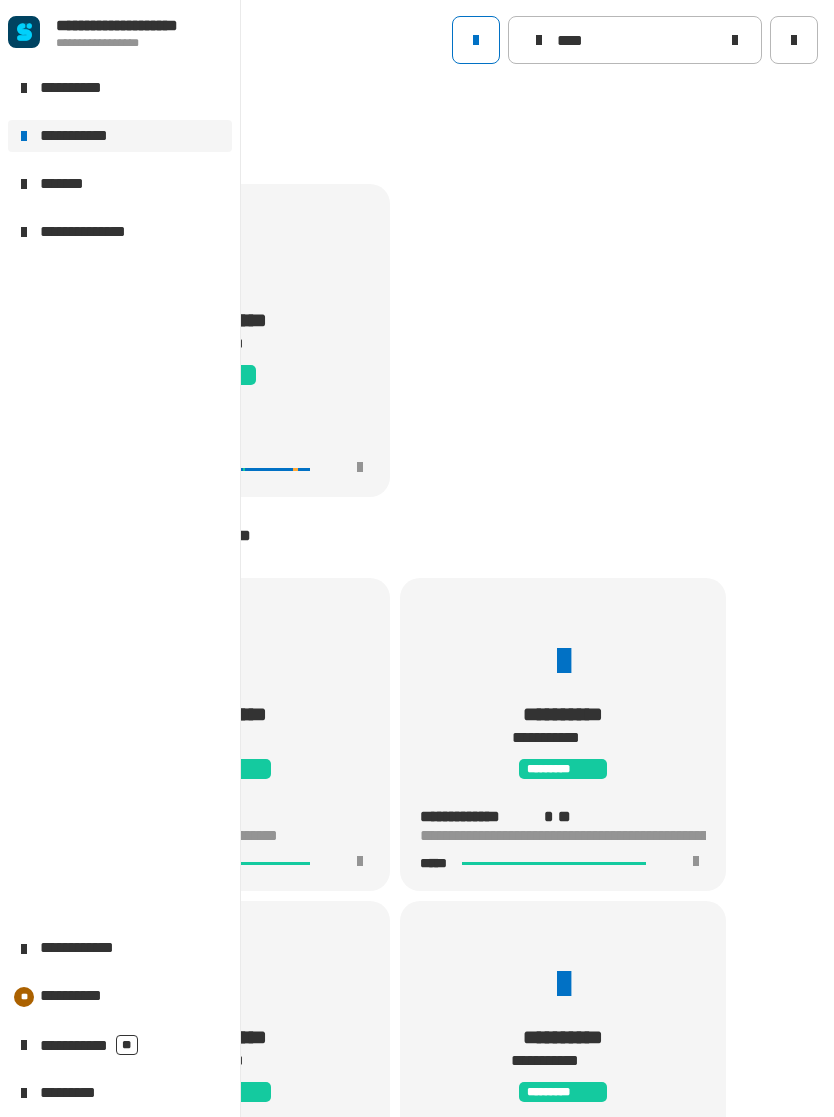 scroll, scrollTop: 1, scrollLeft: 0, axis: vertical 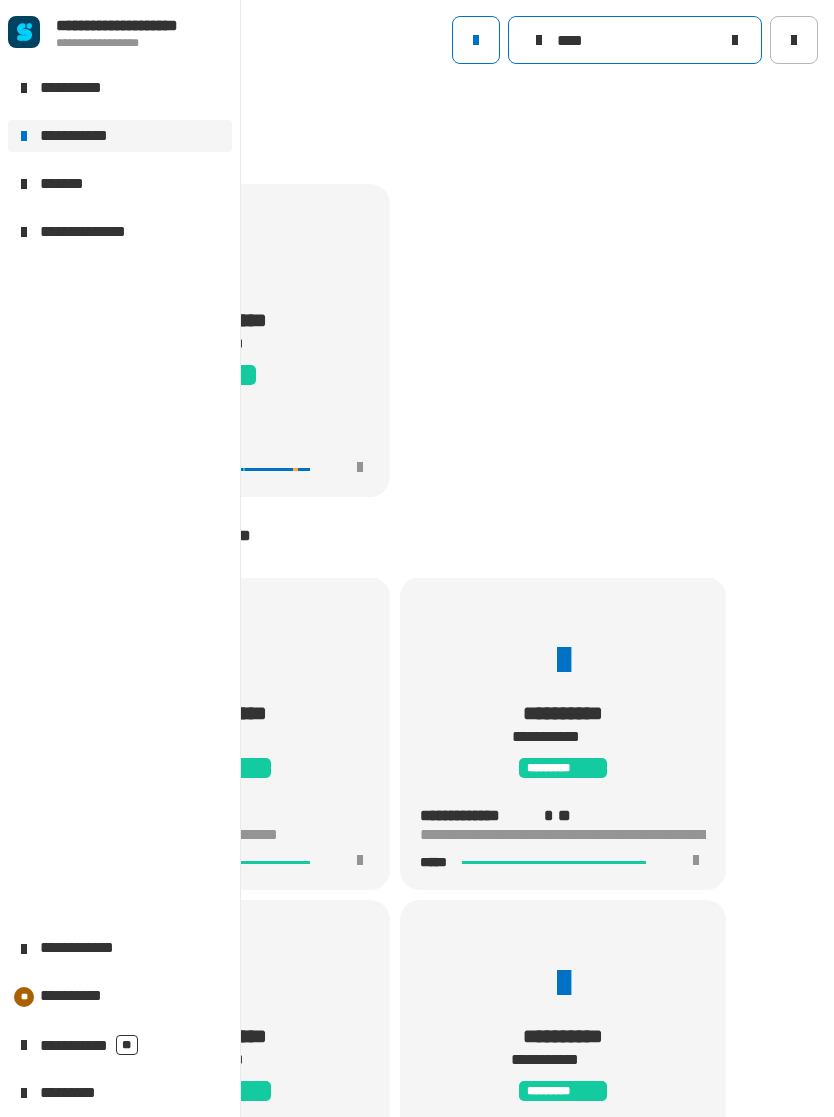 click on "****" 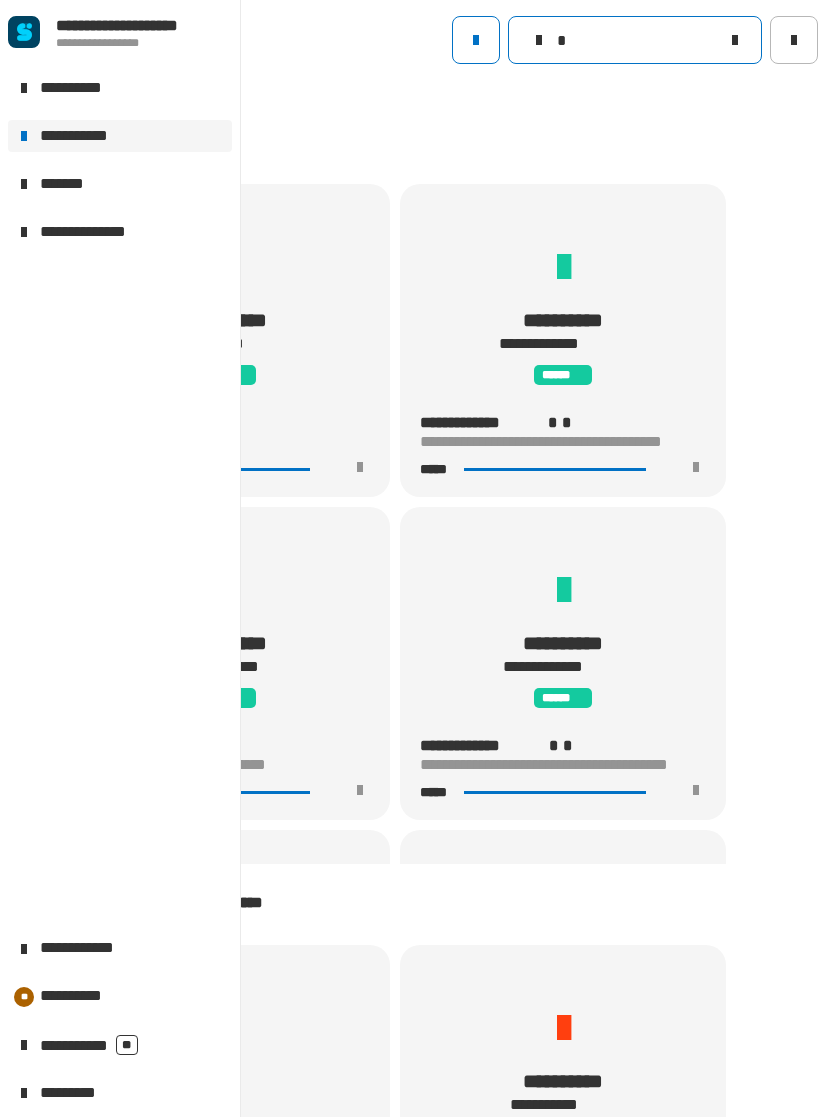 scroll, scrollTop: 1, scrollLeft: 0, axis: vertical 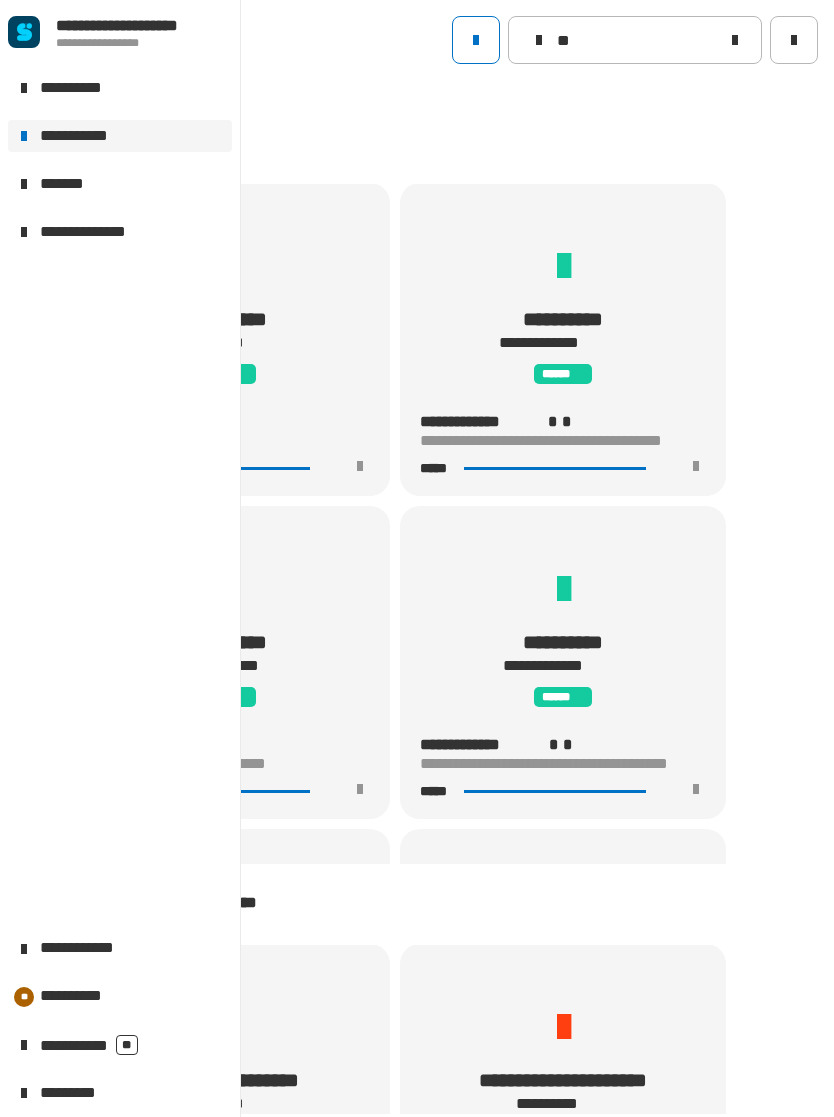 click on "**********" 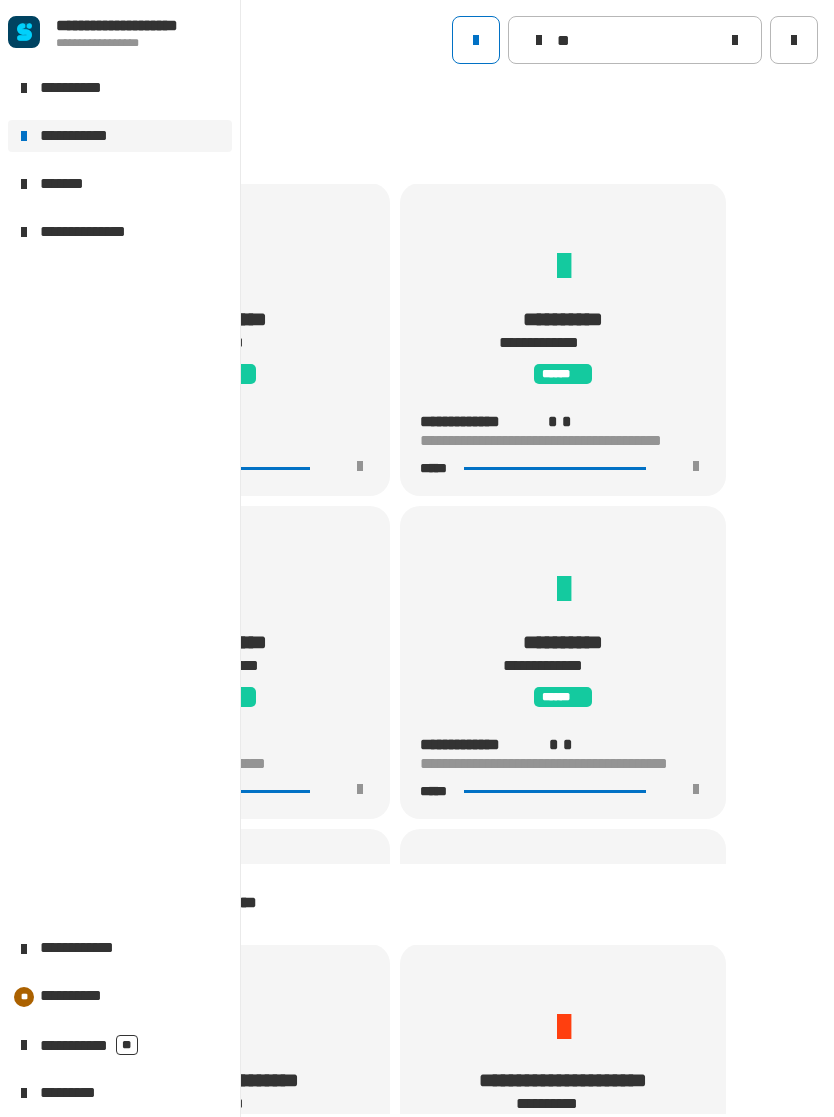 click on "*********" 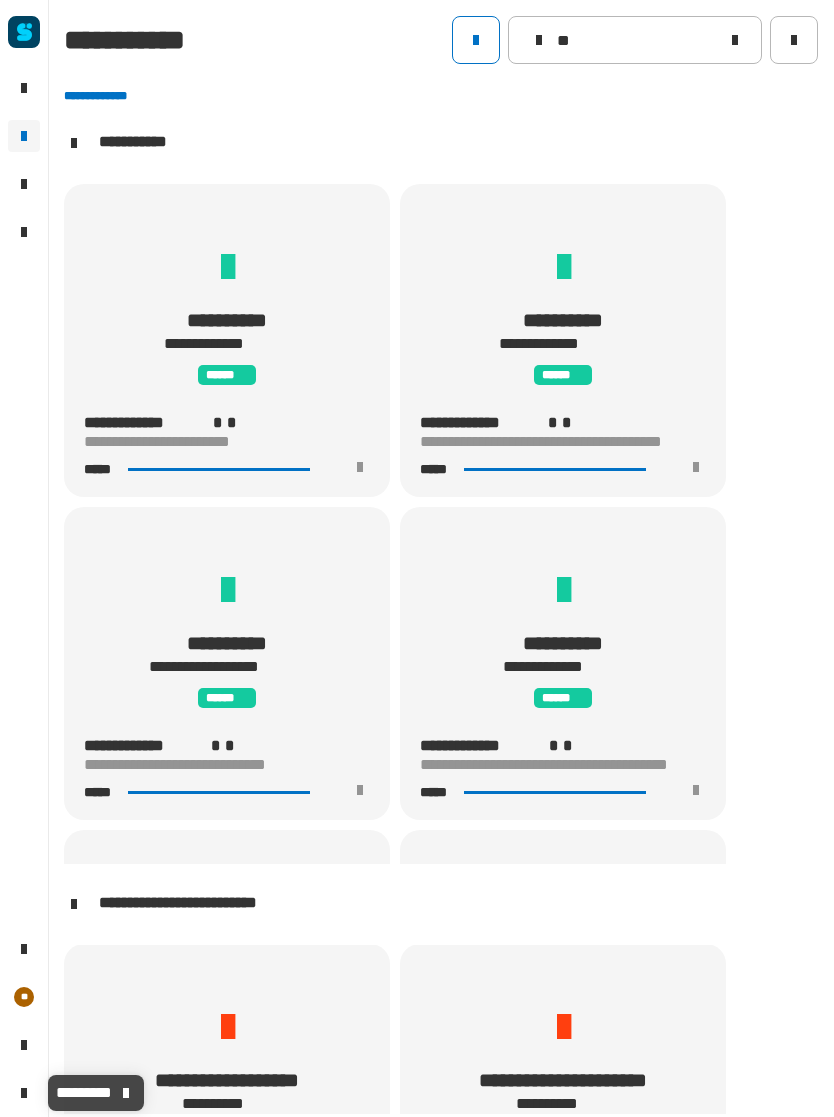 scroll, scrollTop: 0, scrollLeft: 0, axis: both 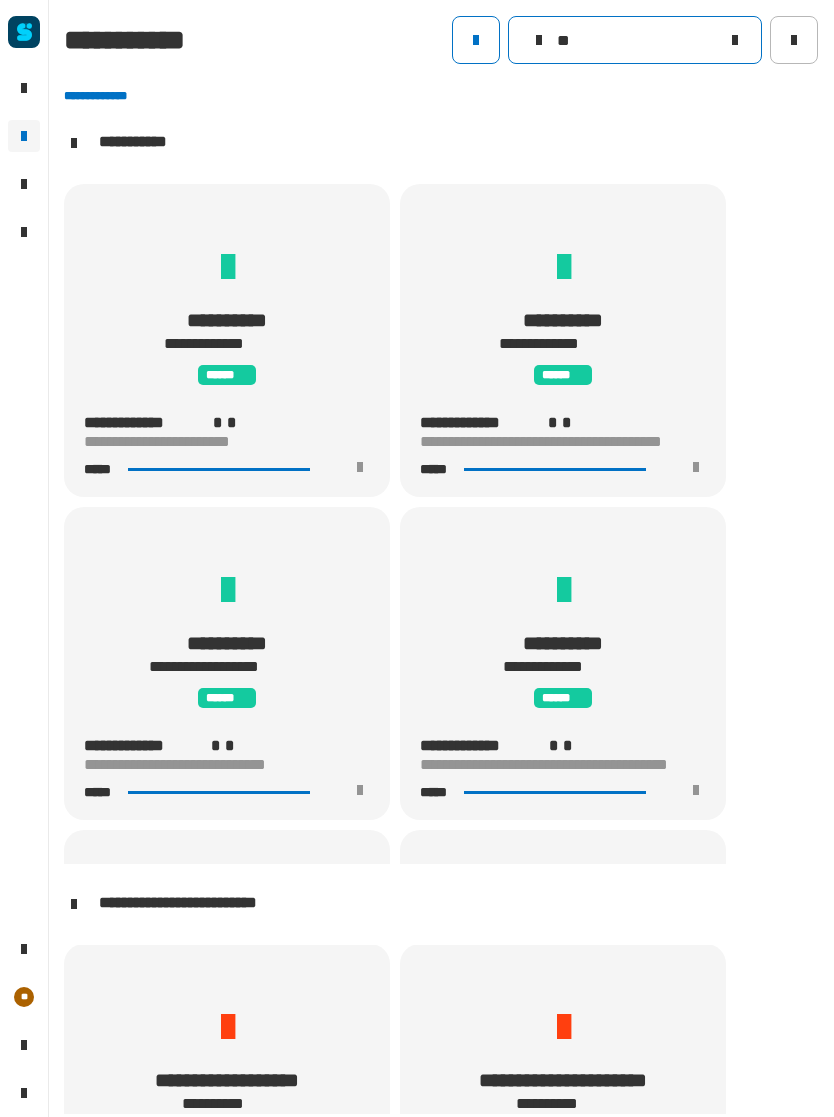 click on "**" 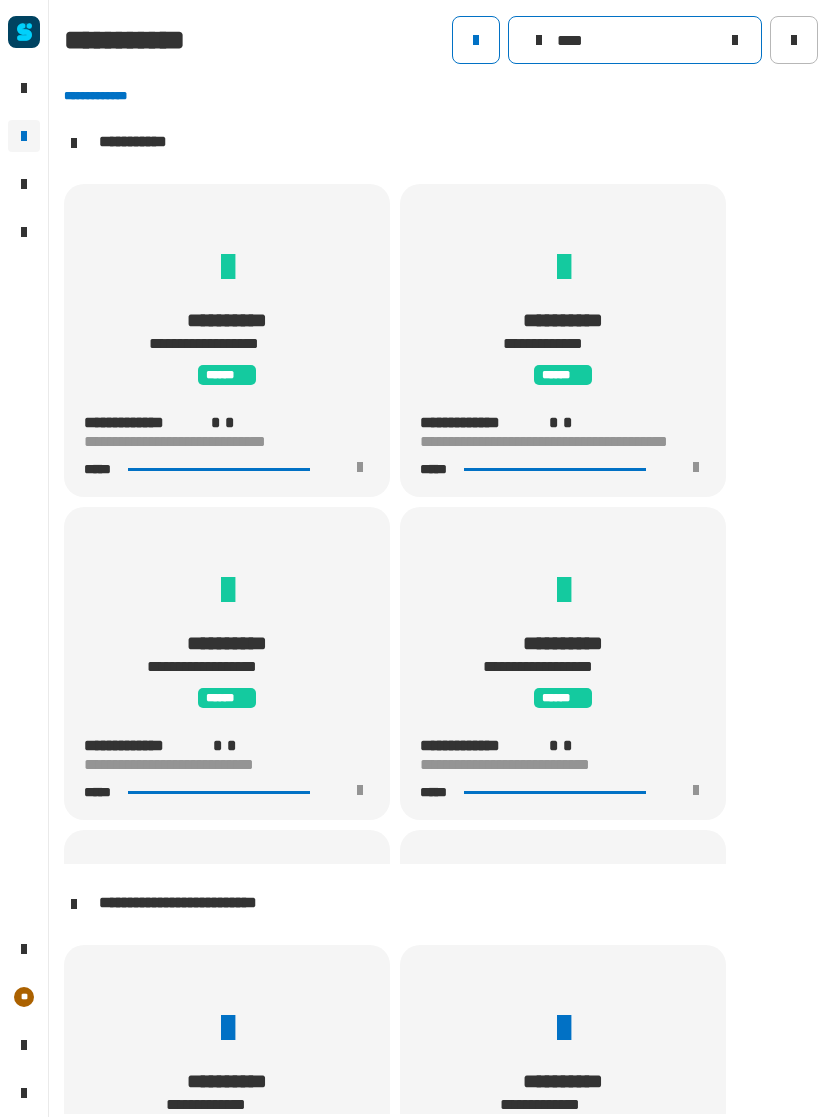scroll, scrollTop: 1, scrollLeft: 0, axis: vertical 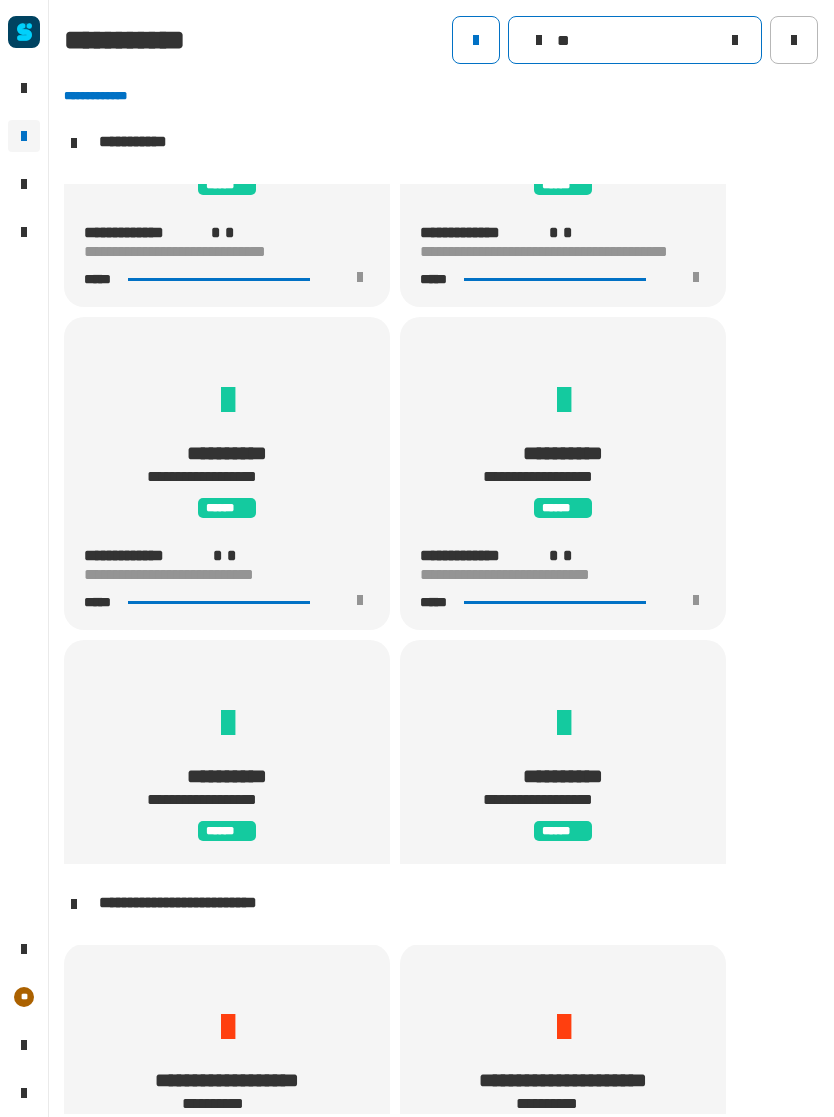 click on "**" 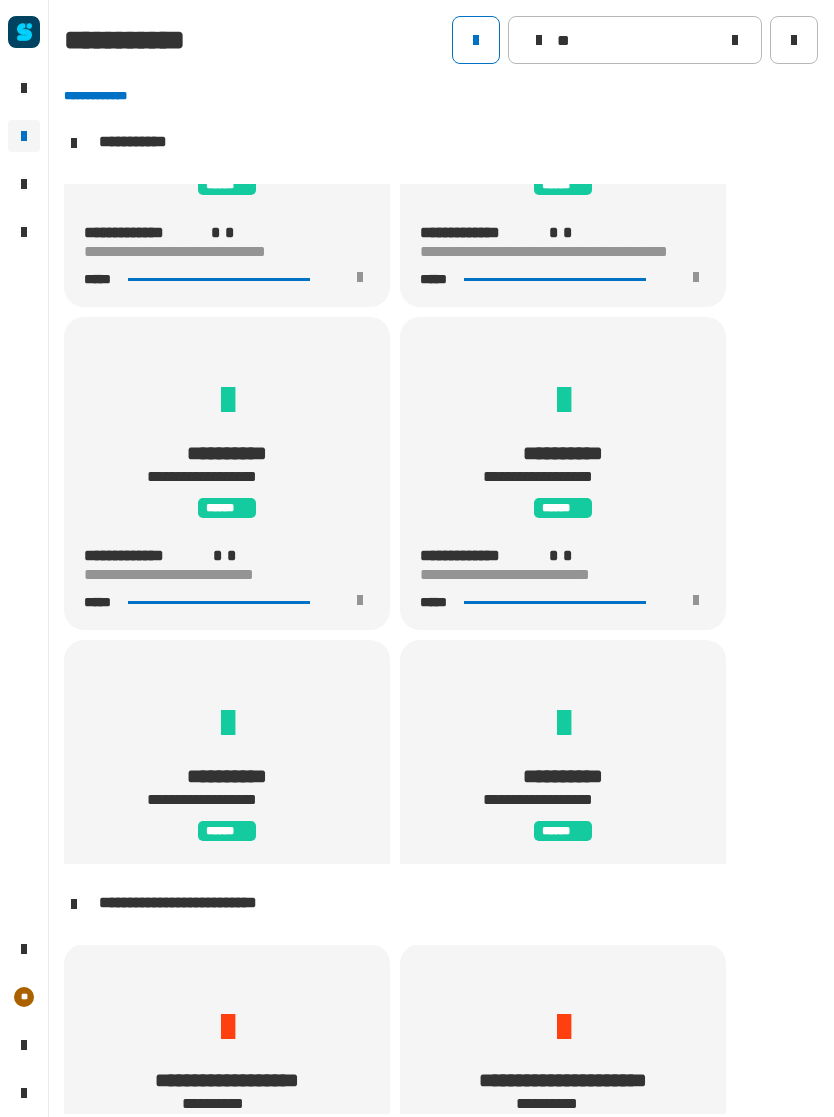 click on "**********" 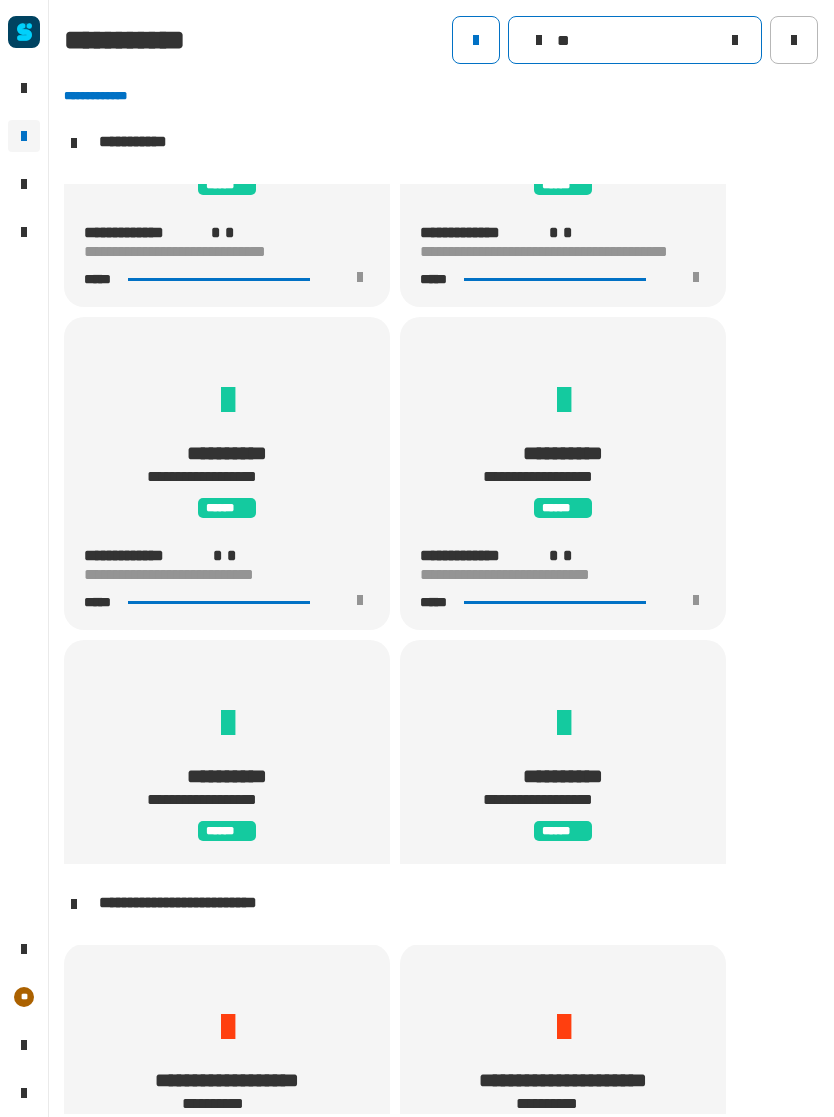 click on "**" 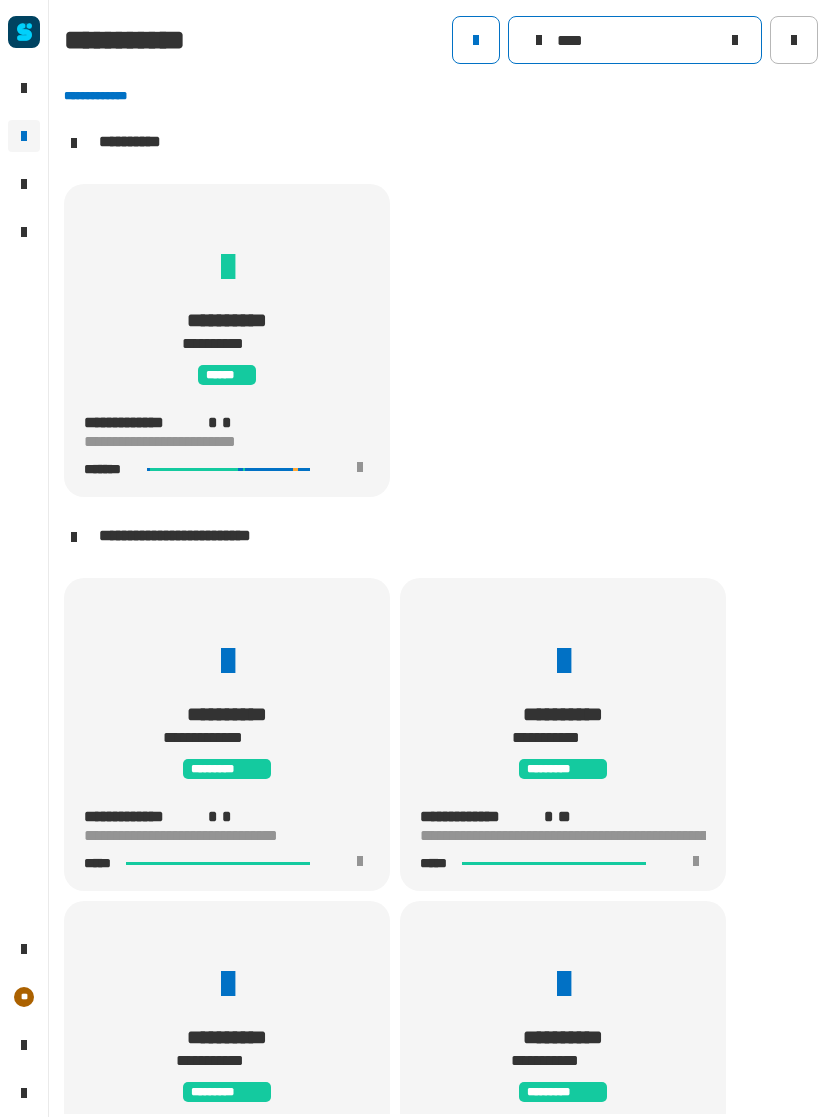 scroll, scrollTop: 1, scrollLeft: 0, axis: vertical 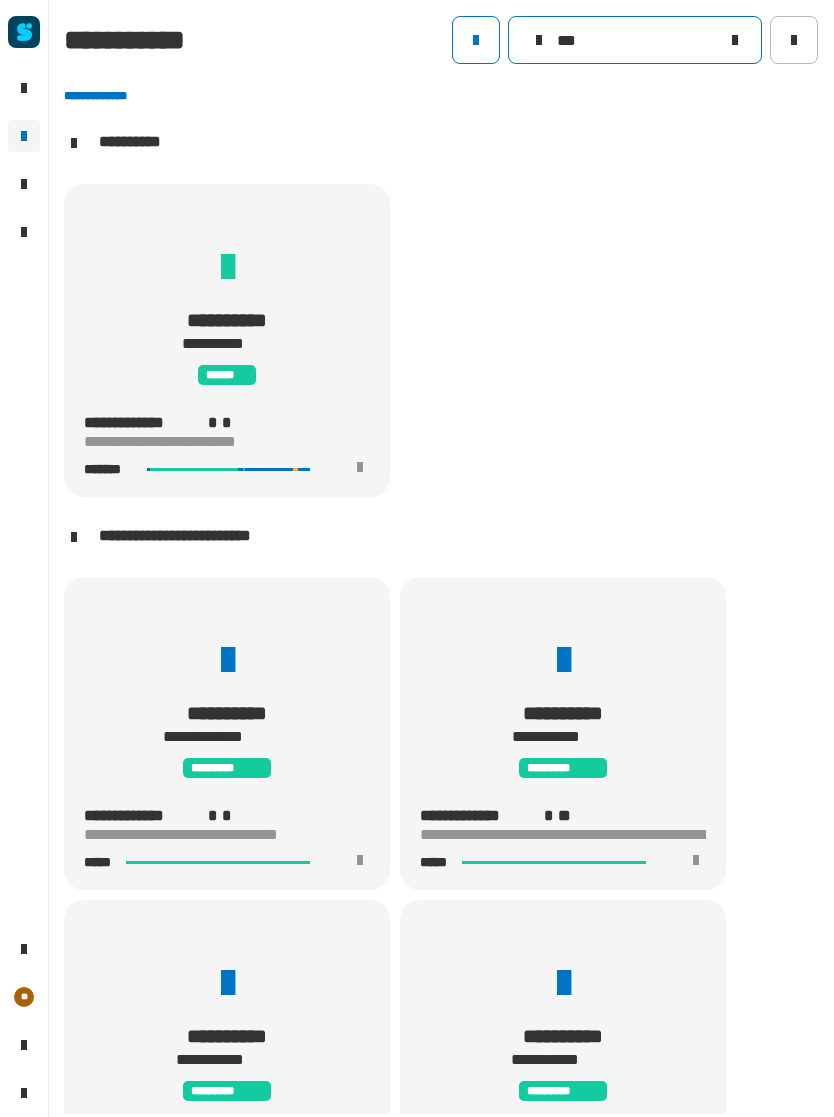 type on "**" 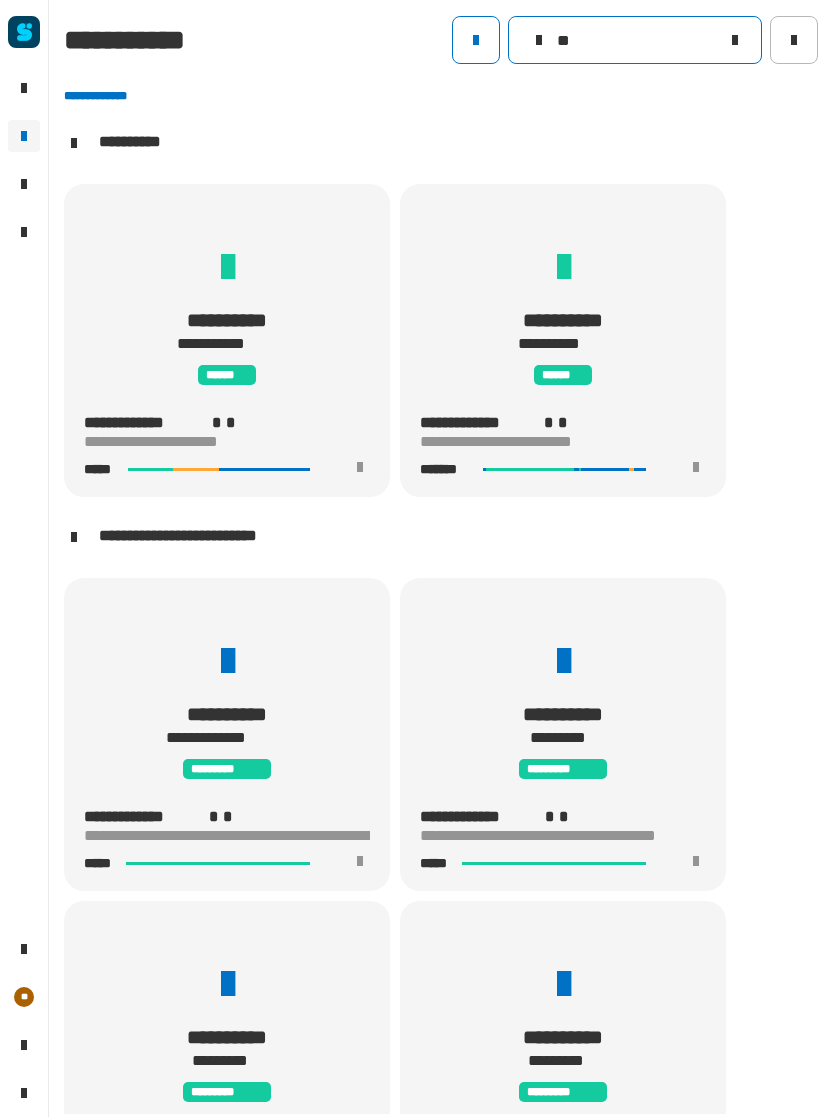 scroll, scrollTop: 1, scrollLeft: 0, axis: vertical 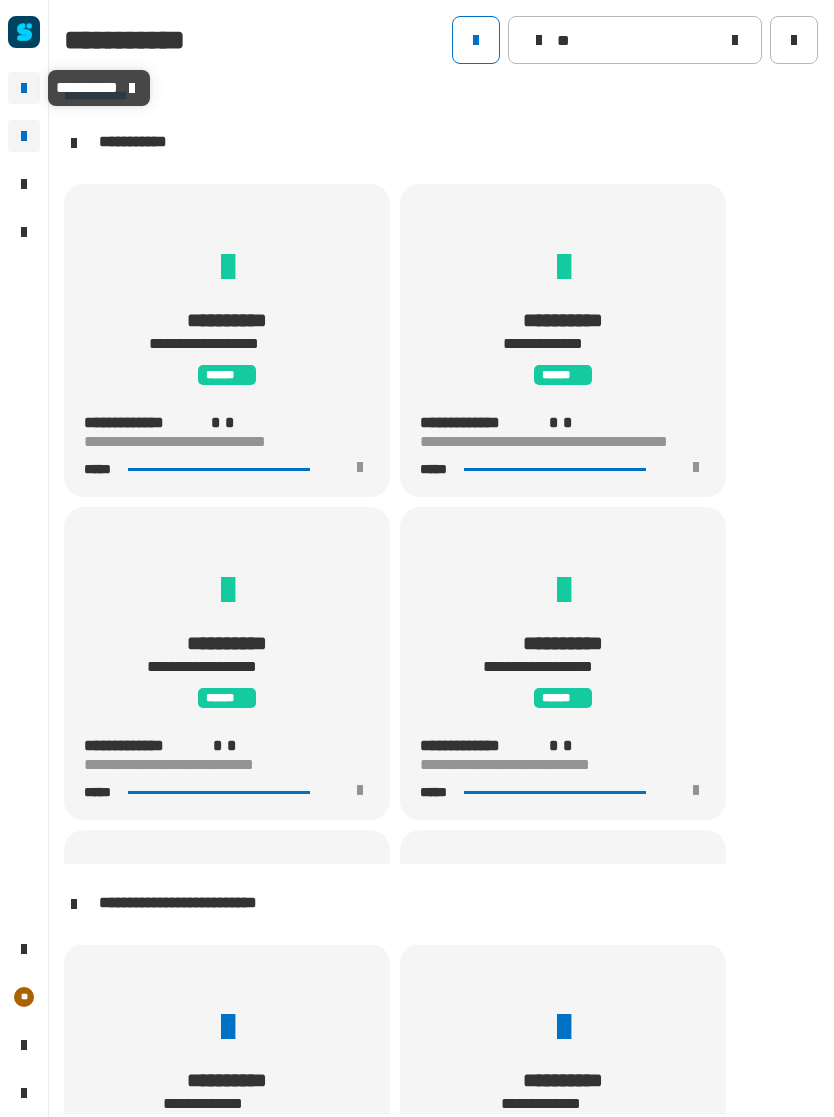 click 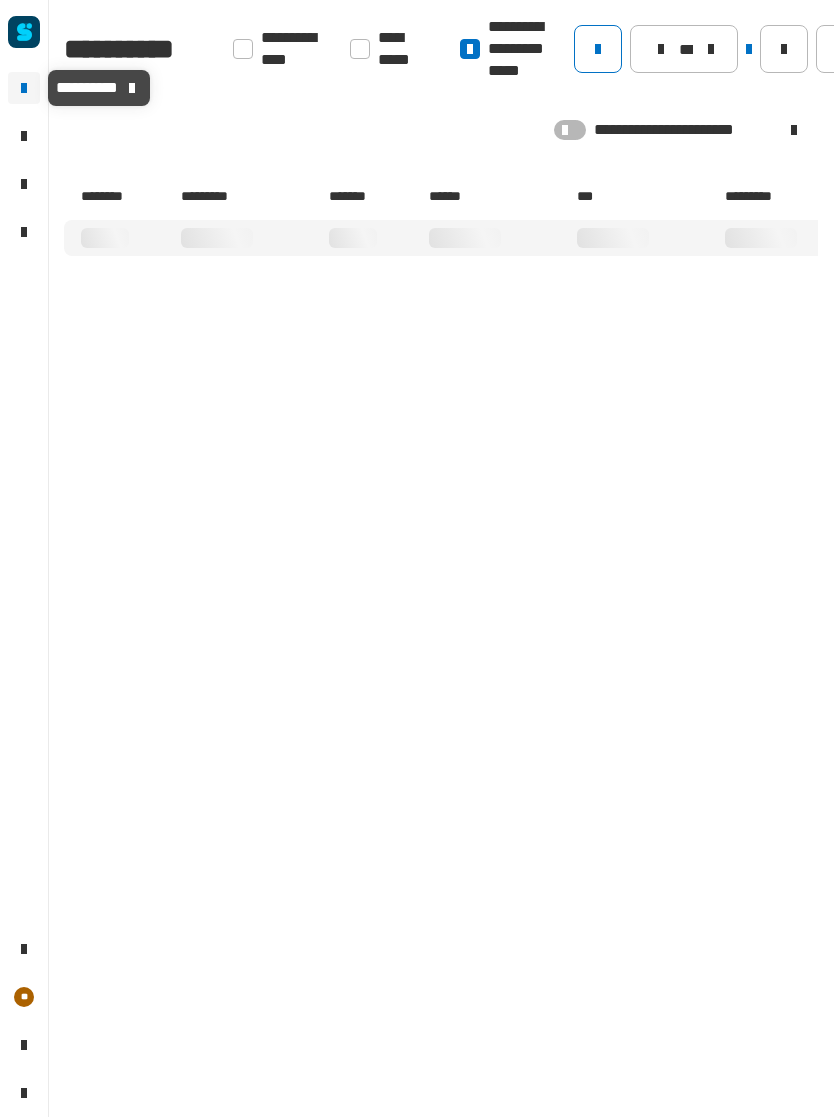 scroll, scrollTop: 0, scrollLeft: 29, axis: horizontal 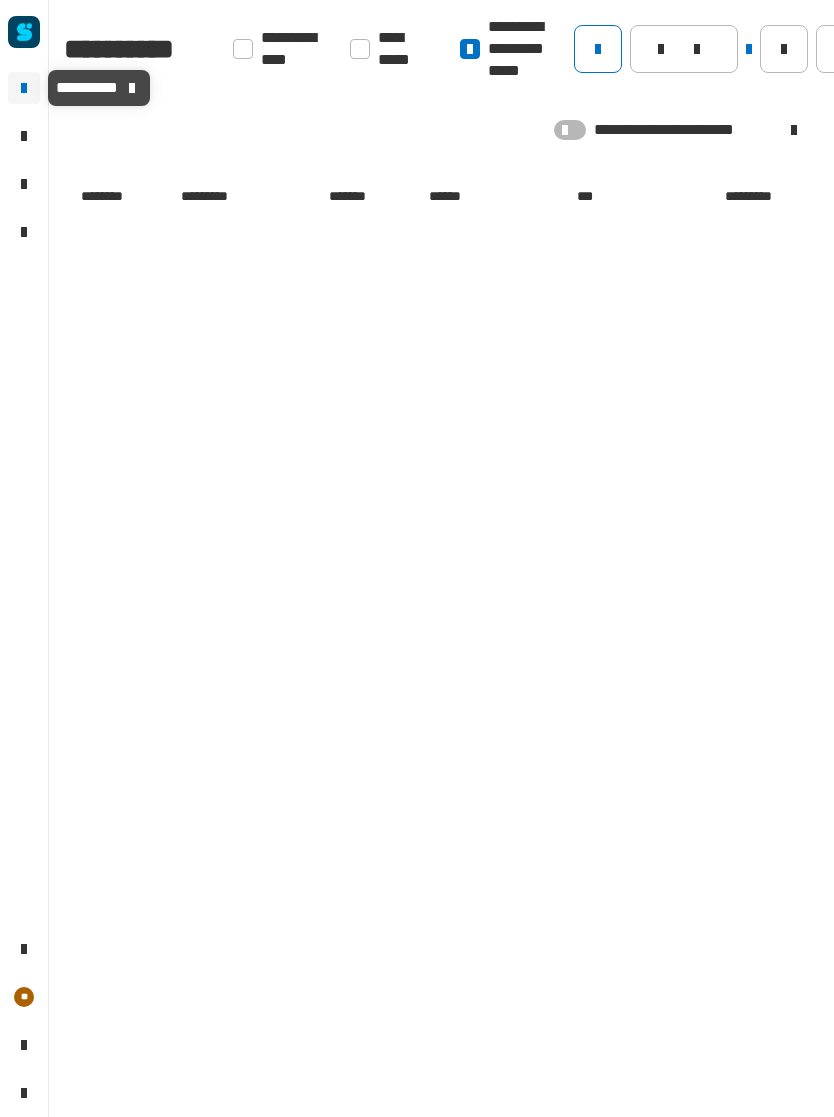 click 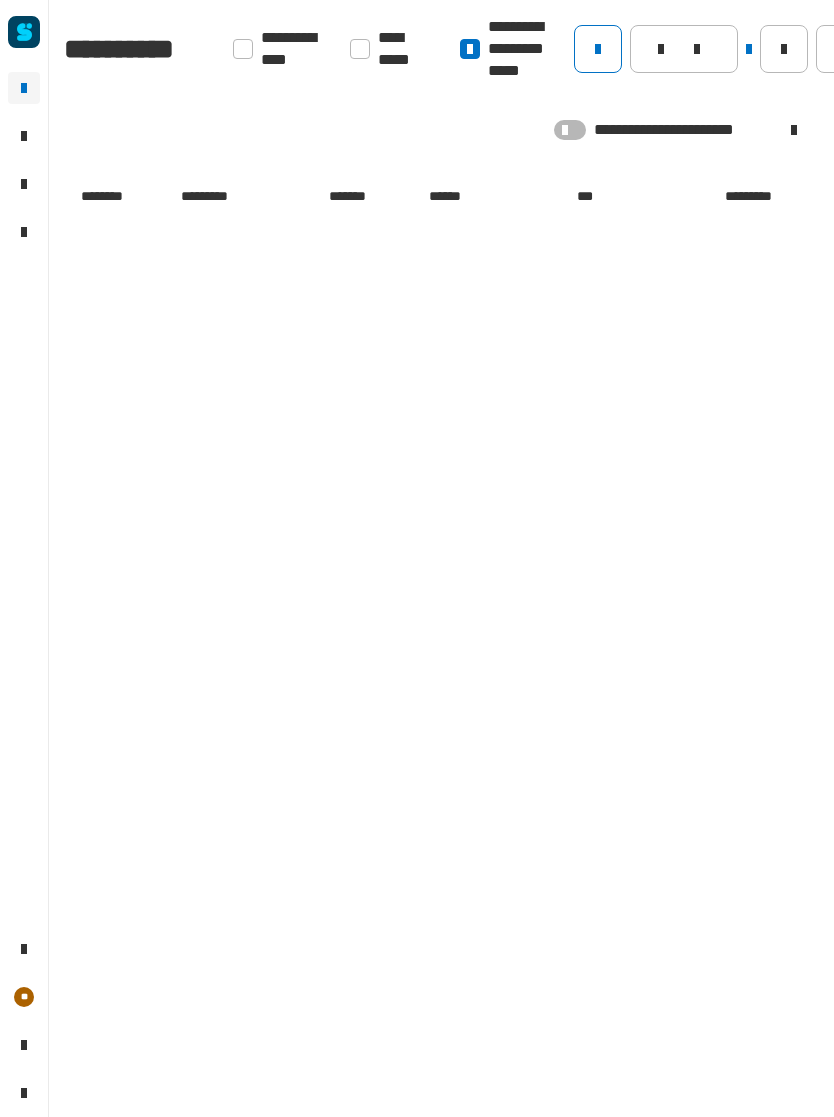 click 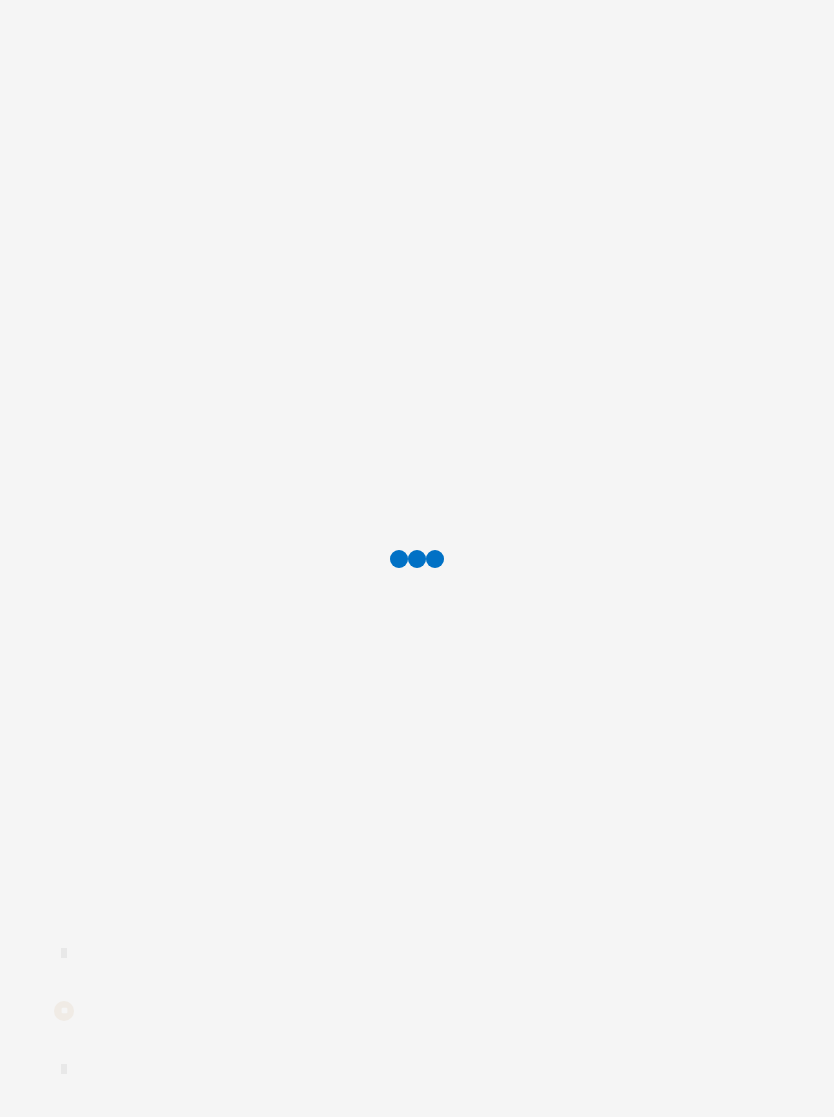 scroll, scrollTop: 0, scrollLeft: 0, axis: both 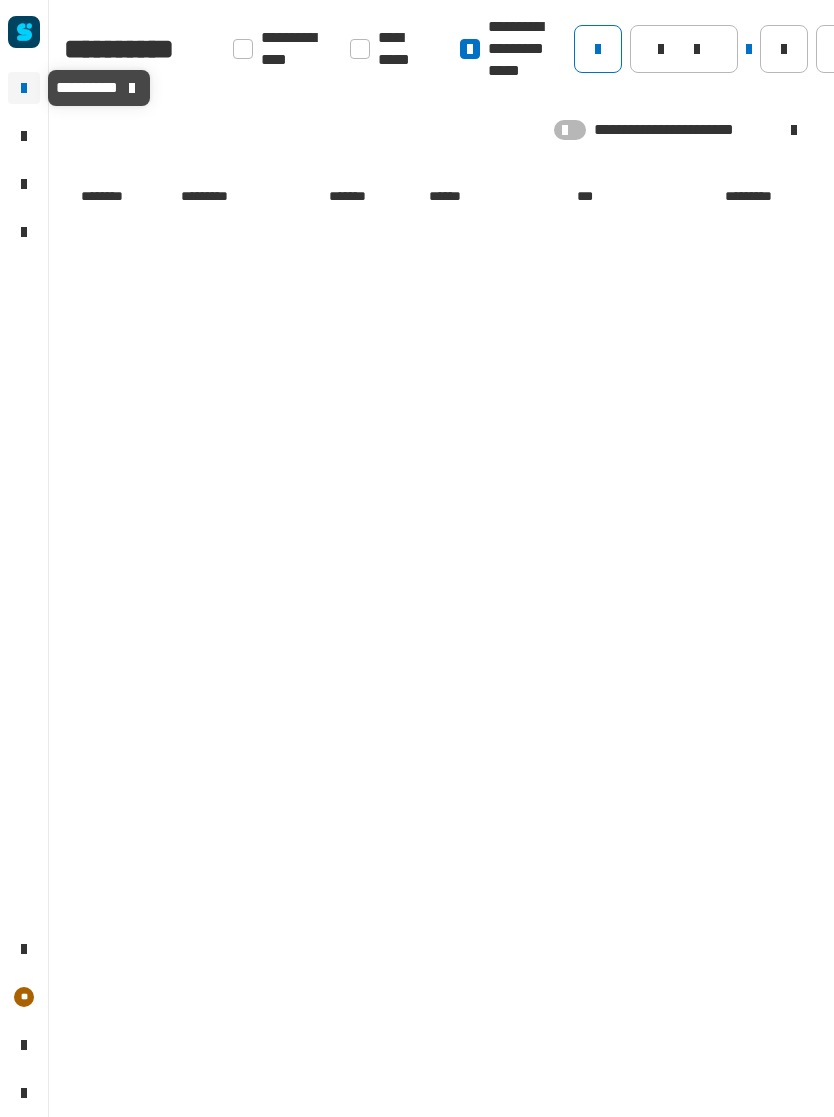 click 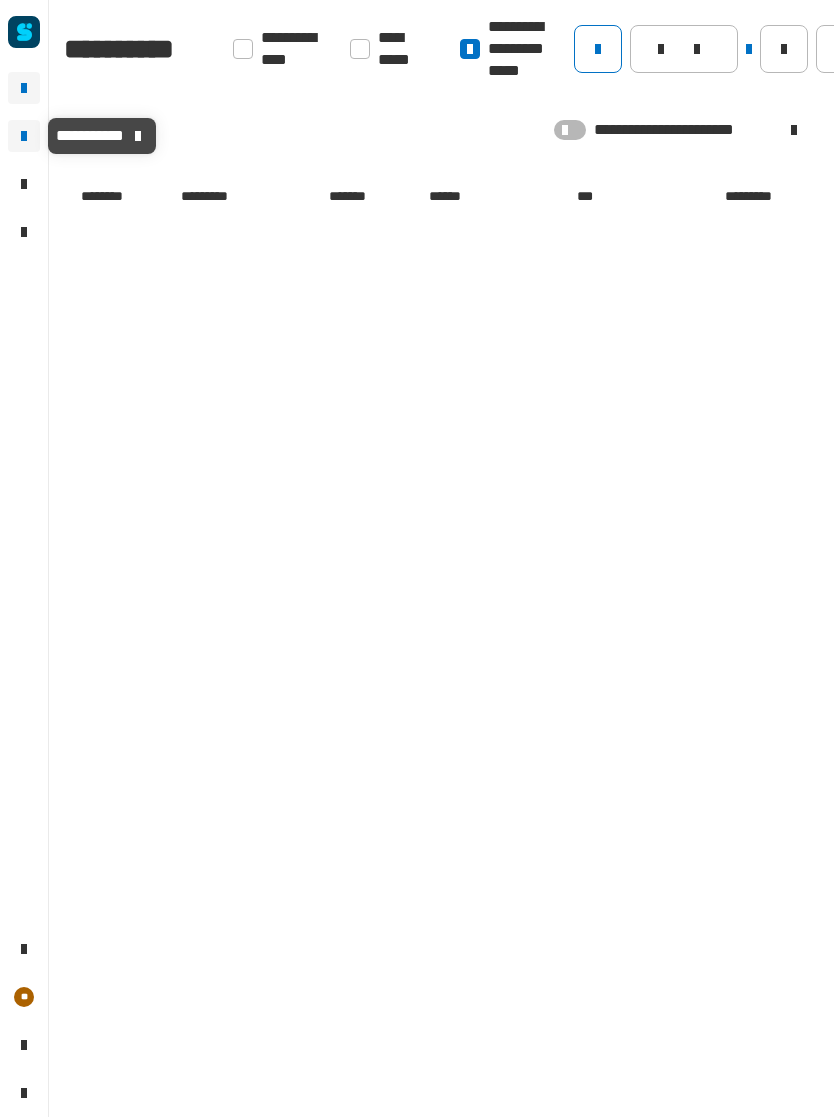 click 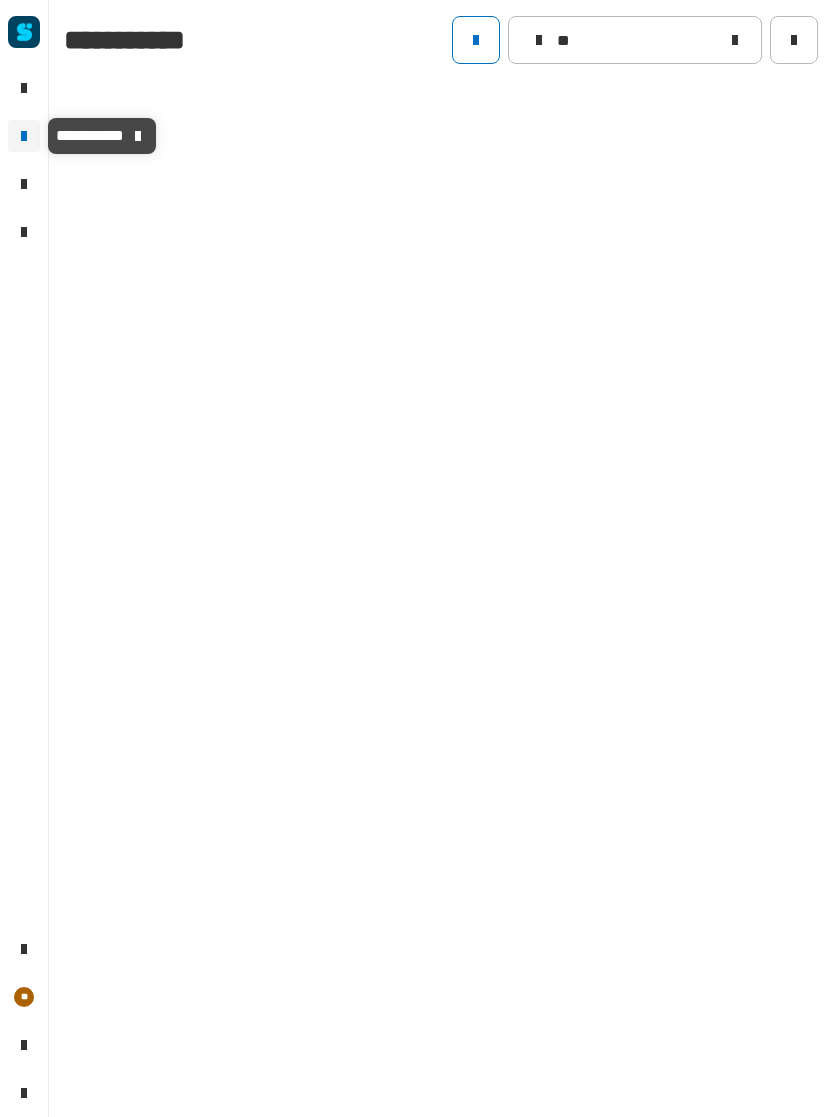 type on "**" 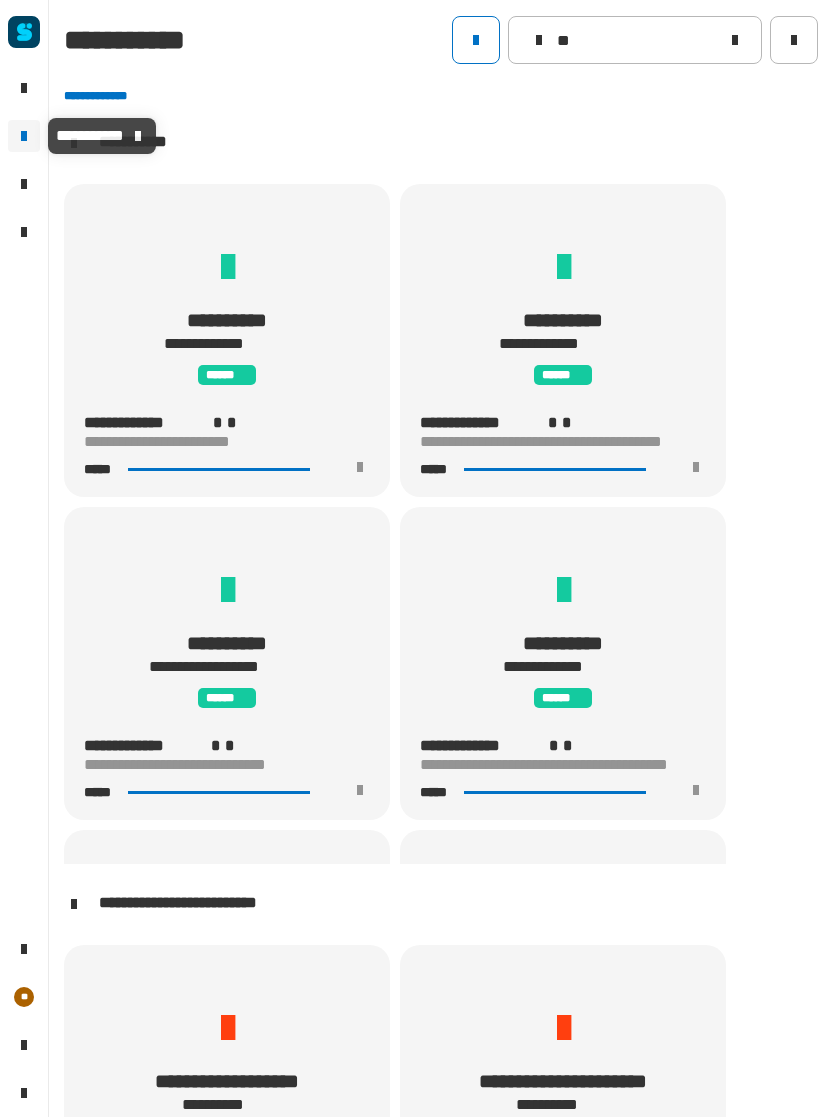 scroll, scrollTop: 1, scrollLeft: 0, axis: vertical 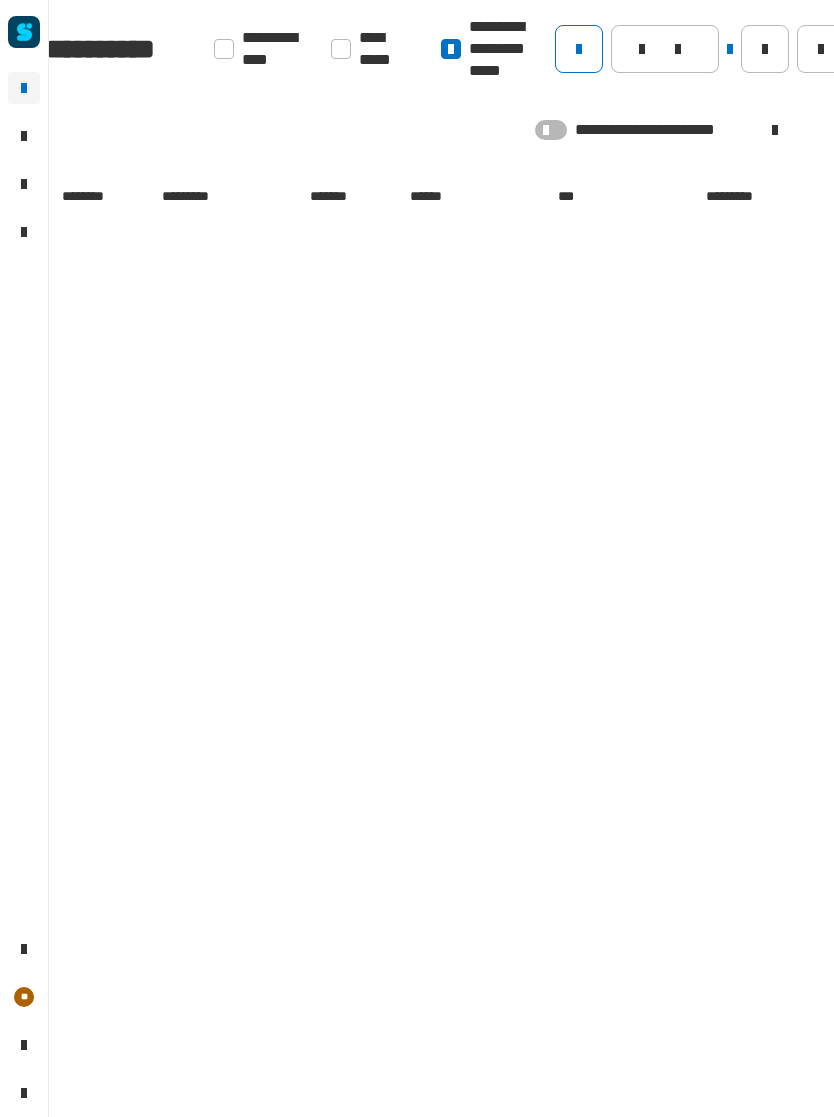 click 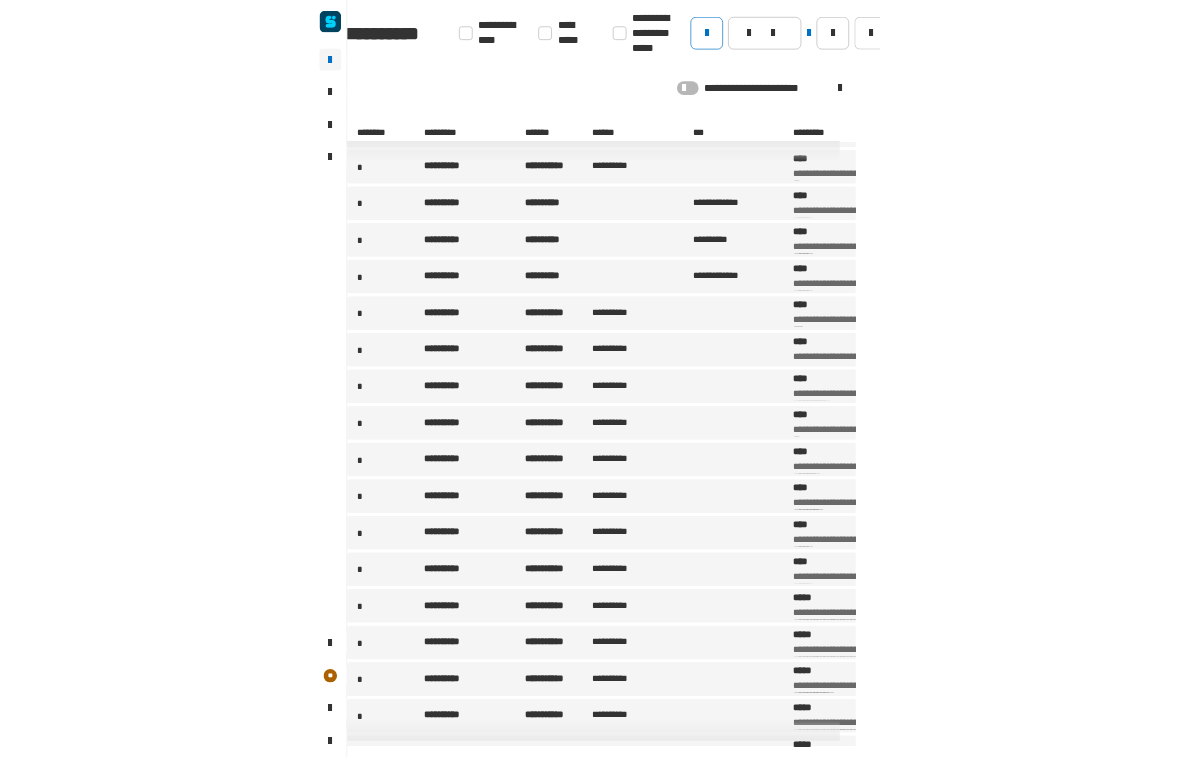scroll, scrollTop: 50, scrollLeft: 0, axis: vertical 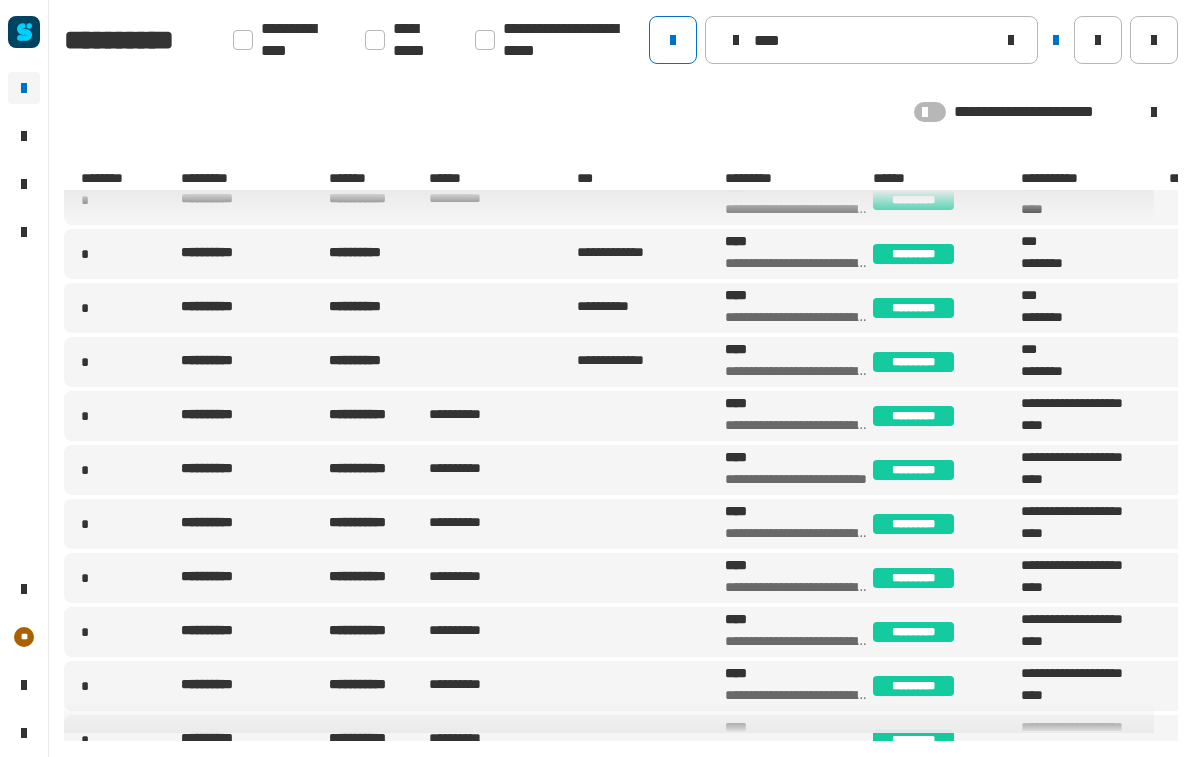 click on "**********" 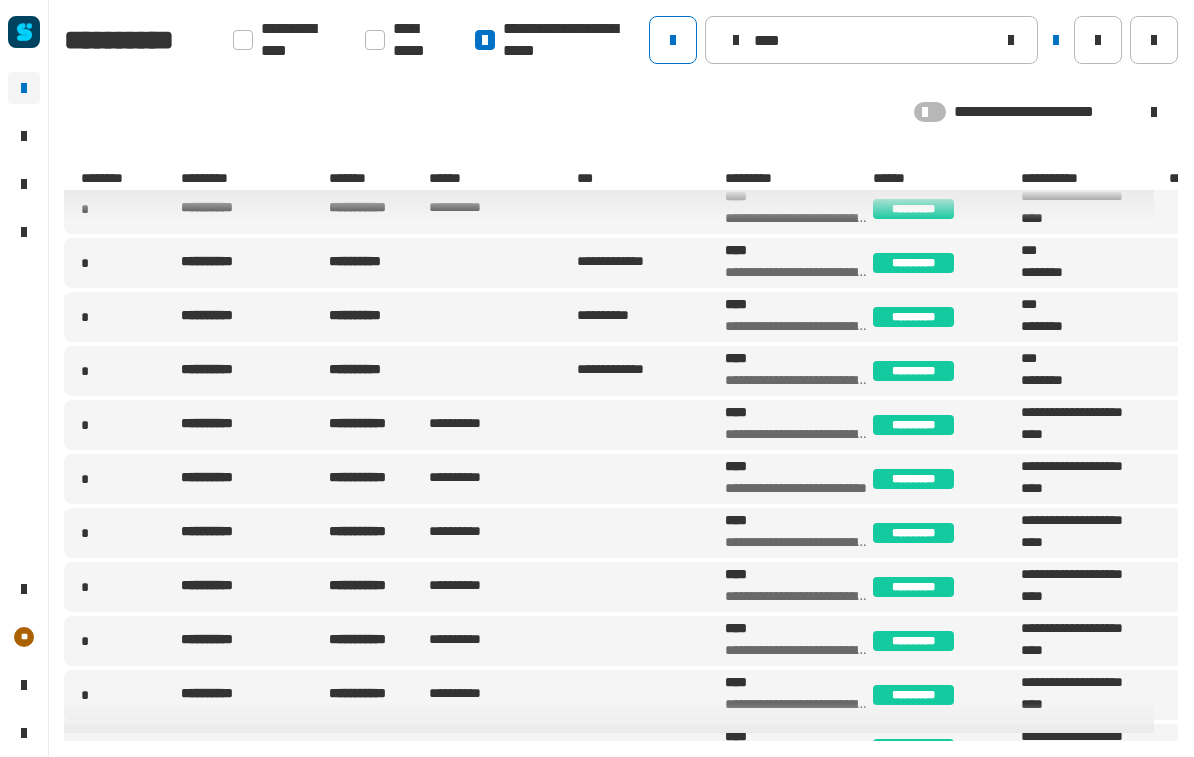 scroll, scrollTop: 0, scrollLeft: 0, axis: both 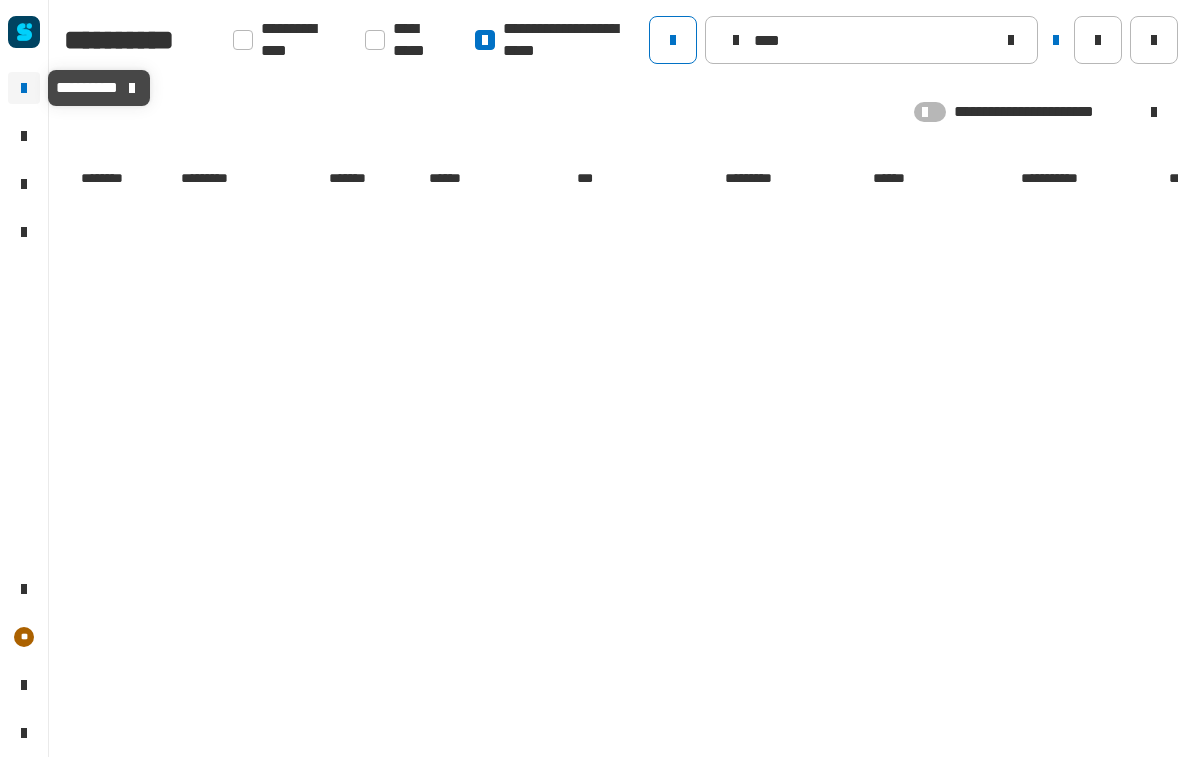 click 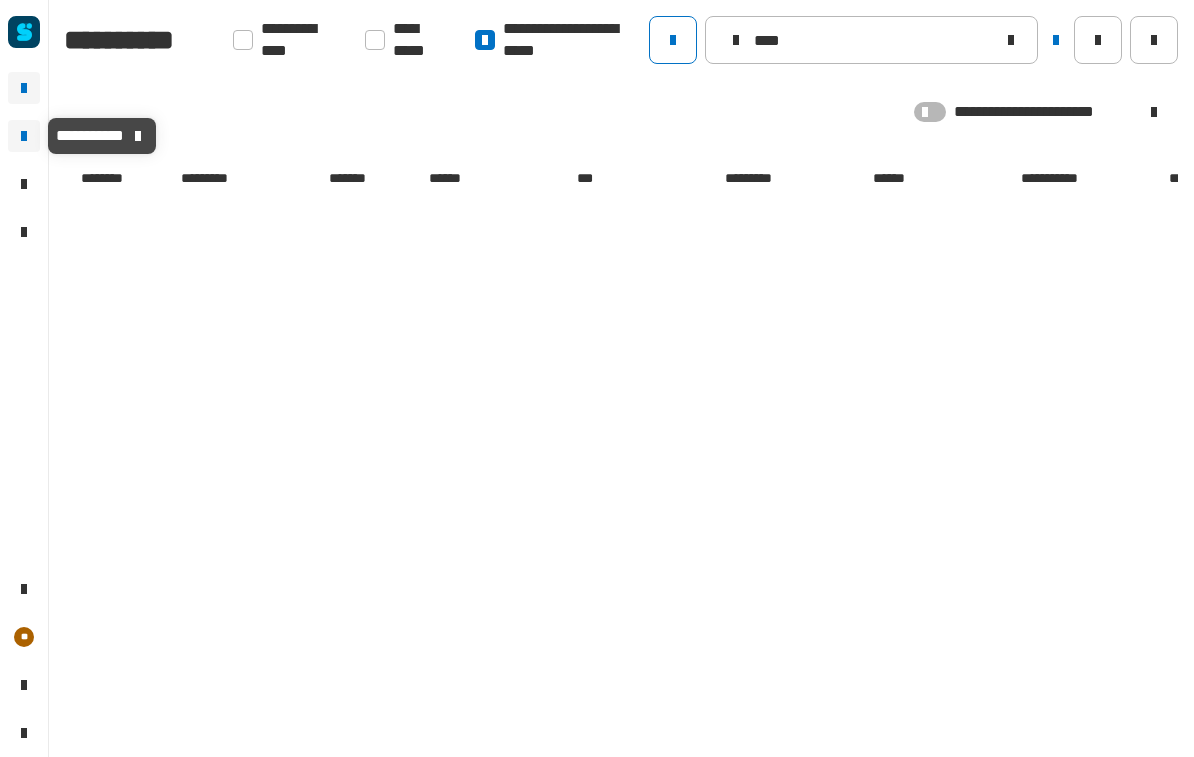 click 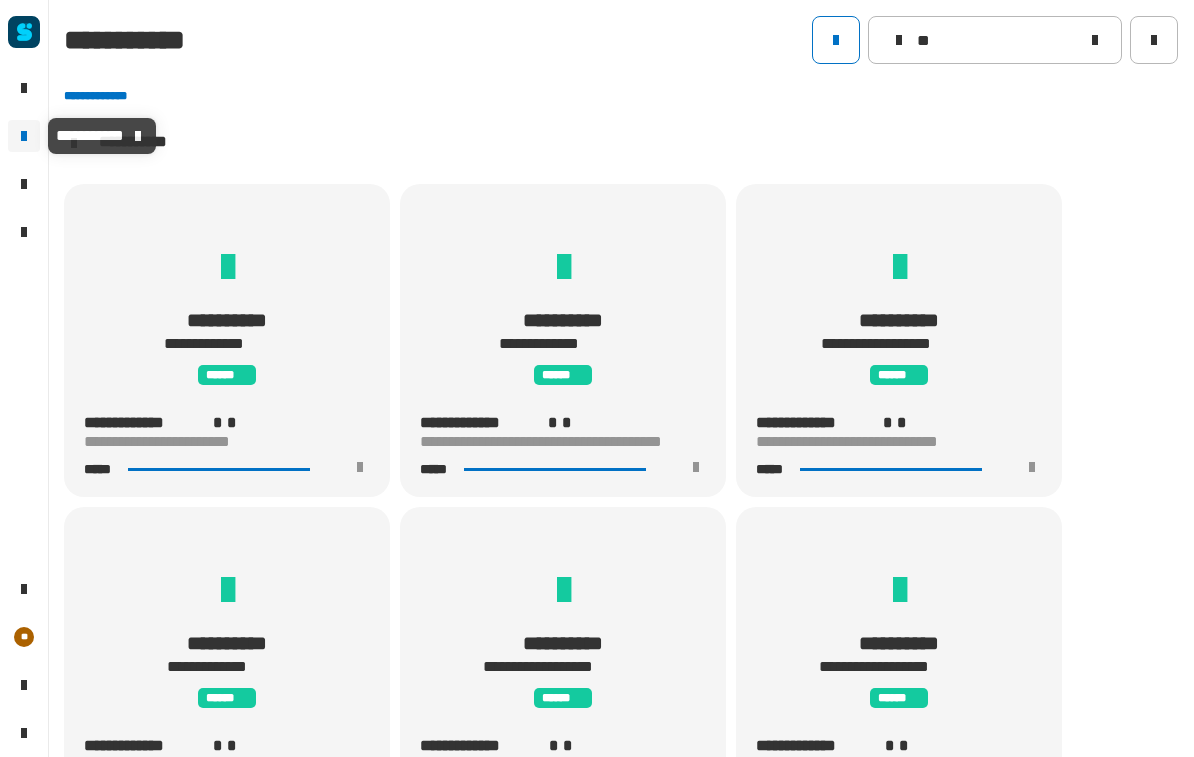 scroll, scrollTop: 1, scrollLeft: 0, axis: vertical 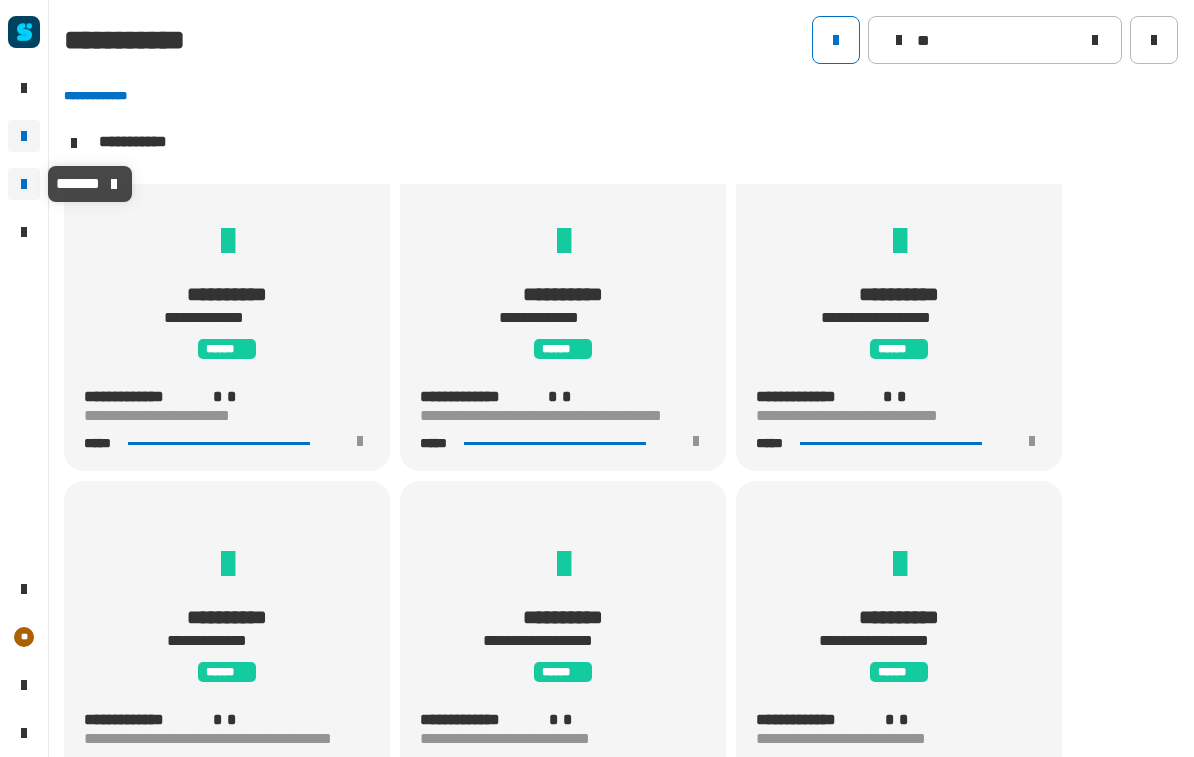 click 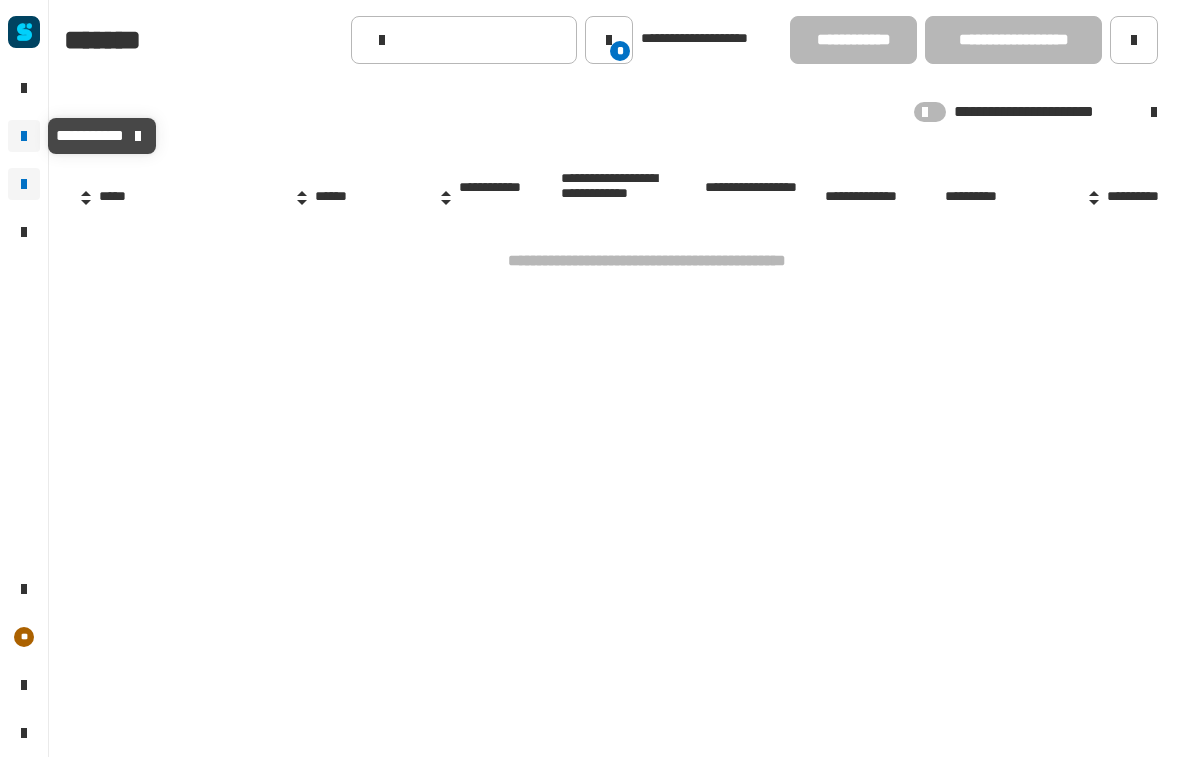 click 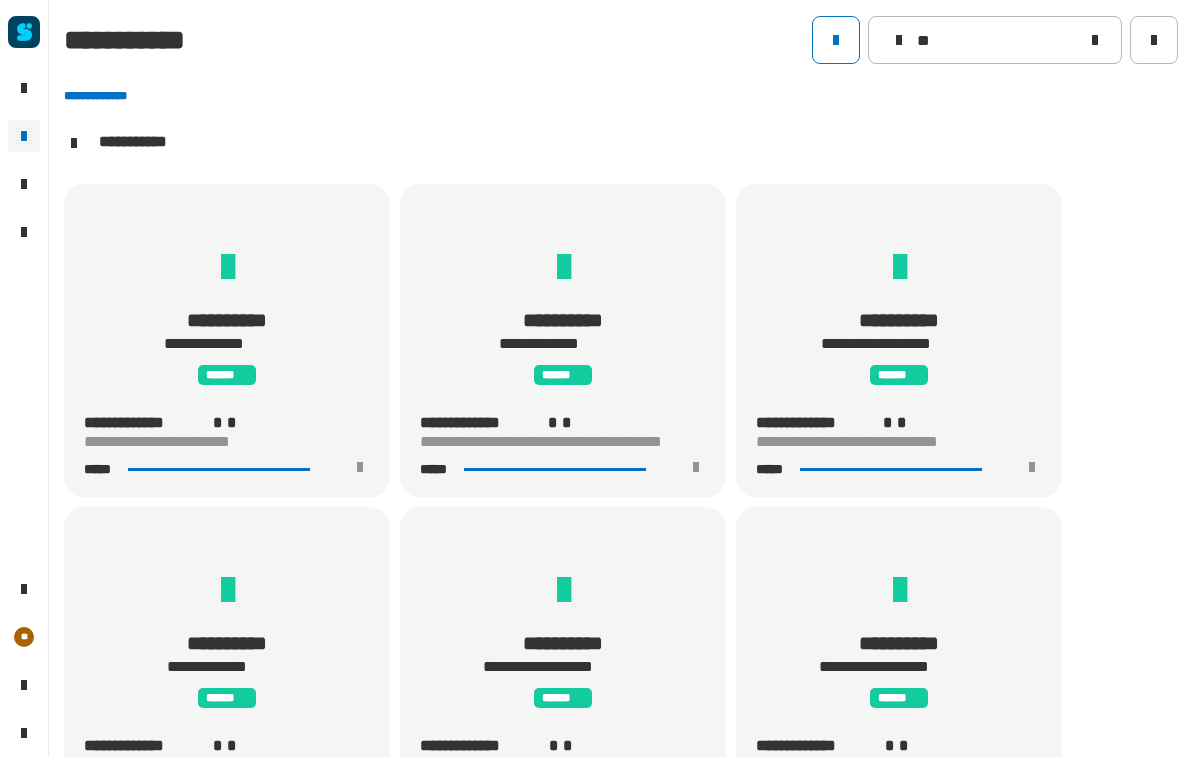 scroll, scrollTop: 1, scrollLeft: 0, axis: vertical 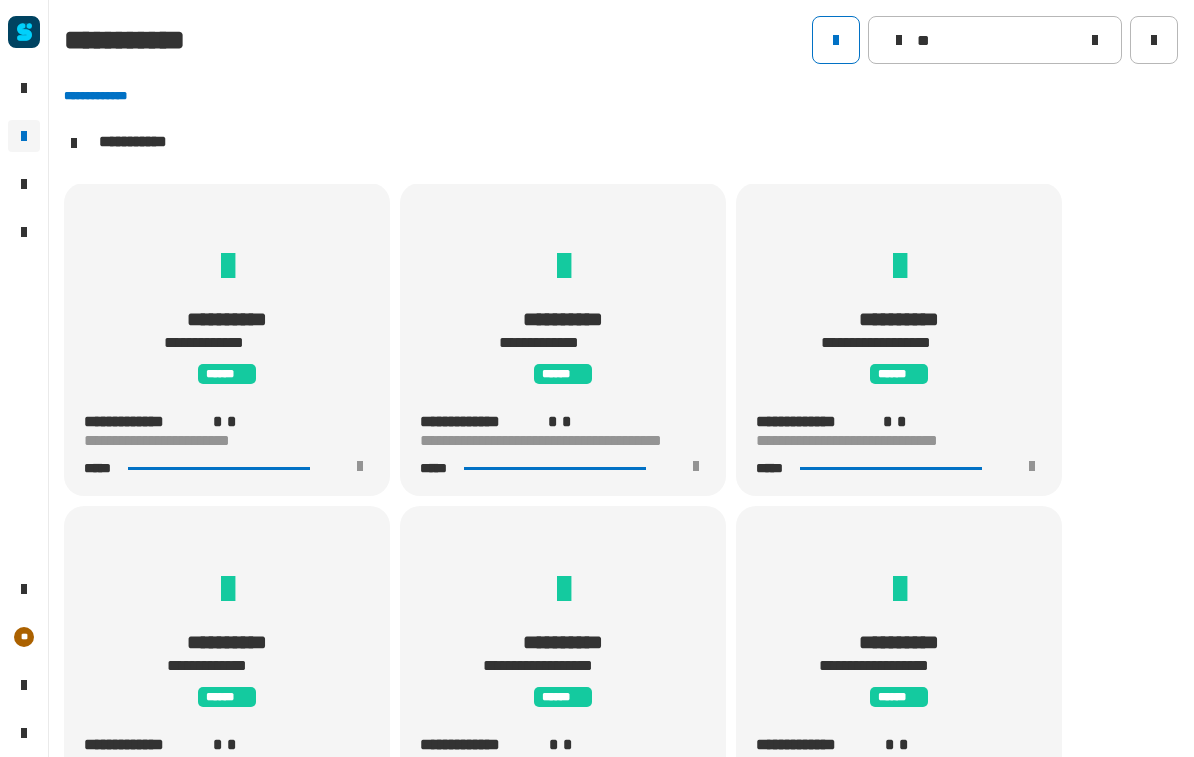 click 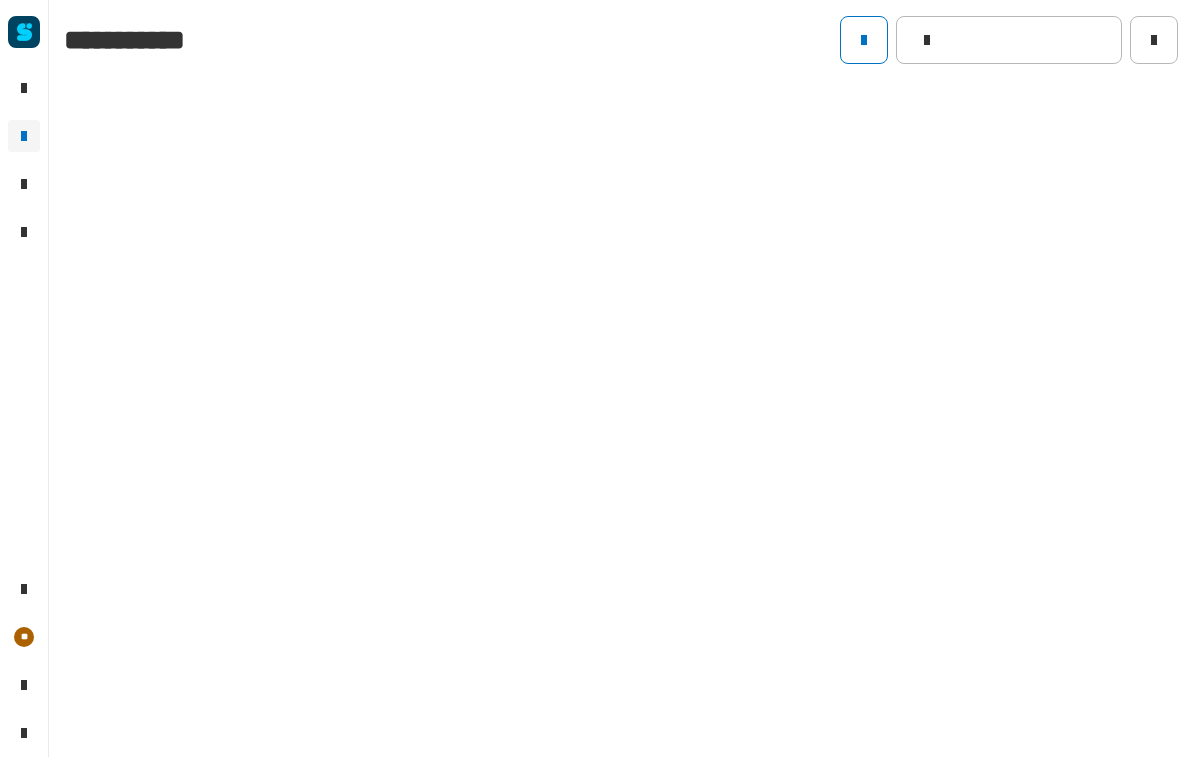 type 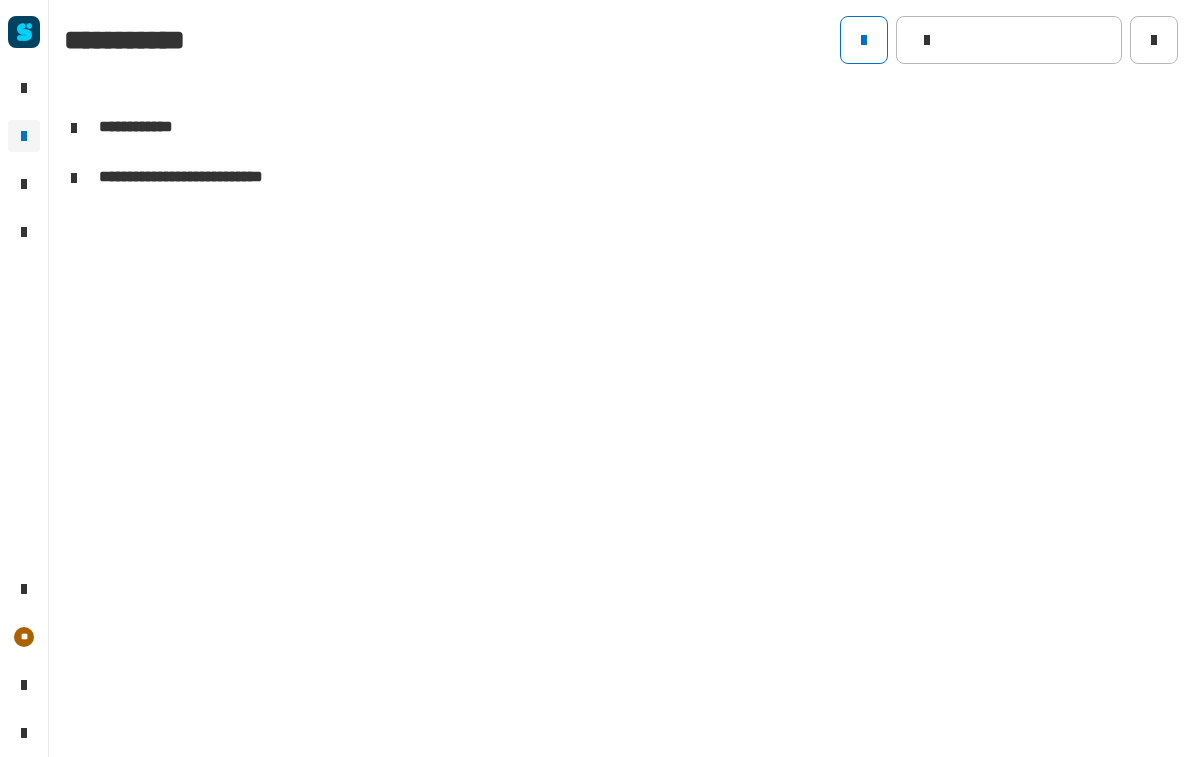click on "**********" 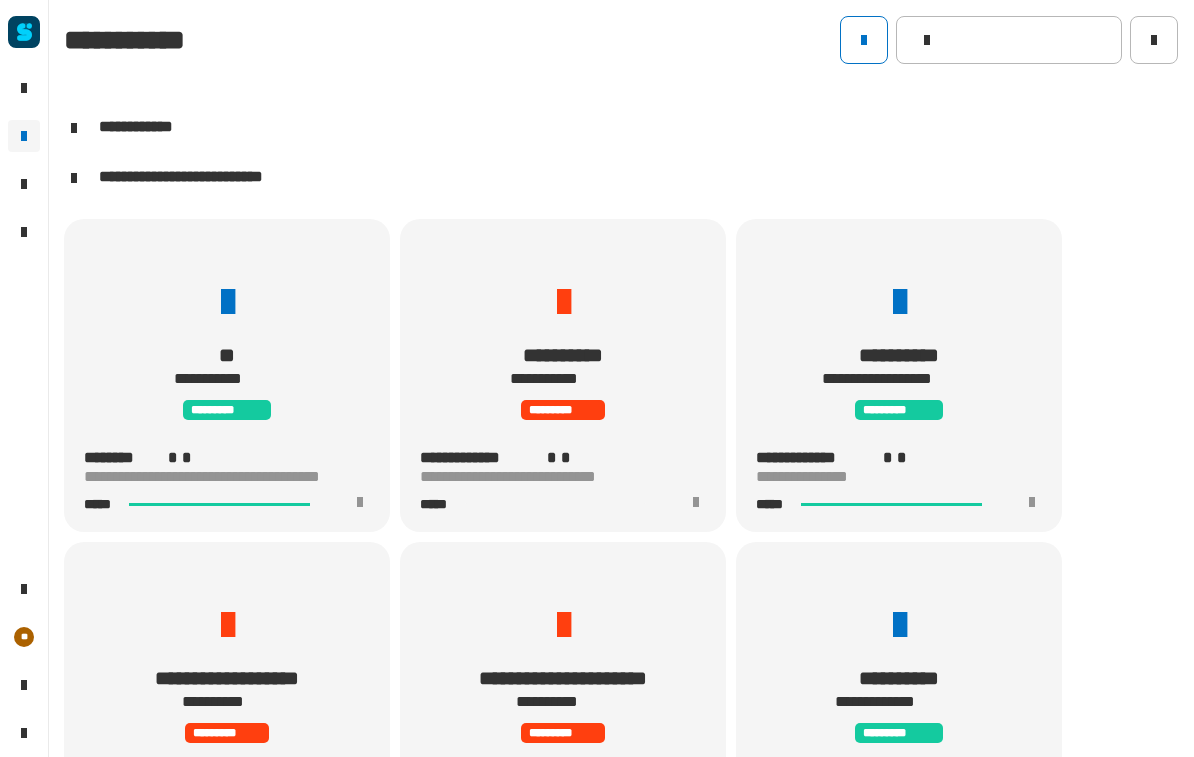 click on "**********" 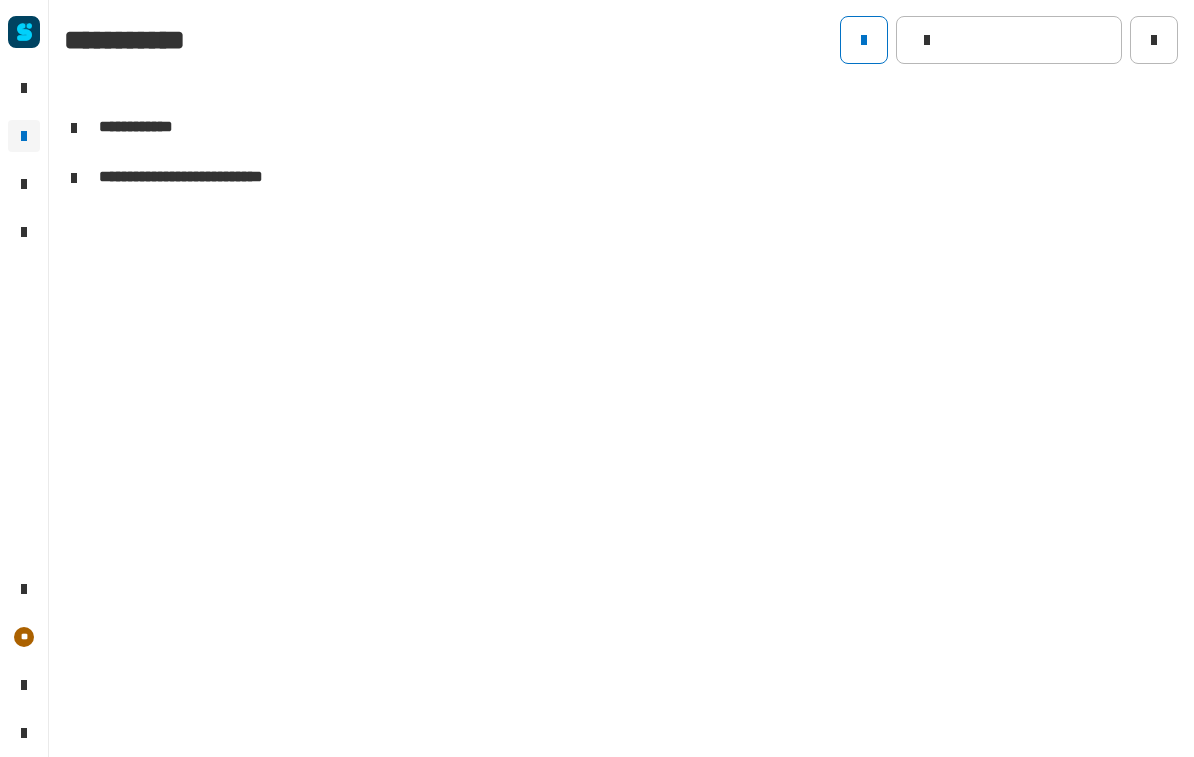 click on "**********" 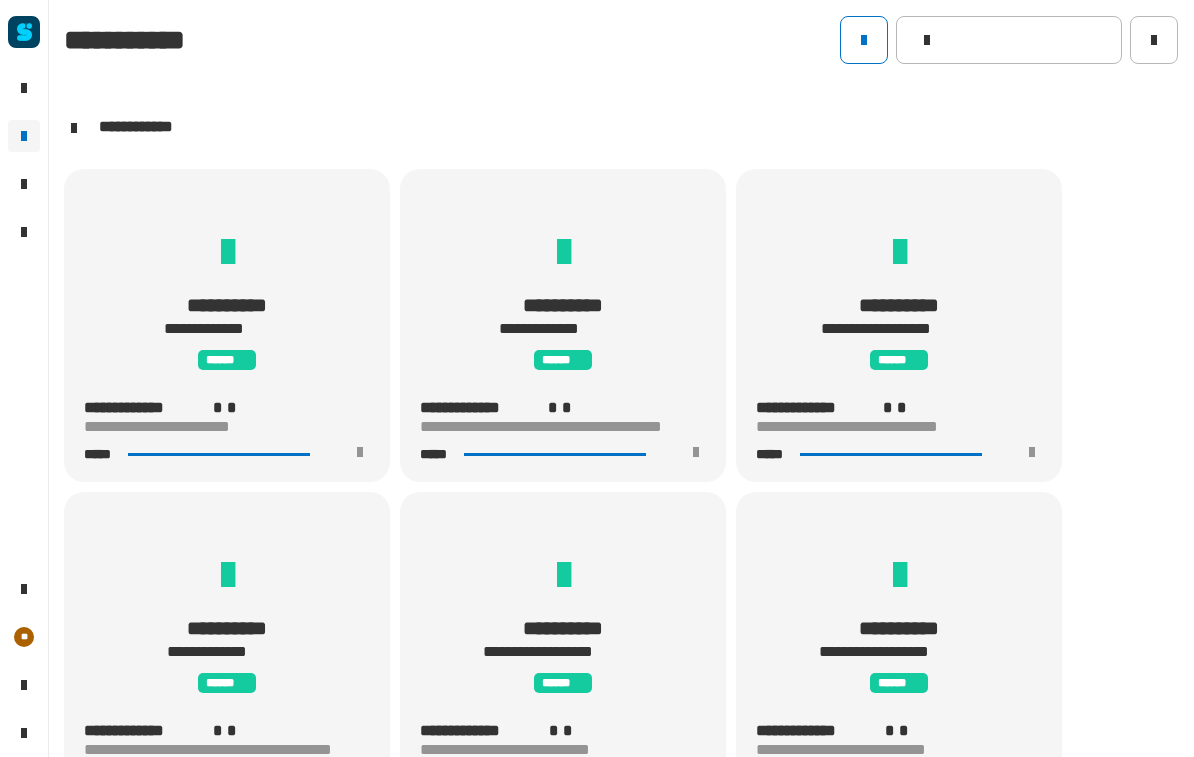 click 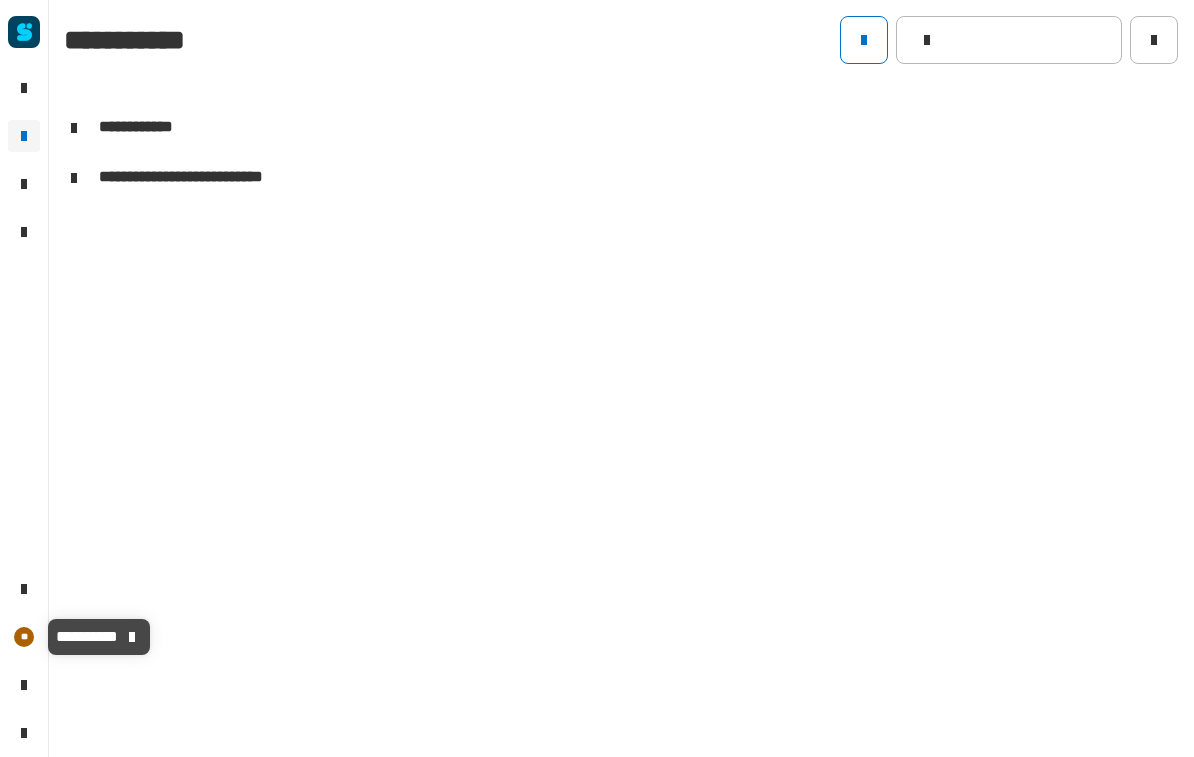 click on "**" 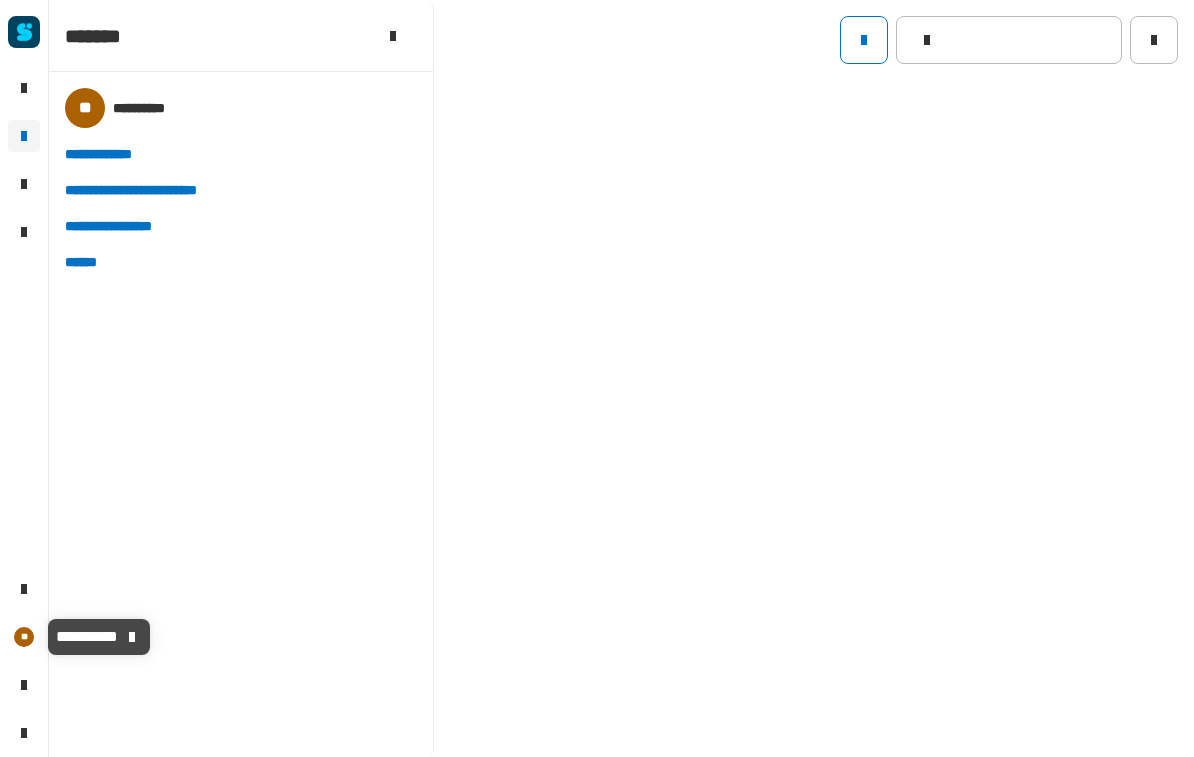 click on "**" 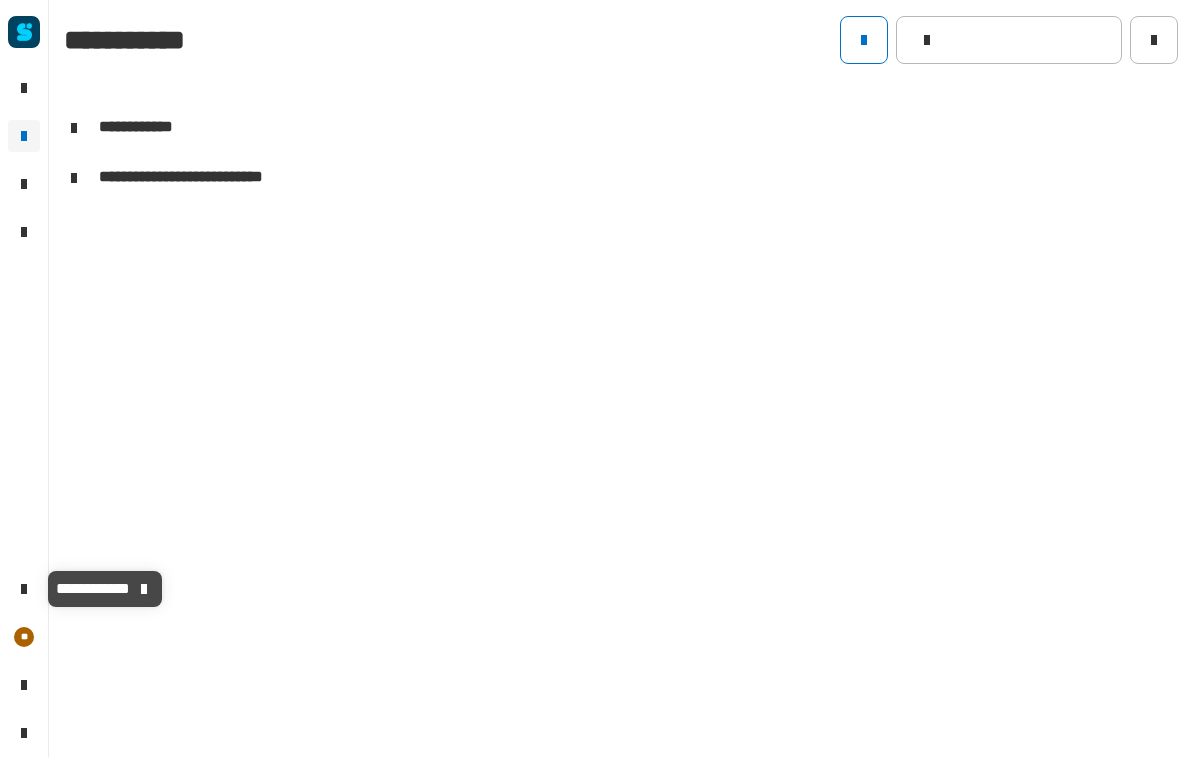 click 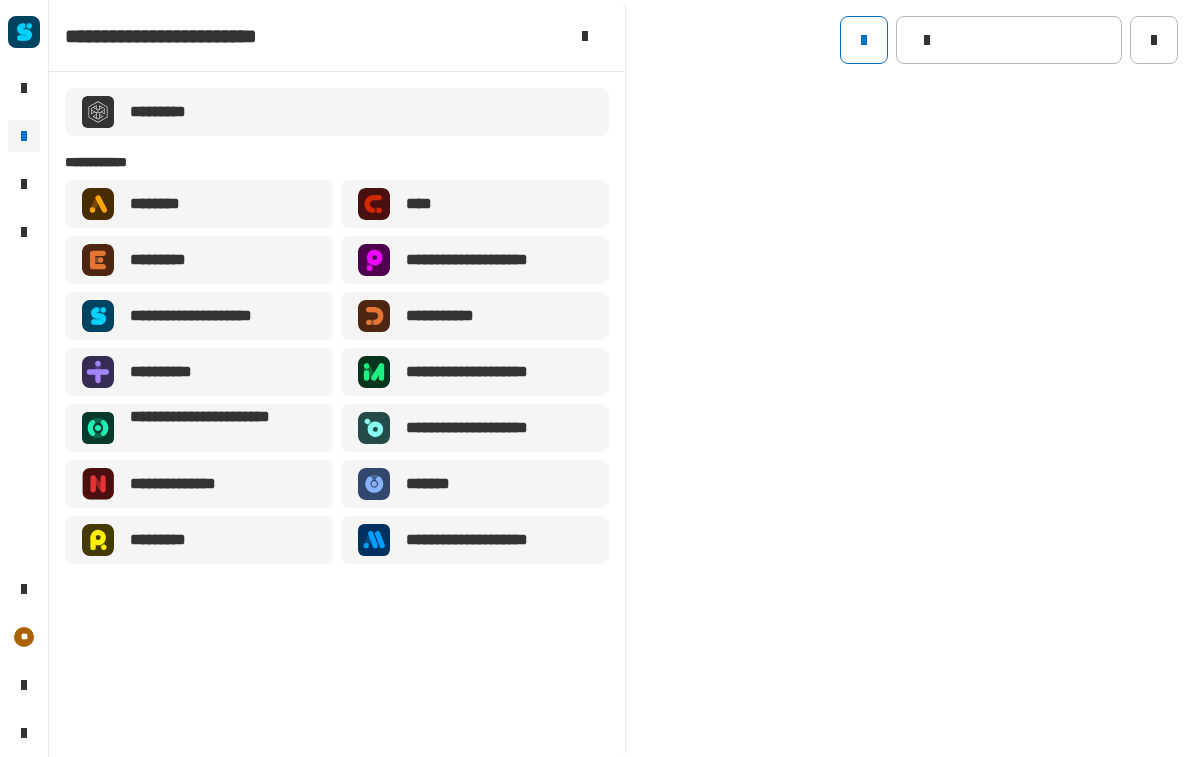 click on "**********" at bounding box center [207, 316] 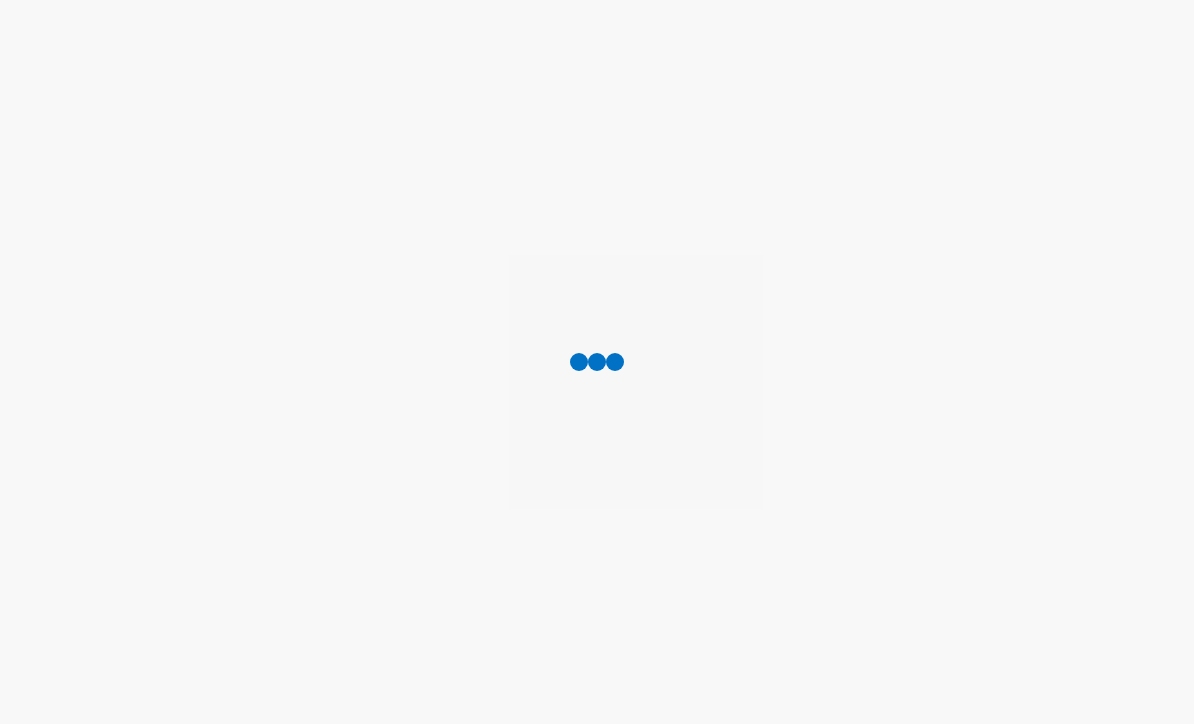 scroll, scrollTop: 0, scrollLeft: 0, axis: both 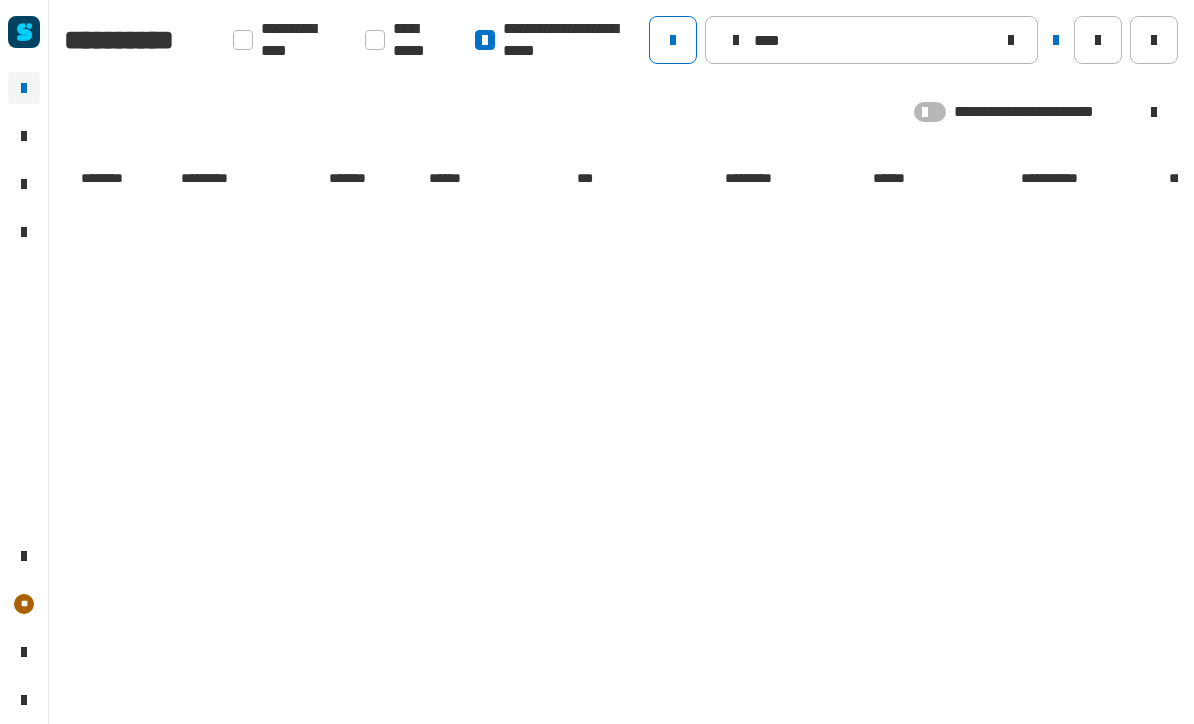 click 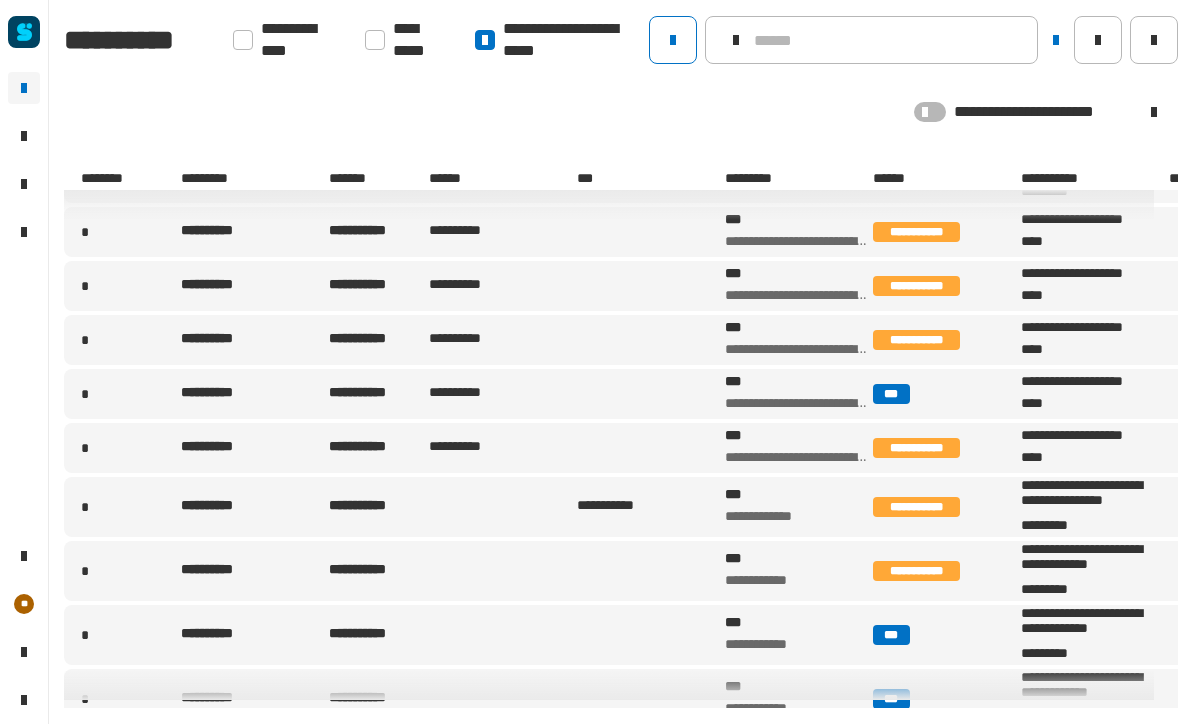 scroll, scrollTop: 55, scrollLeft: 0, axis: vertical 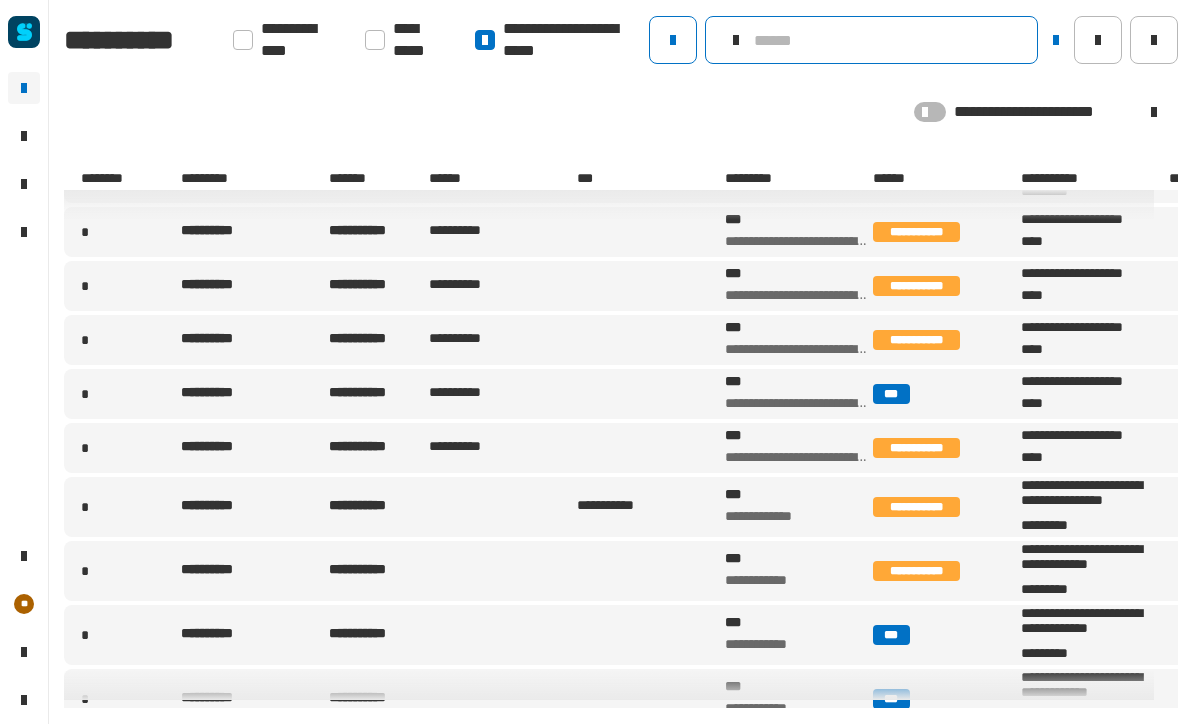click 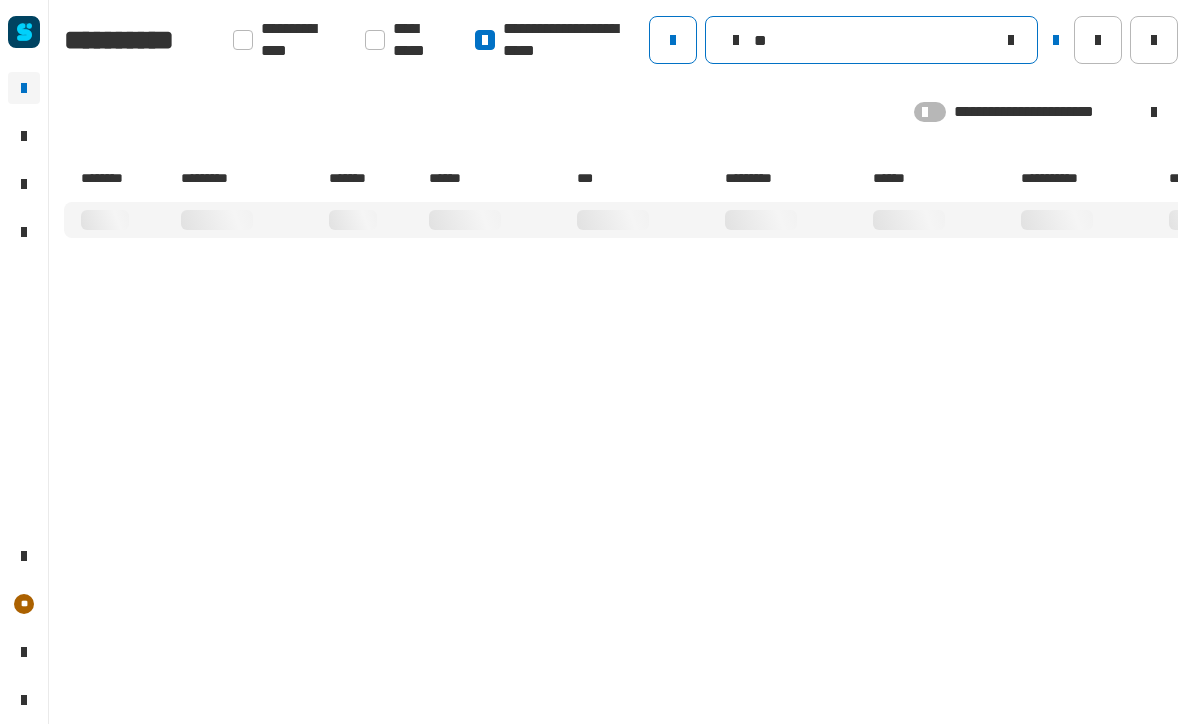 scroll, scrollTop: 0, scrollLeft: 0, axis: both 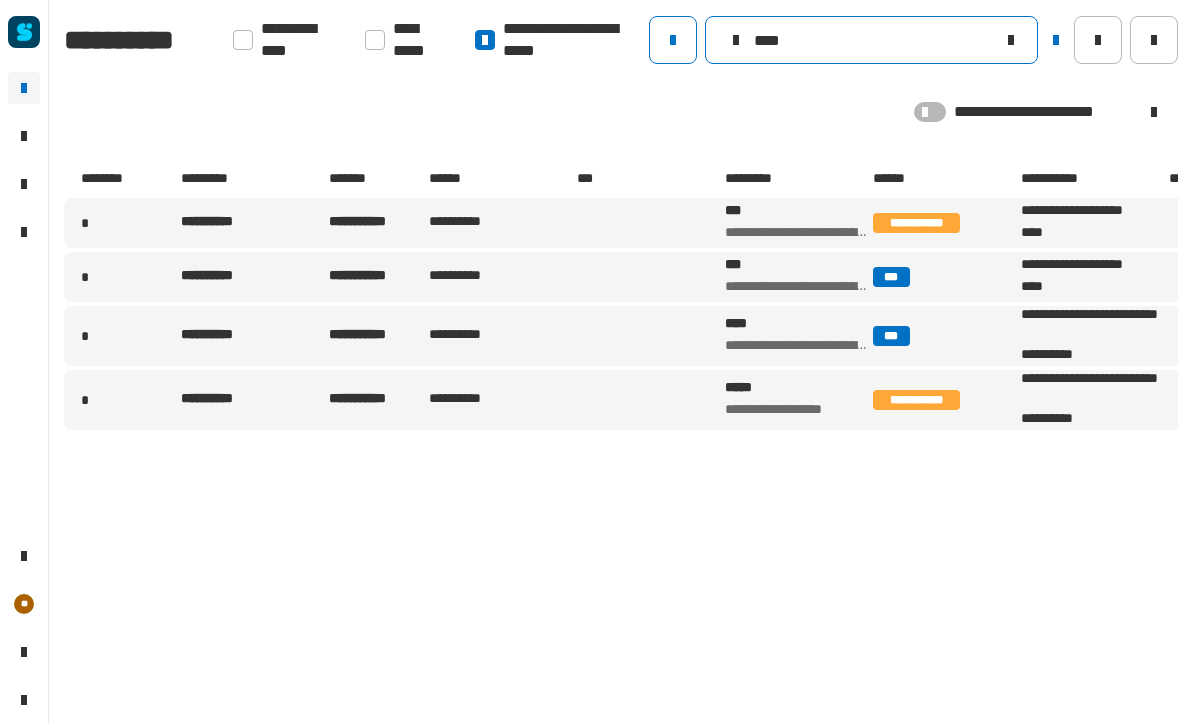 type on "****" 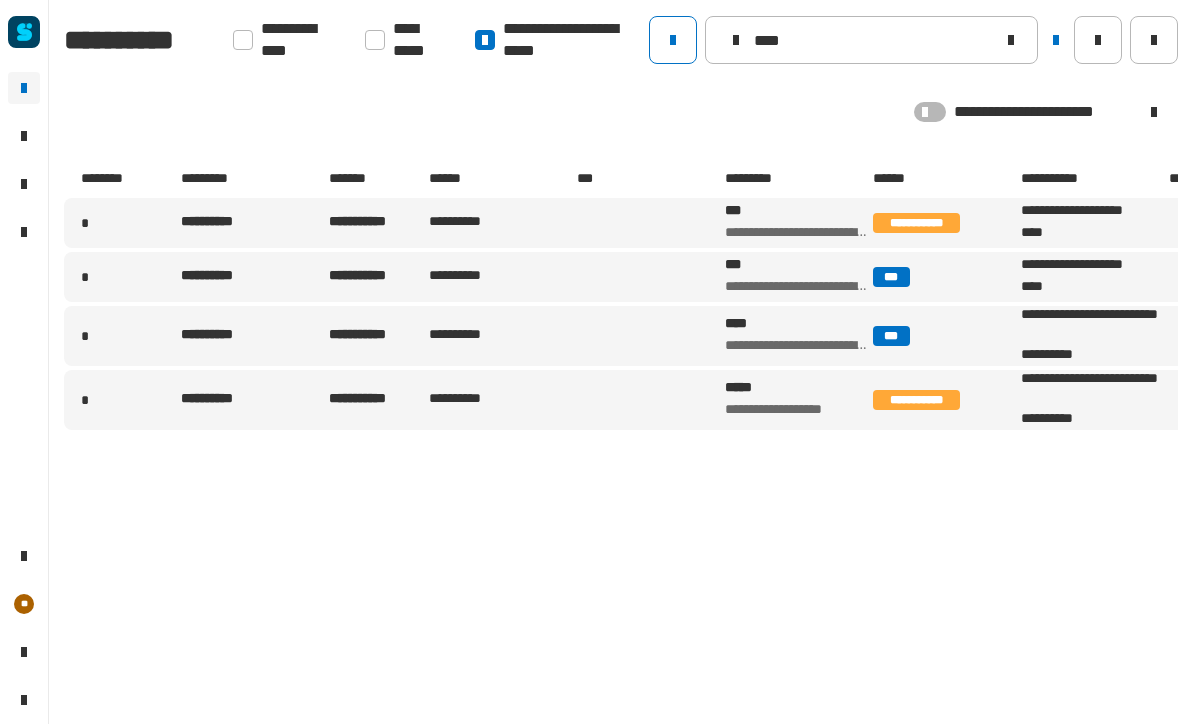 click at bounding box center (649, 223) 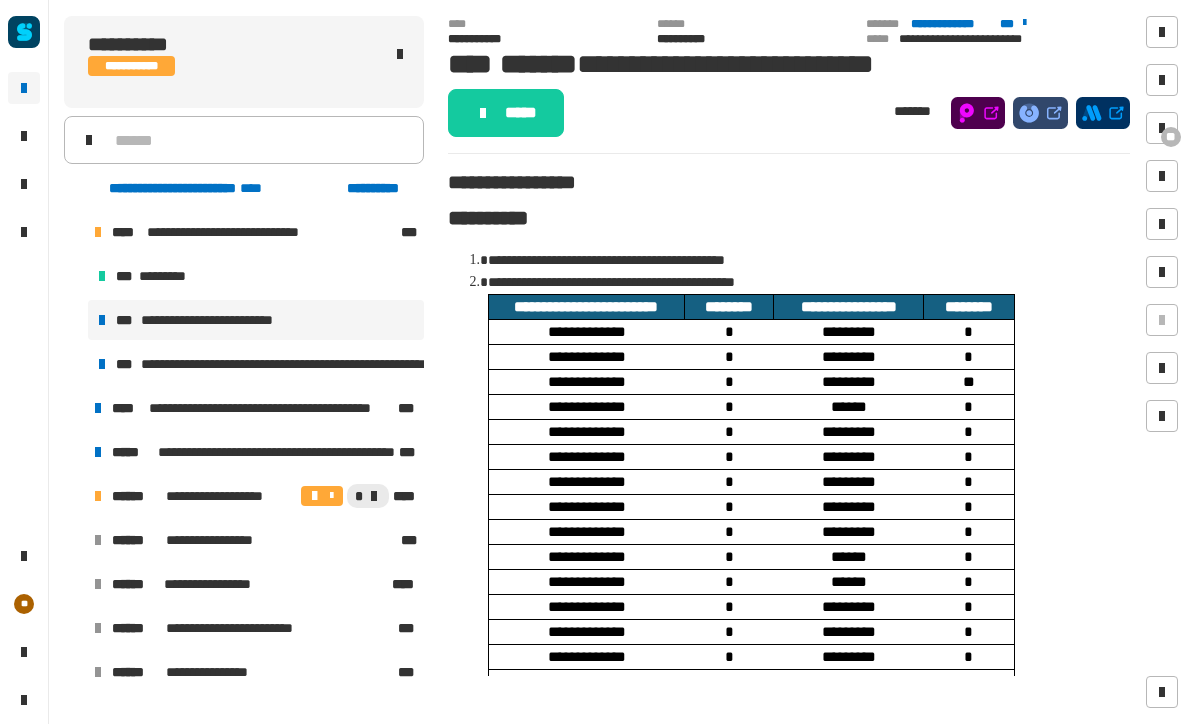 scroll, scrollTop: 11, scrollLeft: 0, axis: vertical 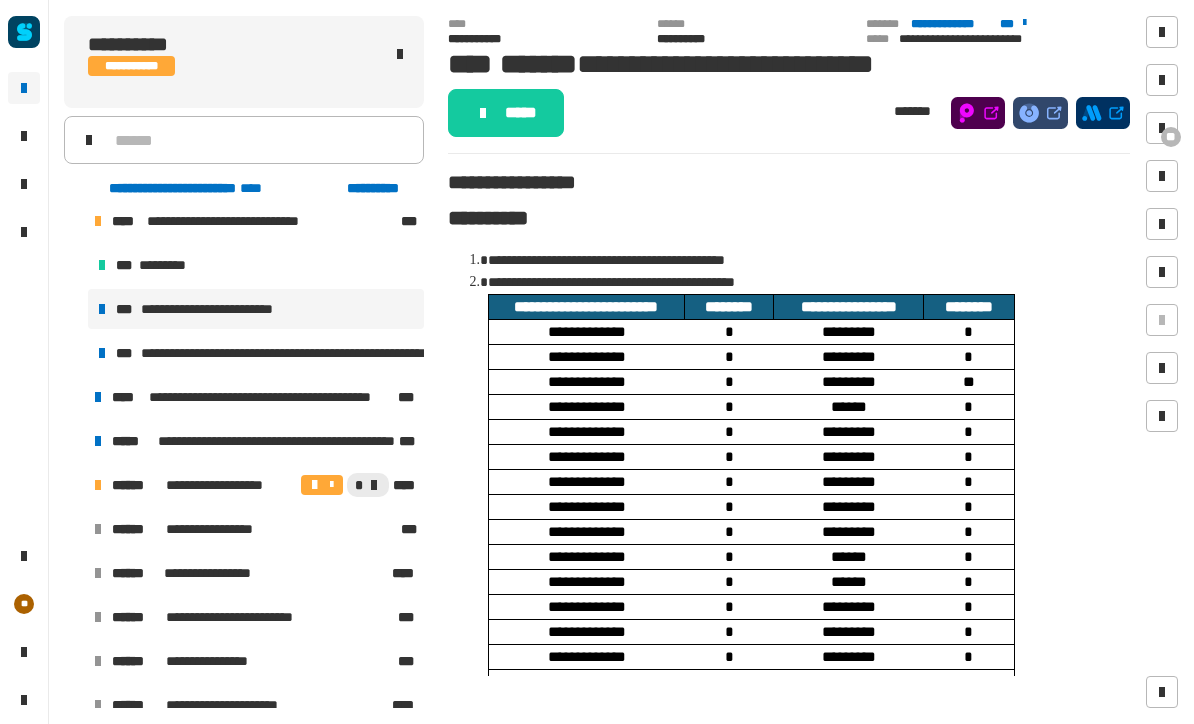 click at bounding box center [74, 221] 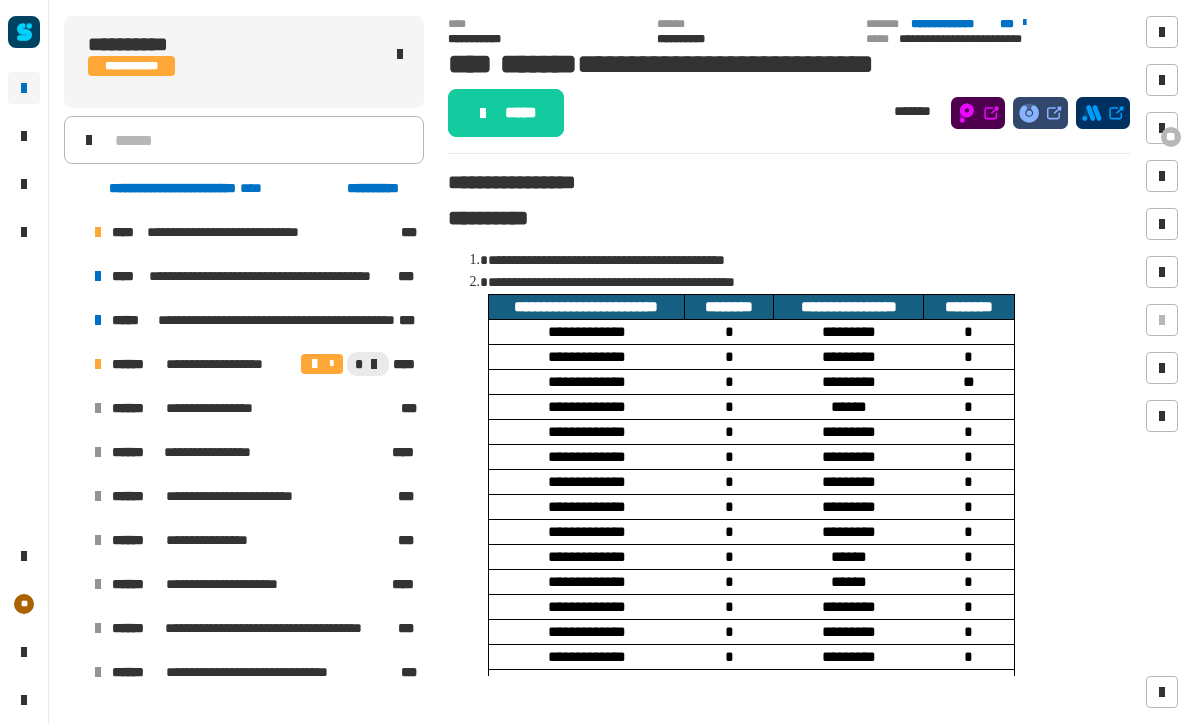 scroll, scrollTop: 0, scrollLeft: 0, axis: both 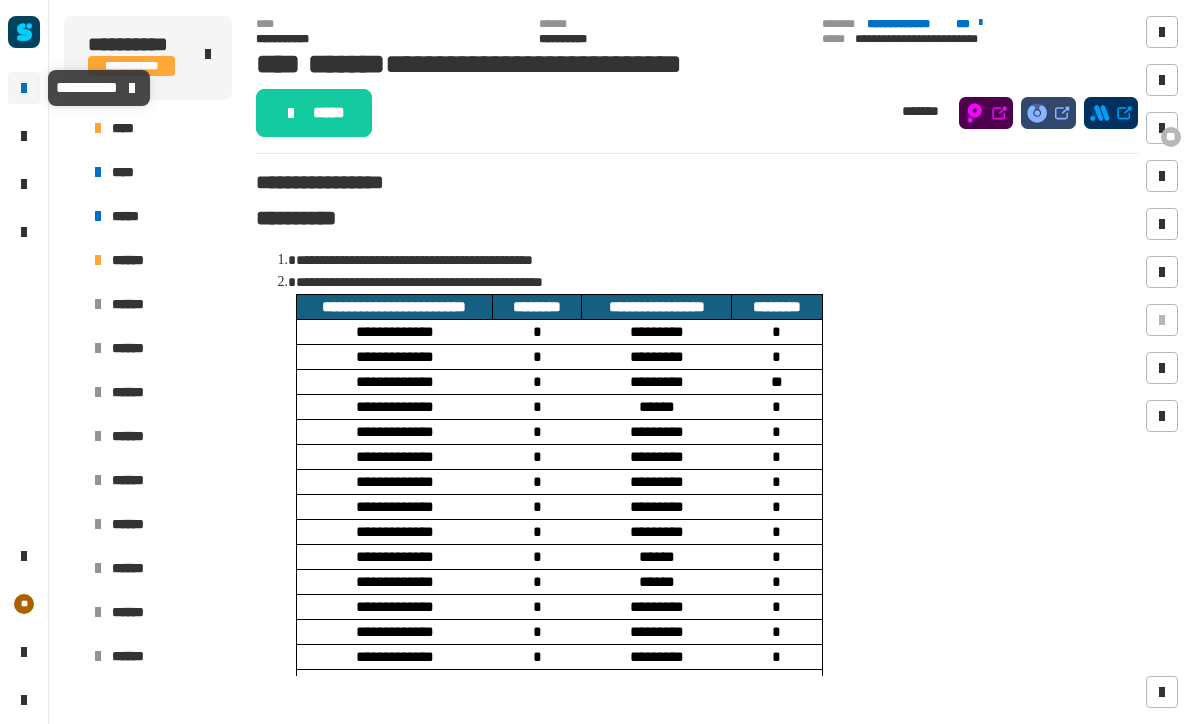 click 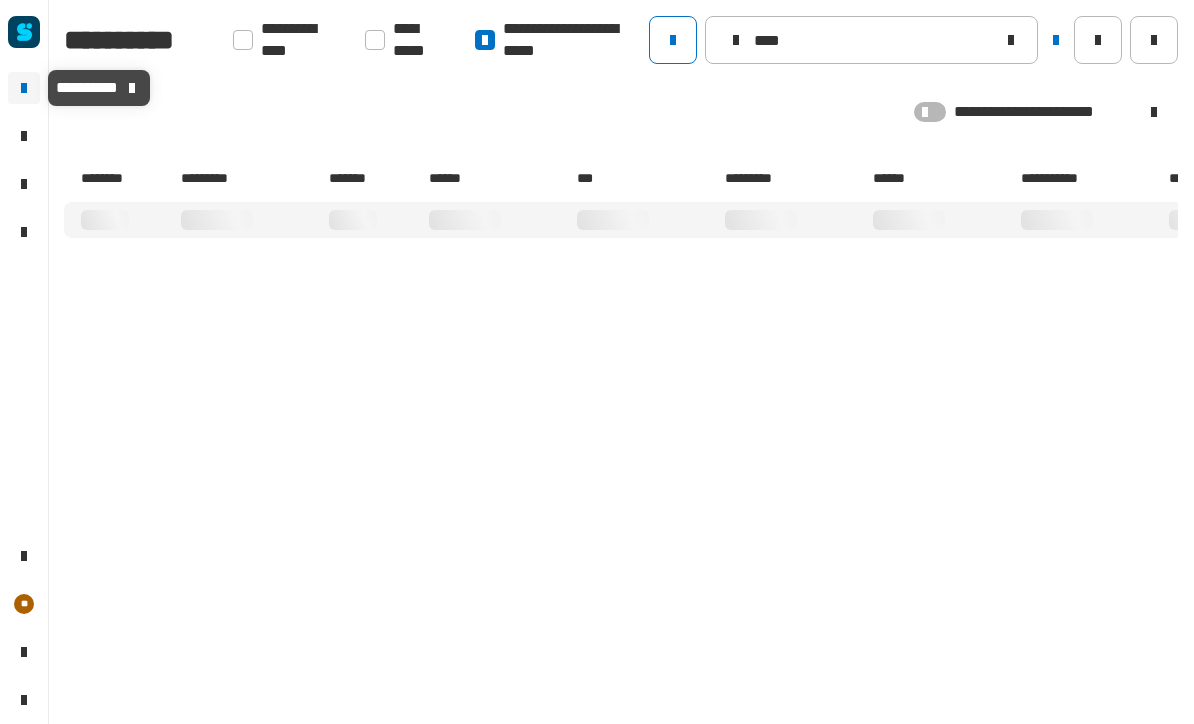 click 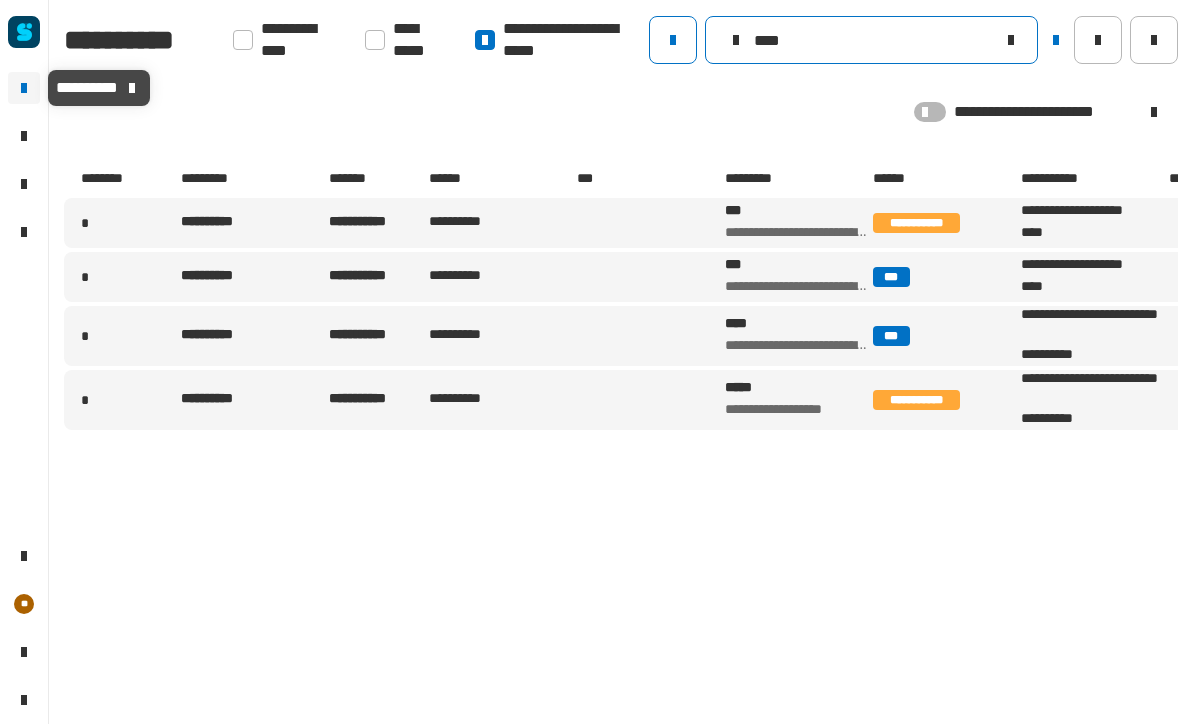 click on "****" 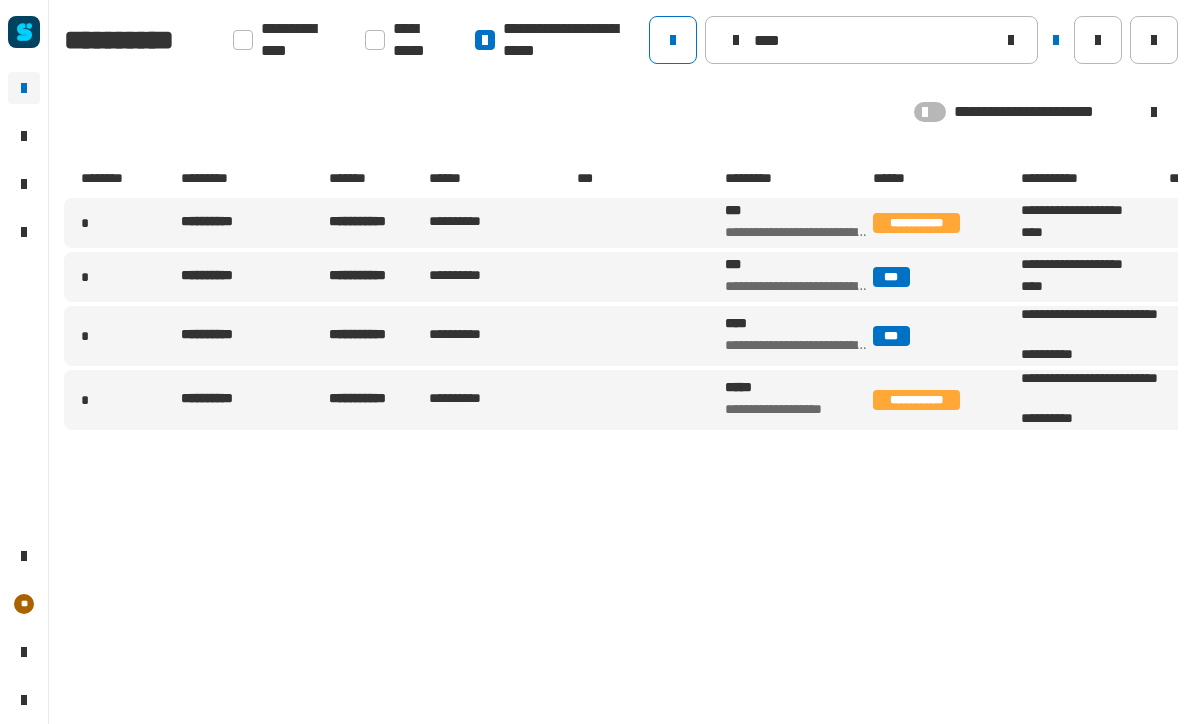 click on "****" 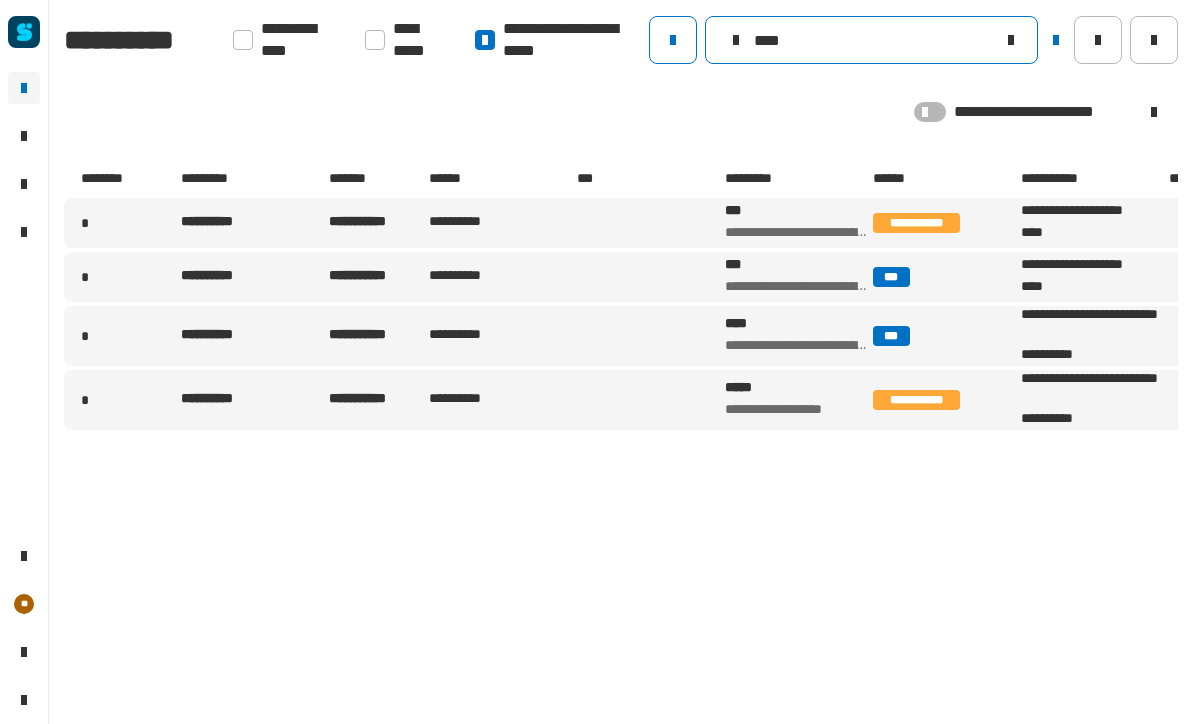 click on "****" 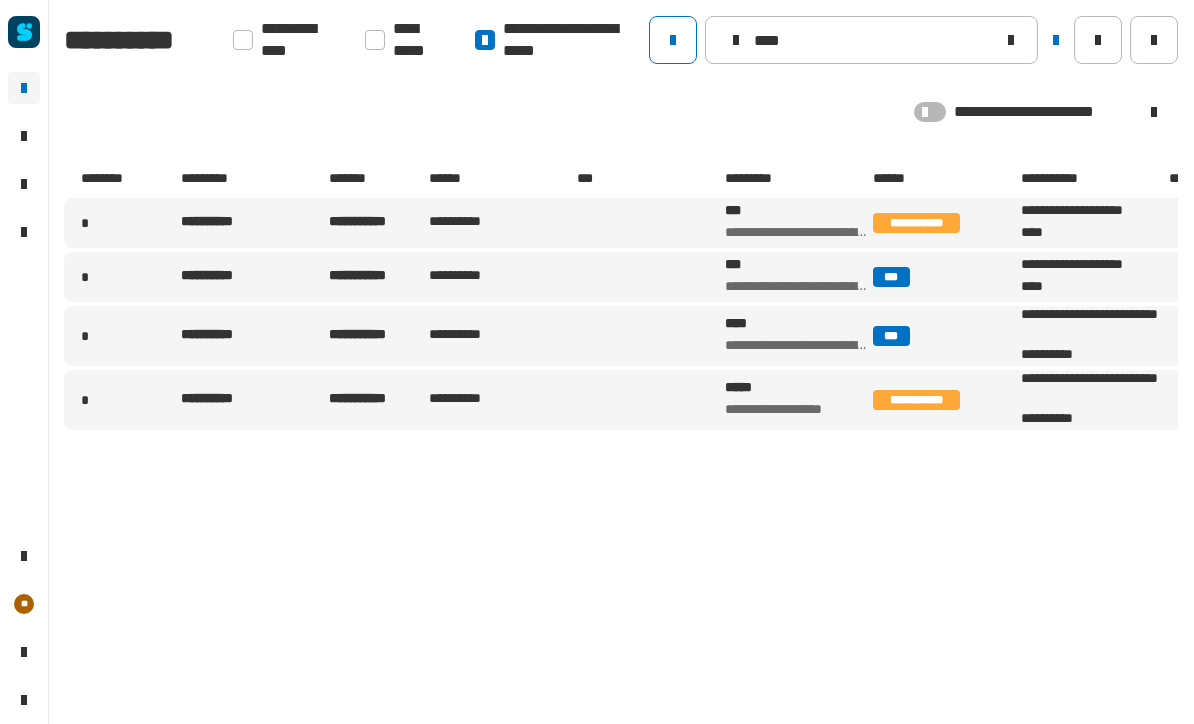 click 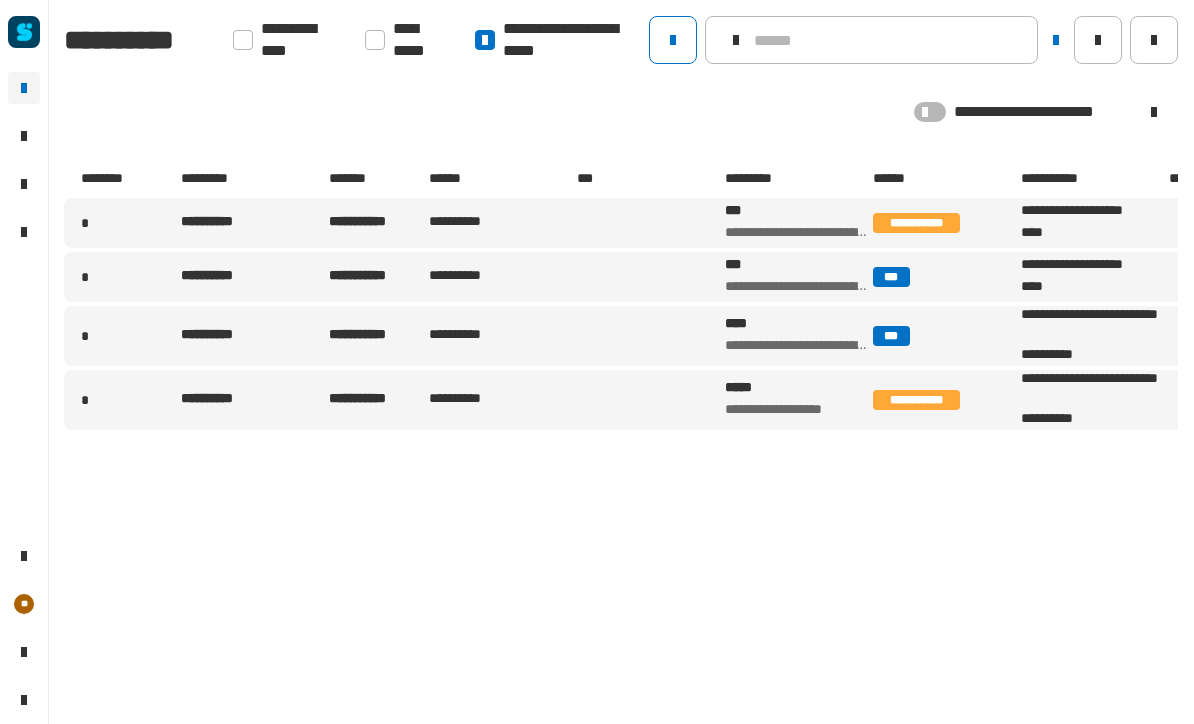 type 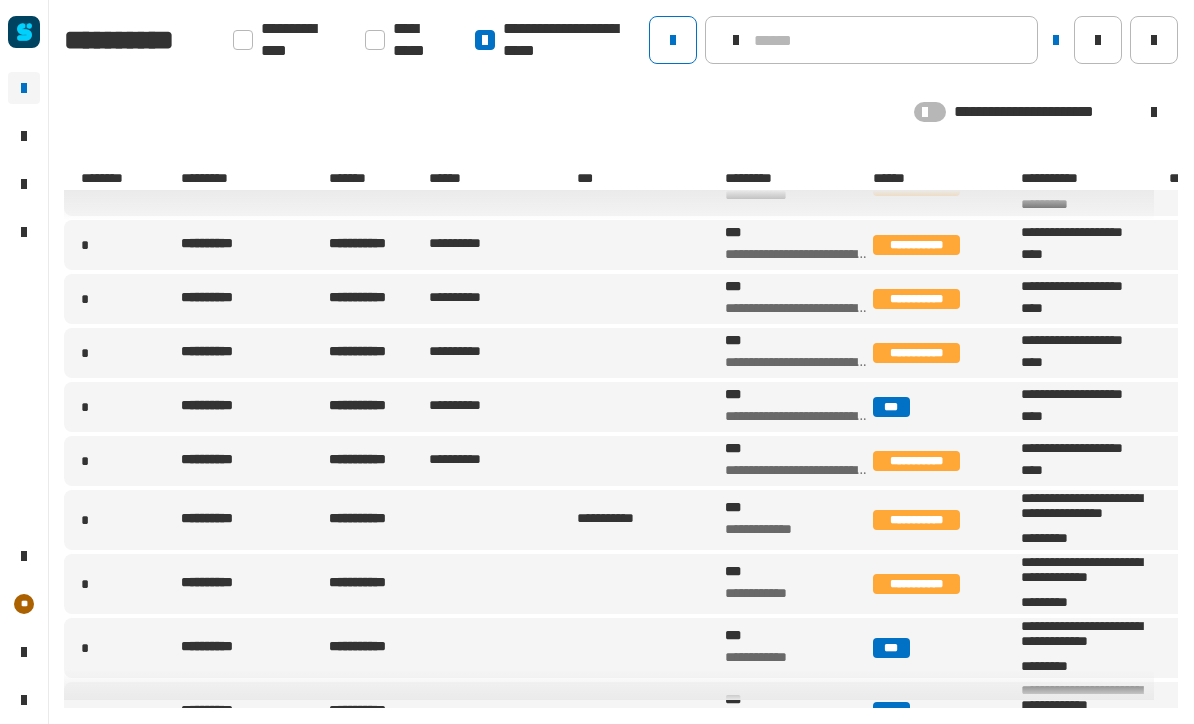 scroll, scrollTop: 43, scrollLeft: 0, axis: vertical 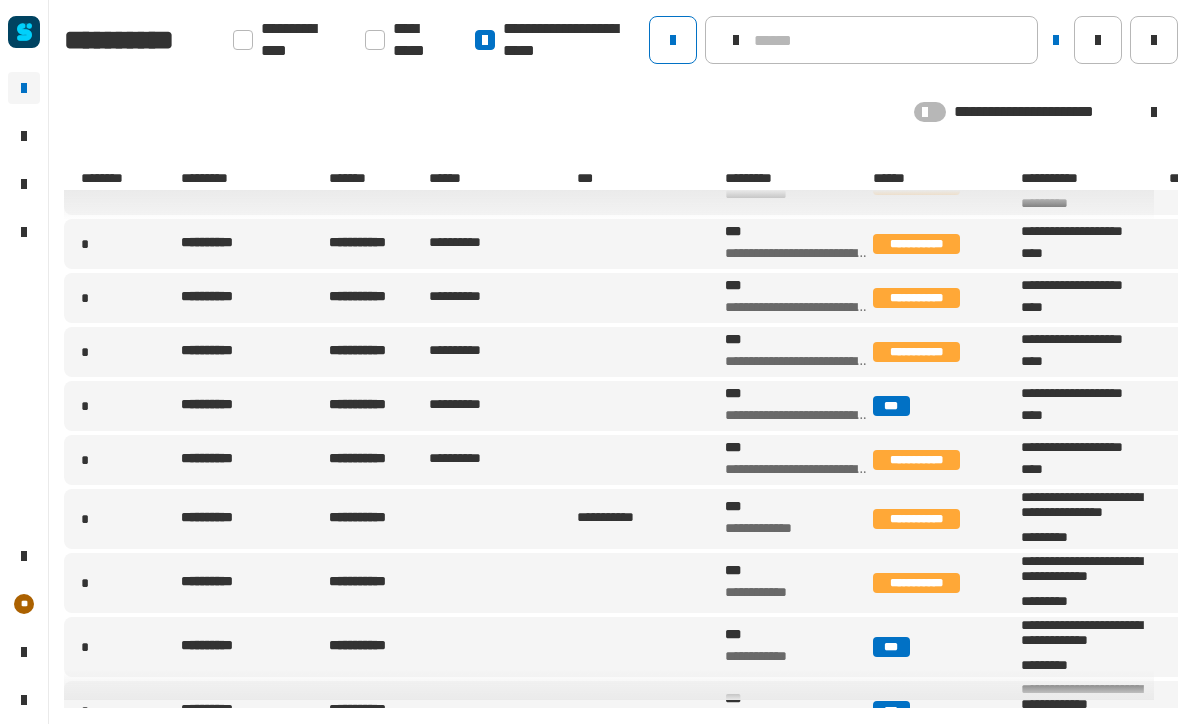 click at bounding box center (649, 460) 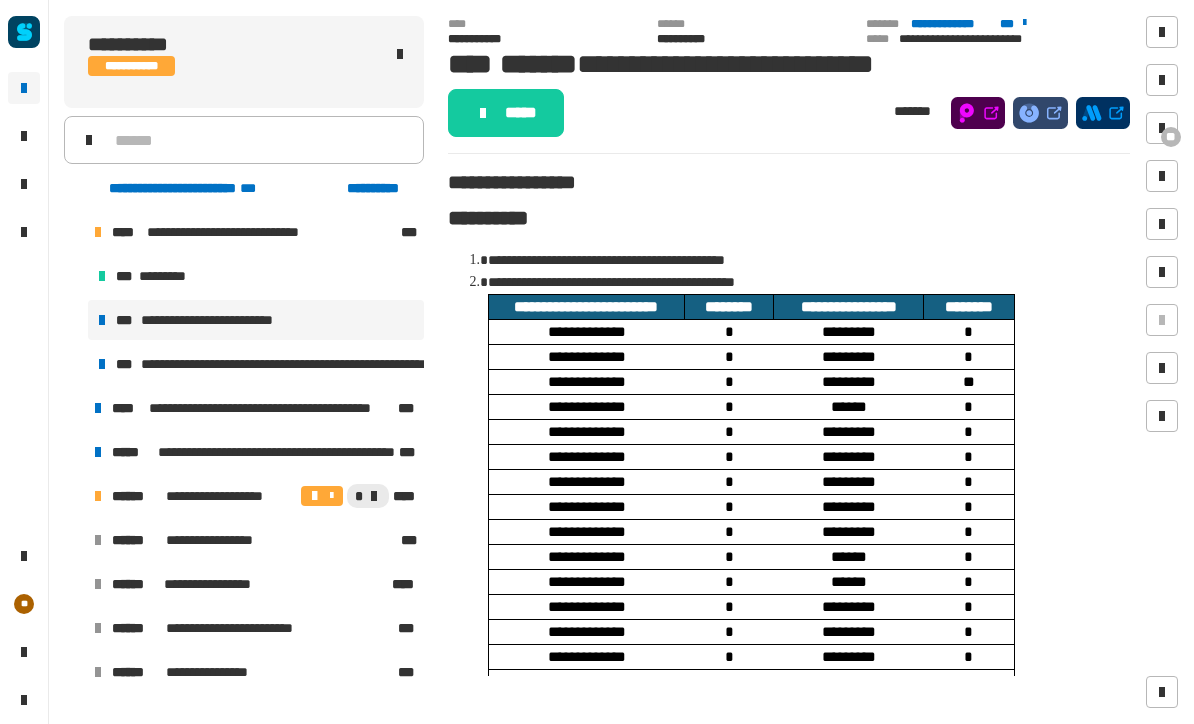scroll, scrollTop: 0, scrollLeft: 0, axis: both 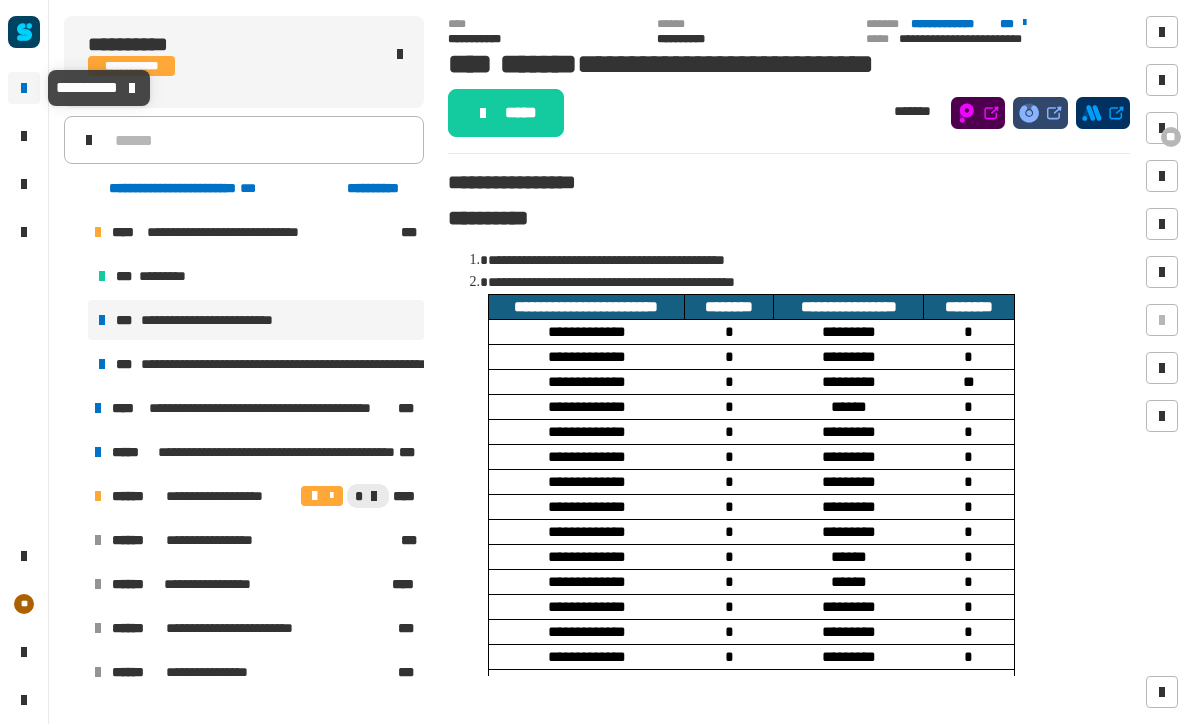 click 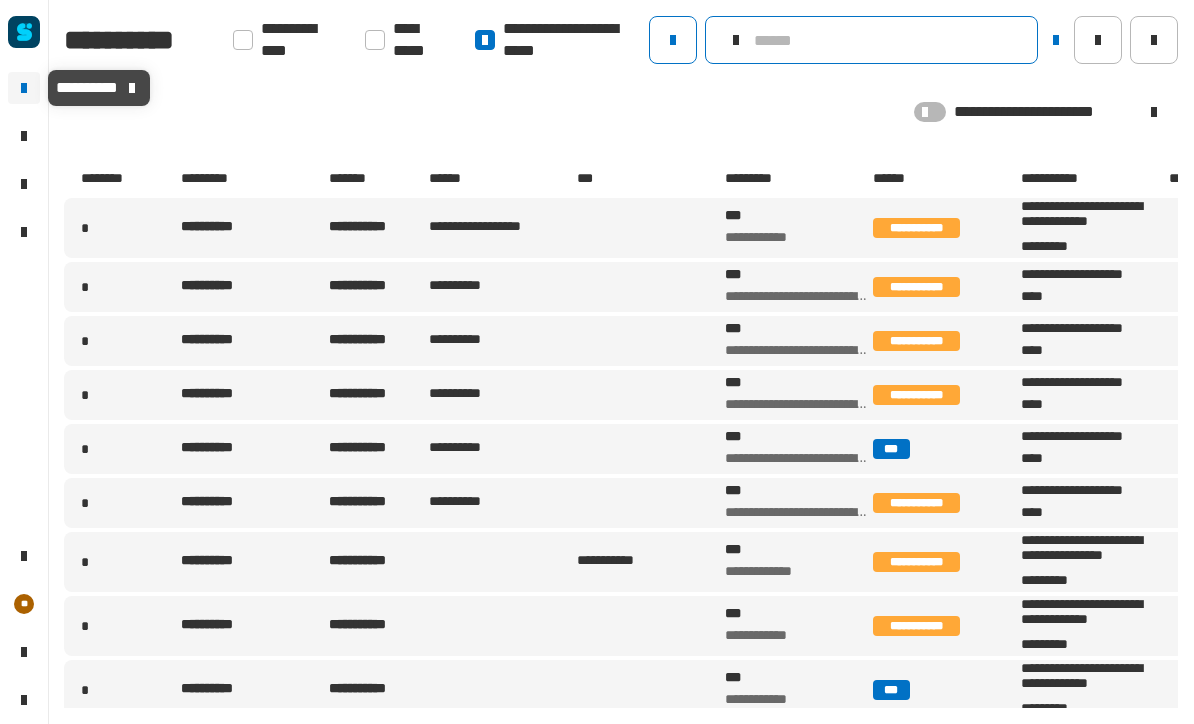click 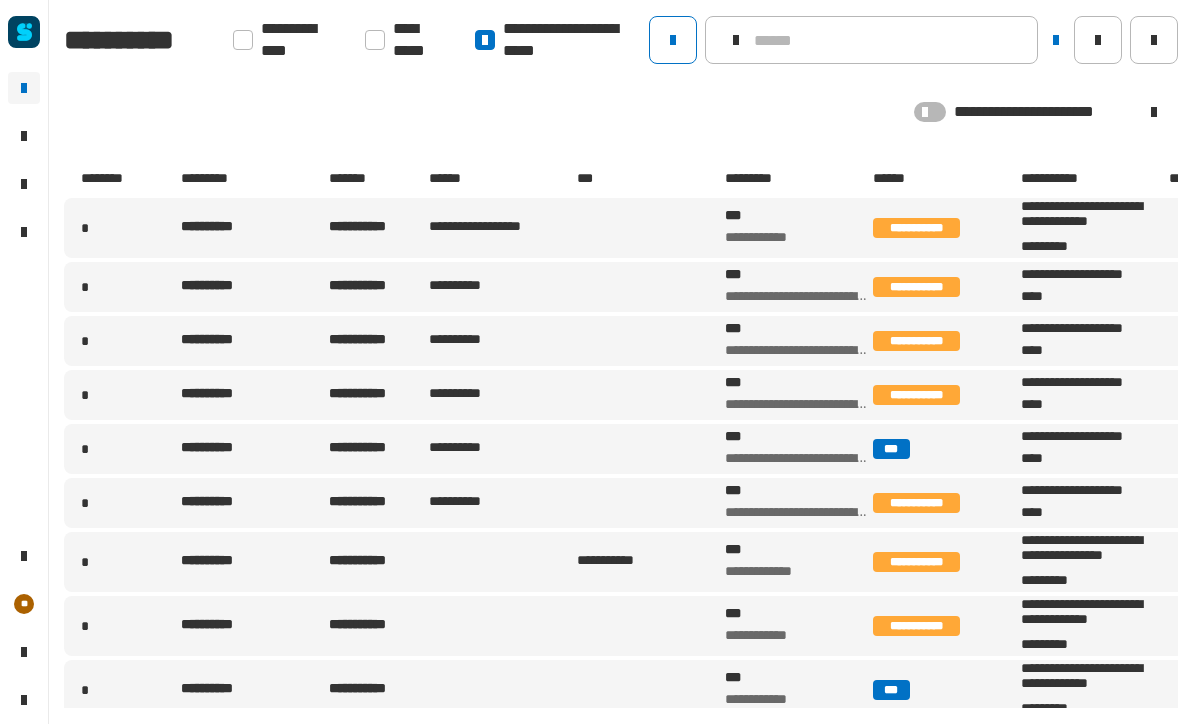 click on "**********" 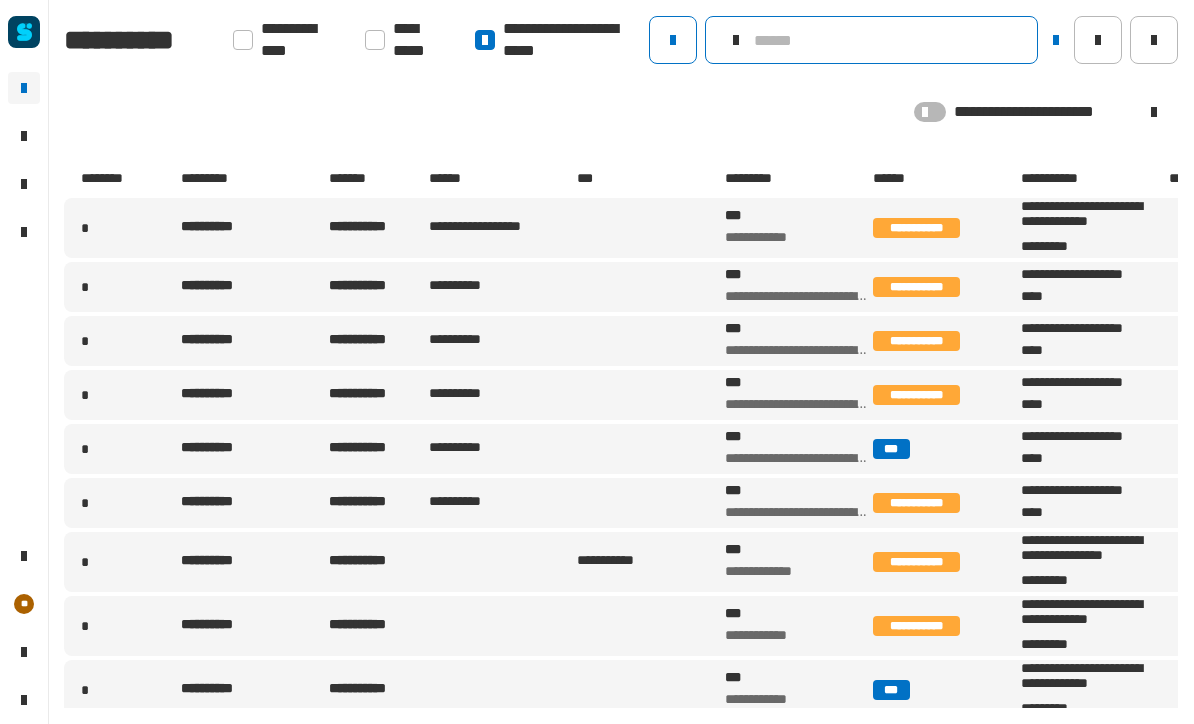 click 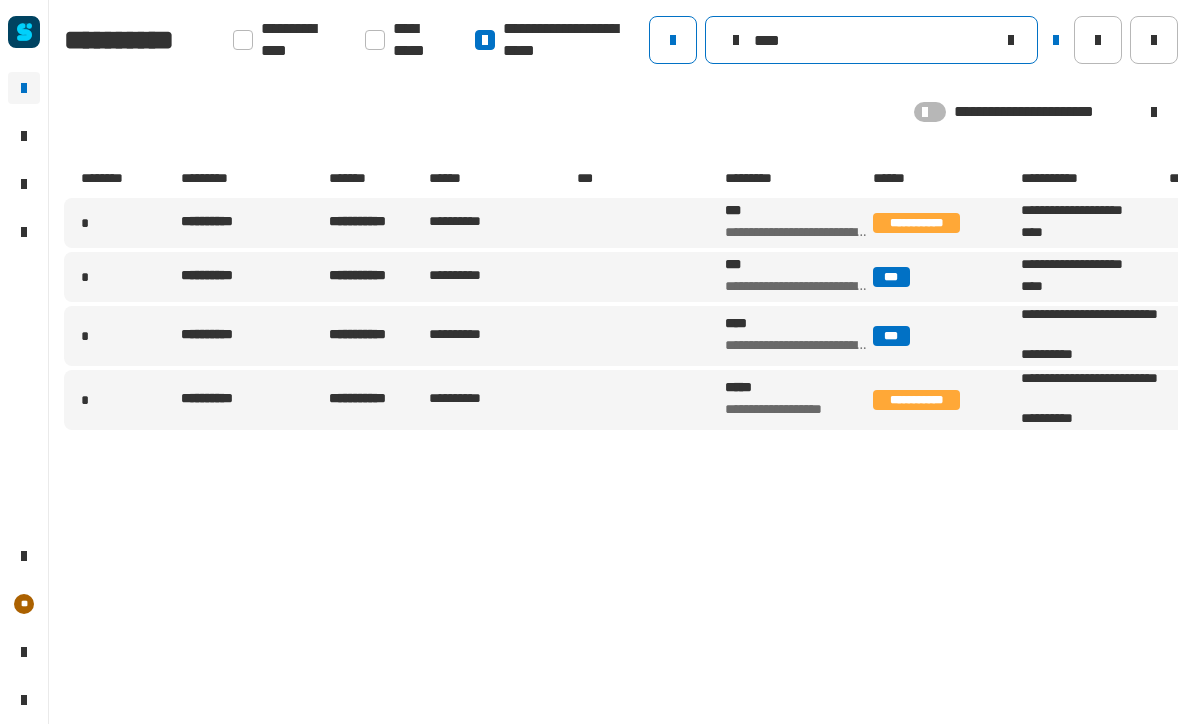 type on "****" 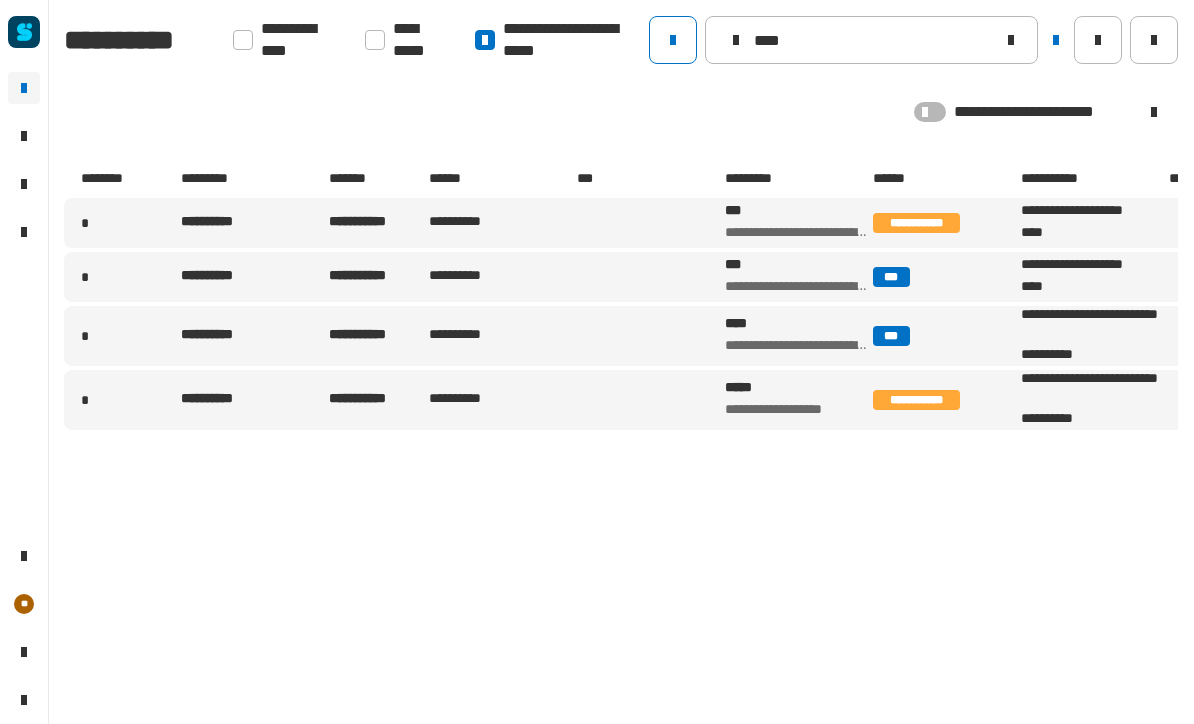 click at bounding box center (649, 223) 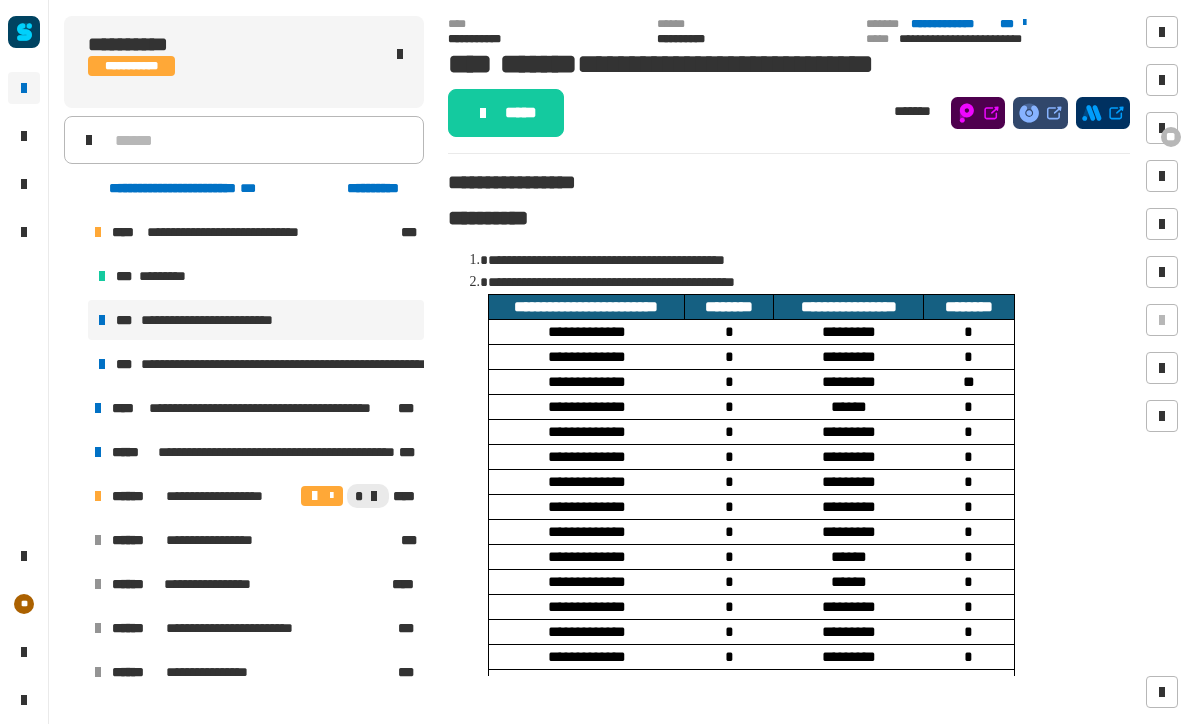 scroll, scrollTop: 0, scrollLeft: 0, axis: both 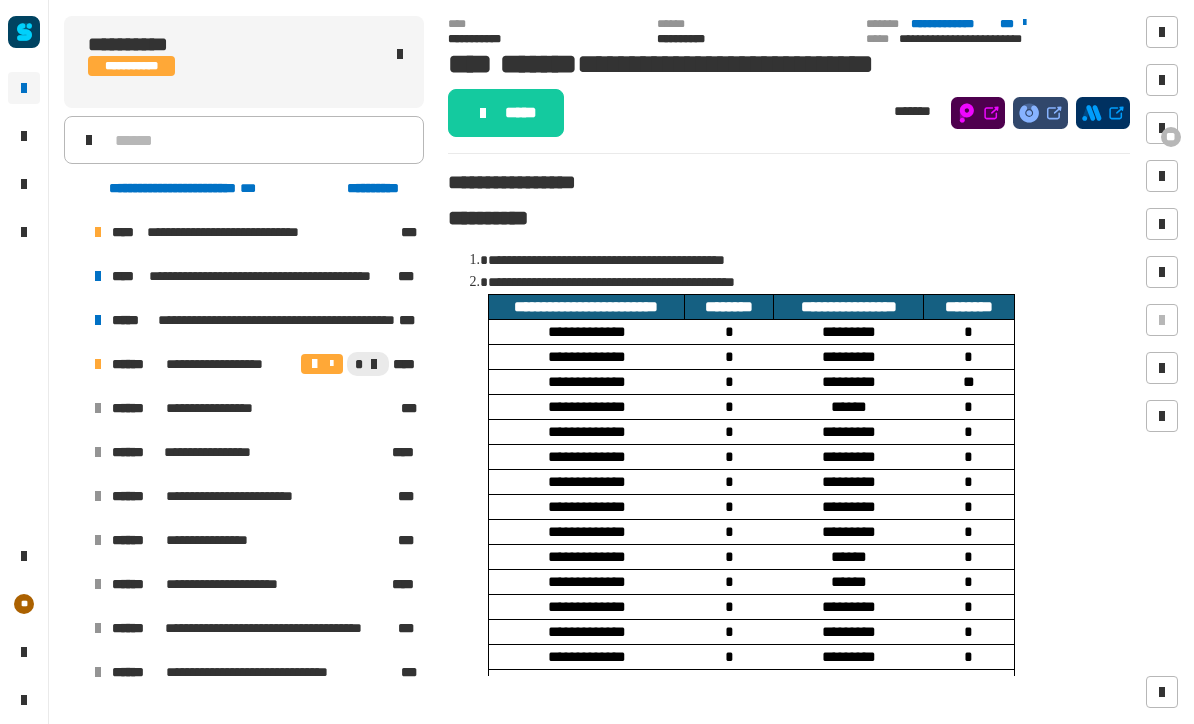 click on "**********" 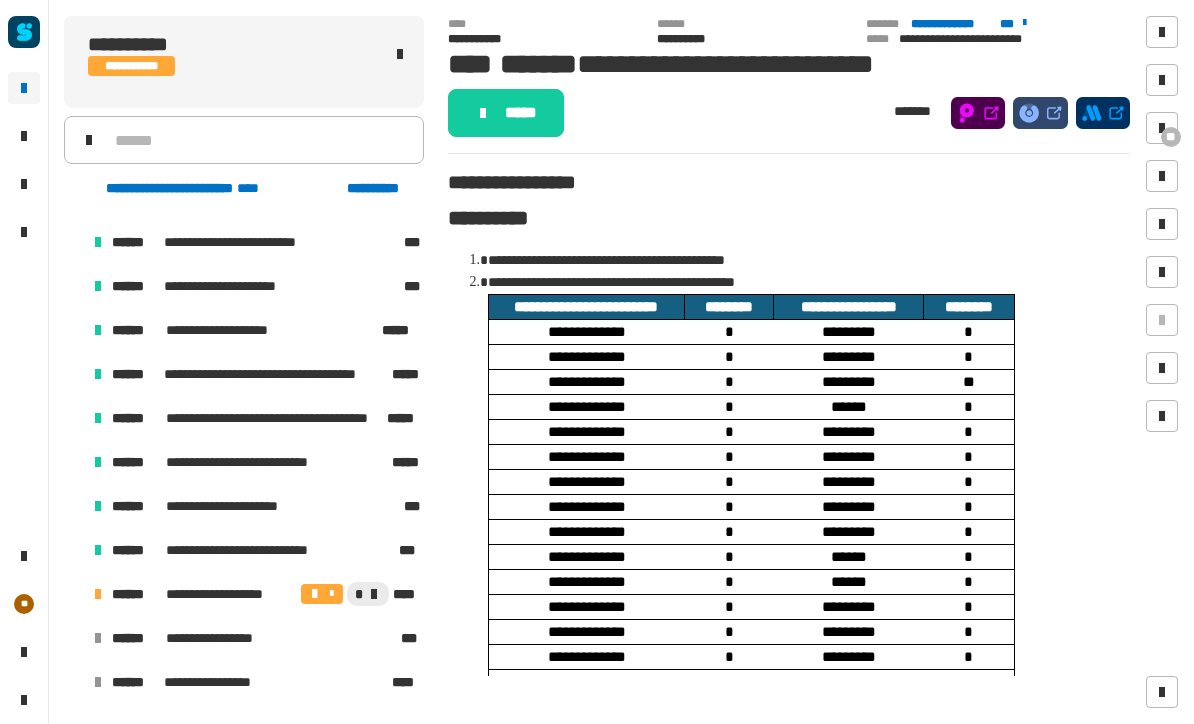 scroll, scrollTop: 710, scrollLeft: 0, axis: vertical 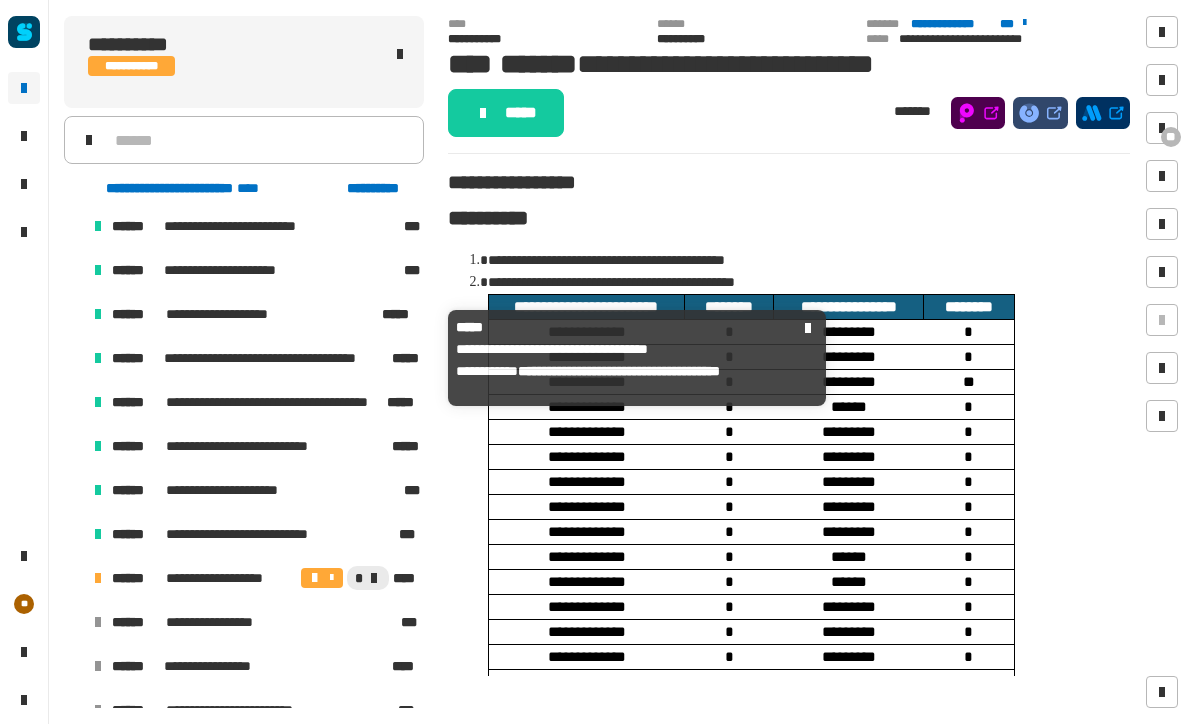 click on "**********" at bounding box center [278, 358] 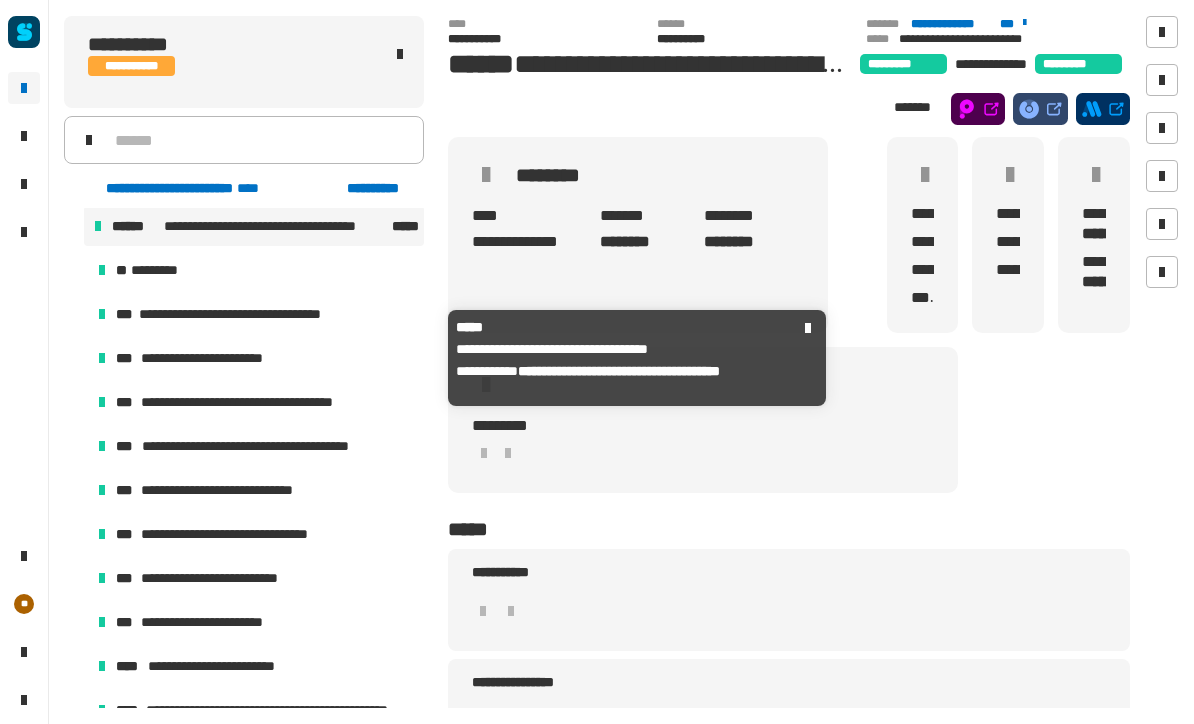 click on "**********" at bounding box center [256, 402] 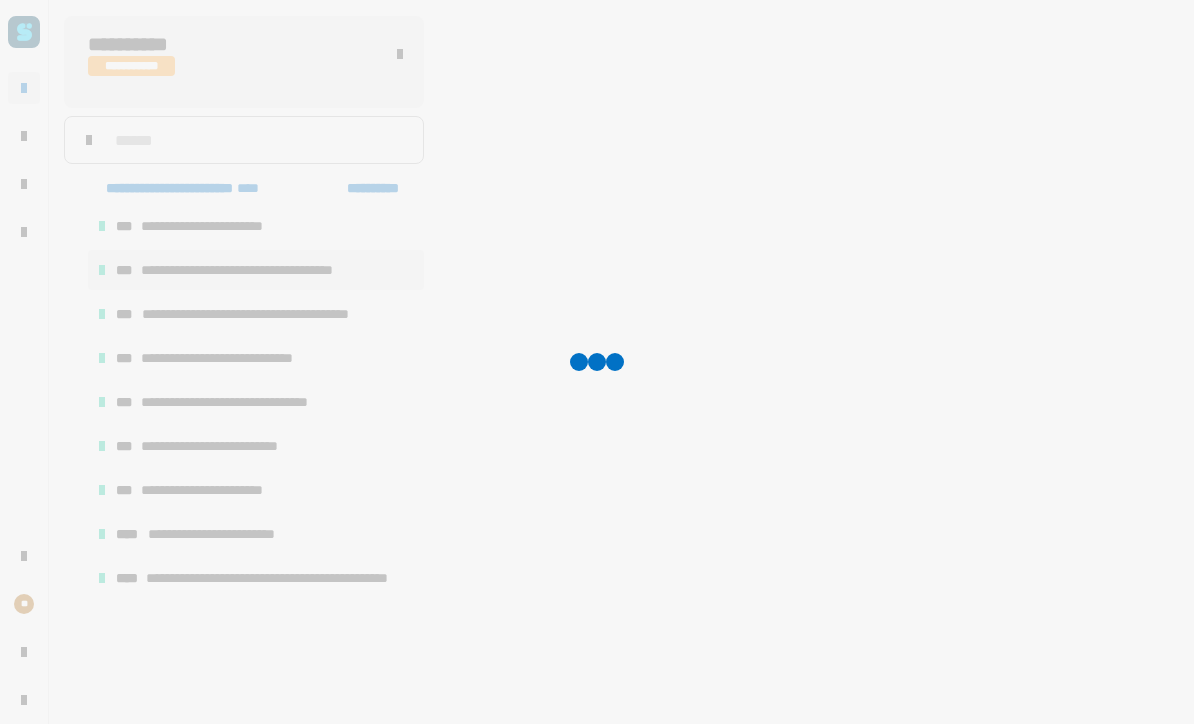 click 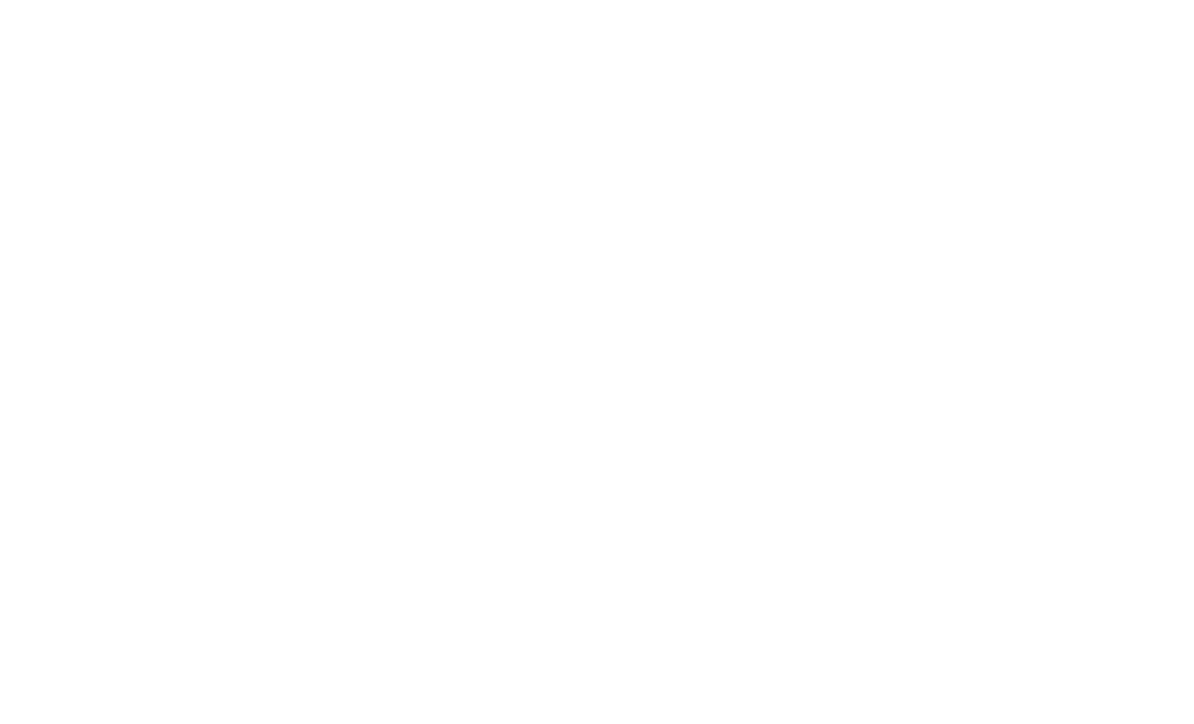 scroll, scrollTop: 4087, scrollLeft: 0, axis: vertical 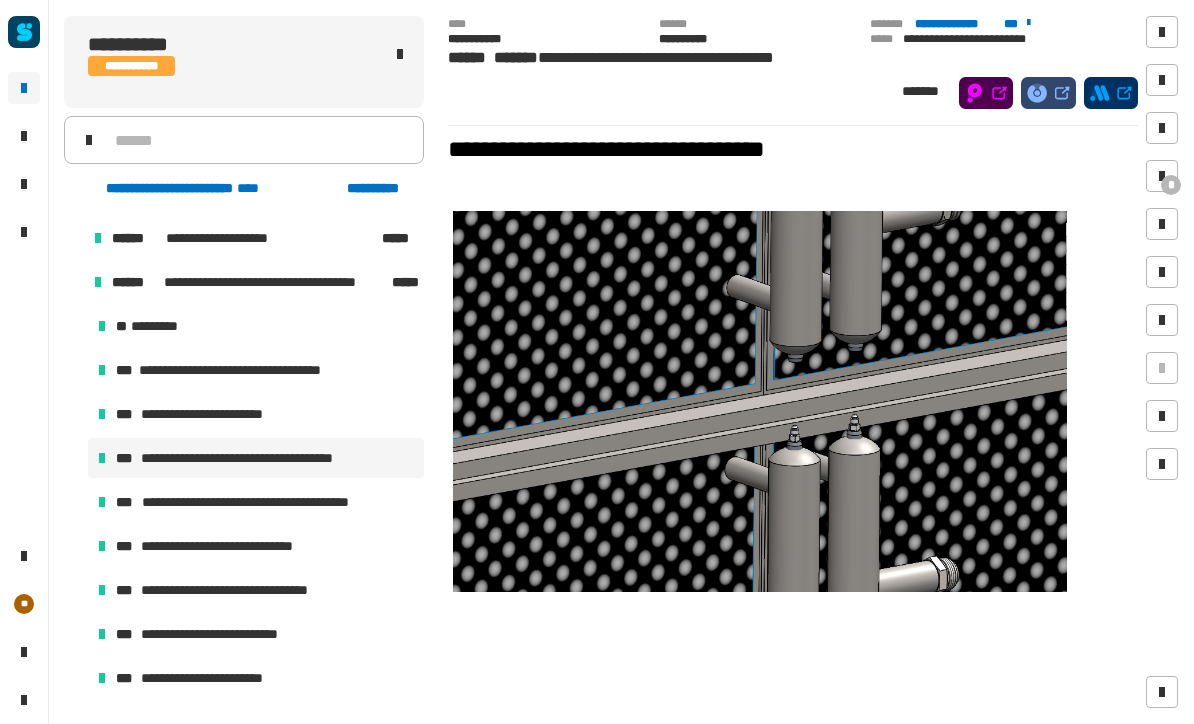 click on "**********" at bounding box center [267, 502] 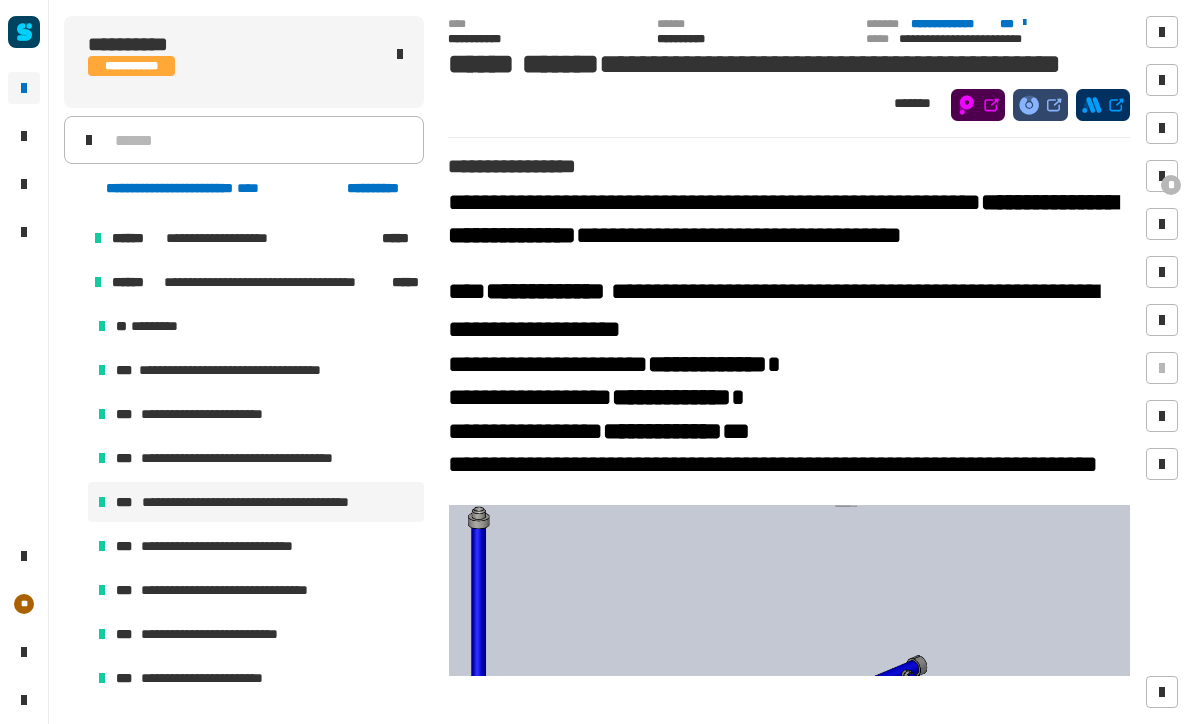 click at bounding box center [790, 685] 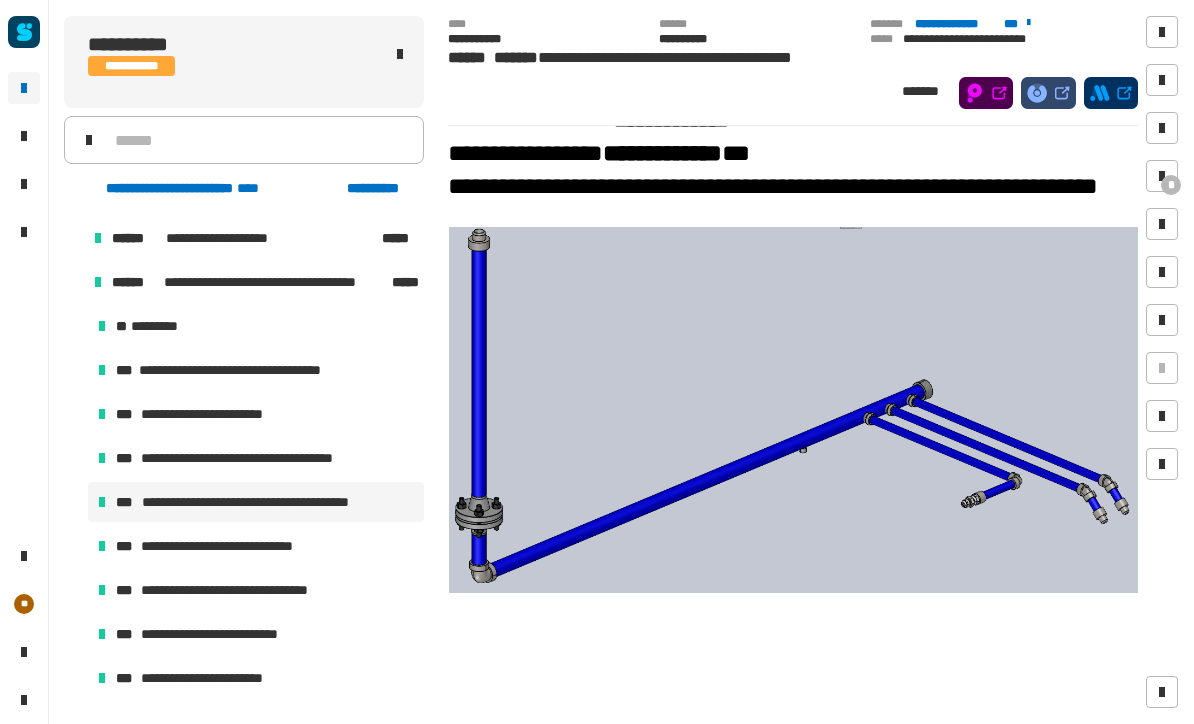 click at bounding box center (794, 409) 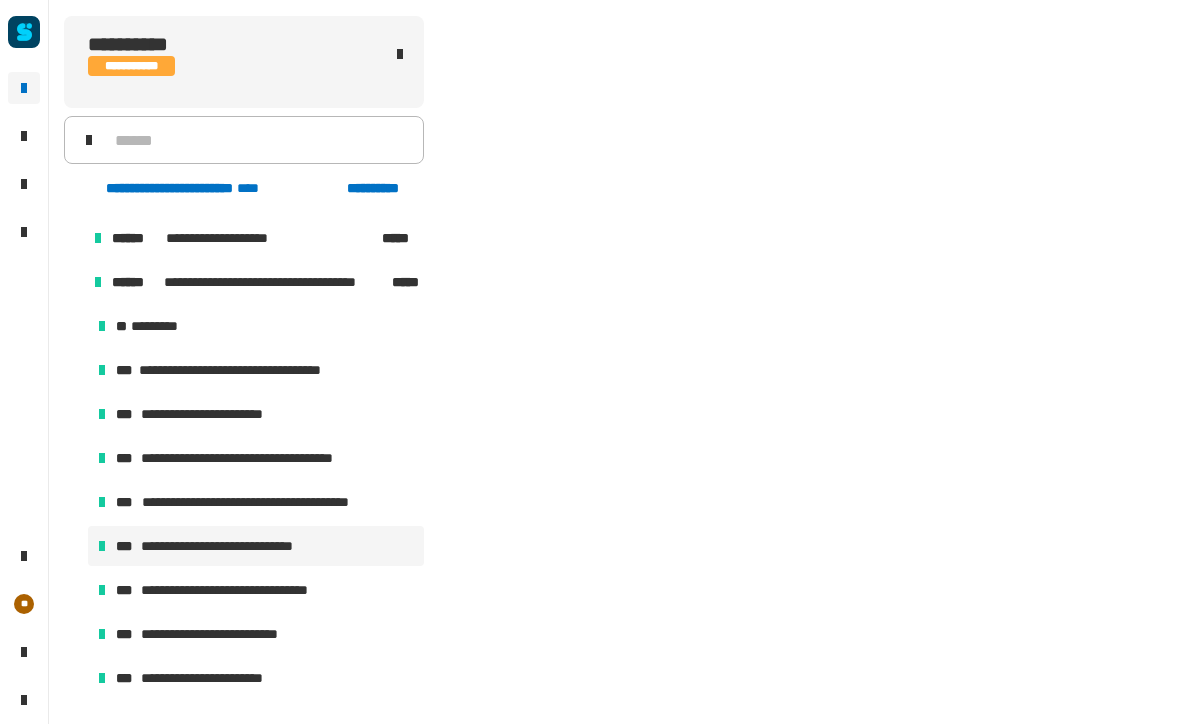 click on "**********" at bounding box center [256, 546] 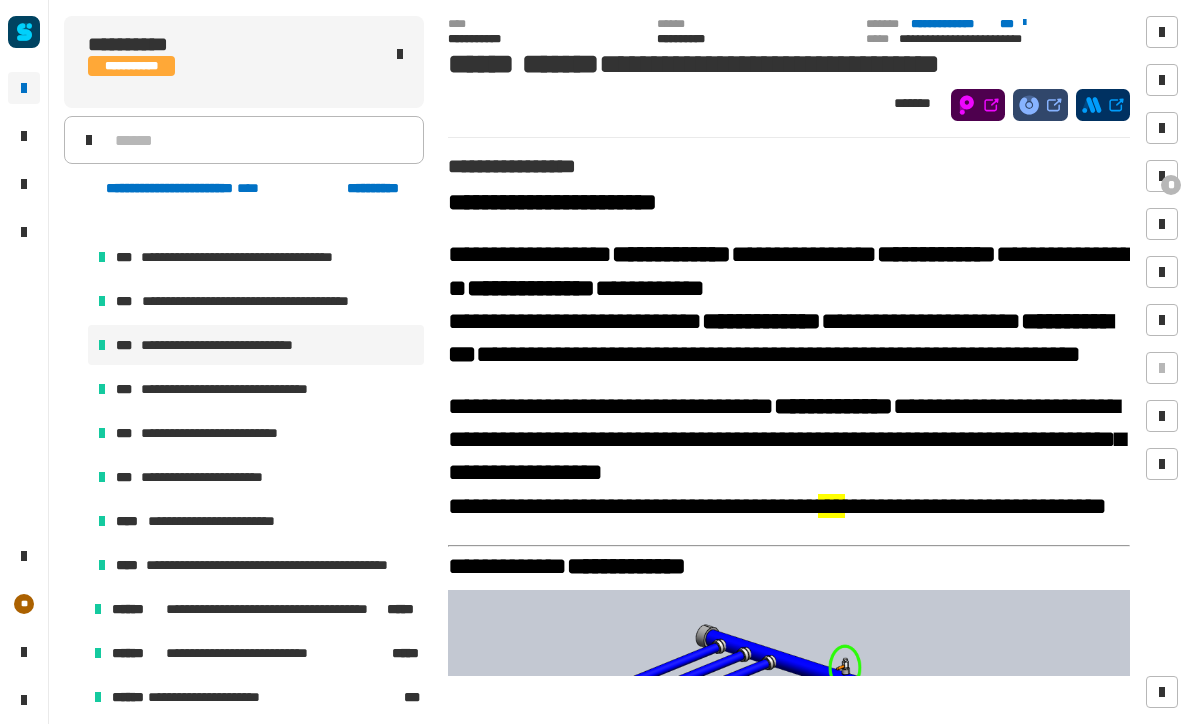 scroll, scrollTop: 1056, scrollLeft: 0, axis: vertical 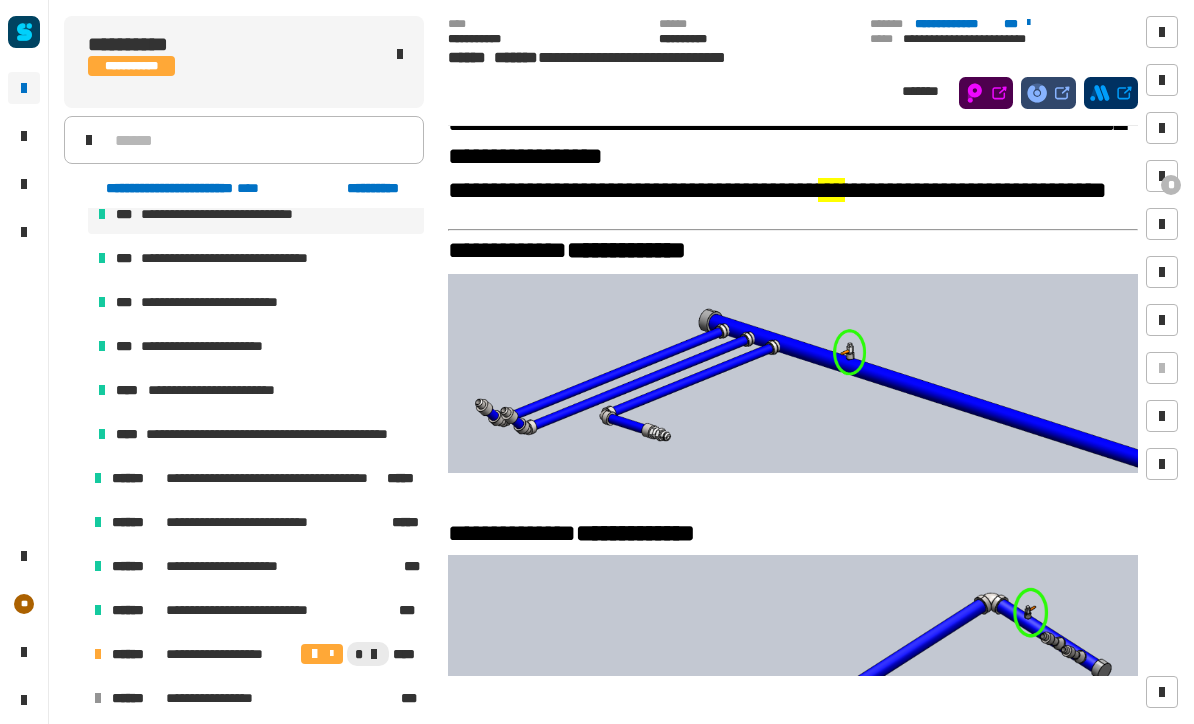 click on "**********" at bounding box center [236, 258] 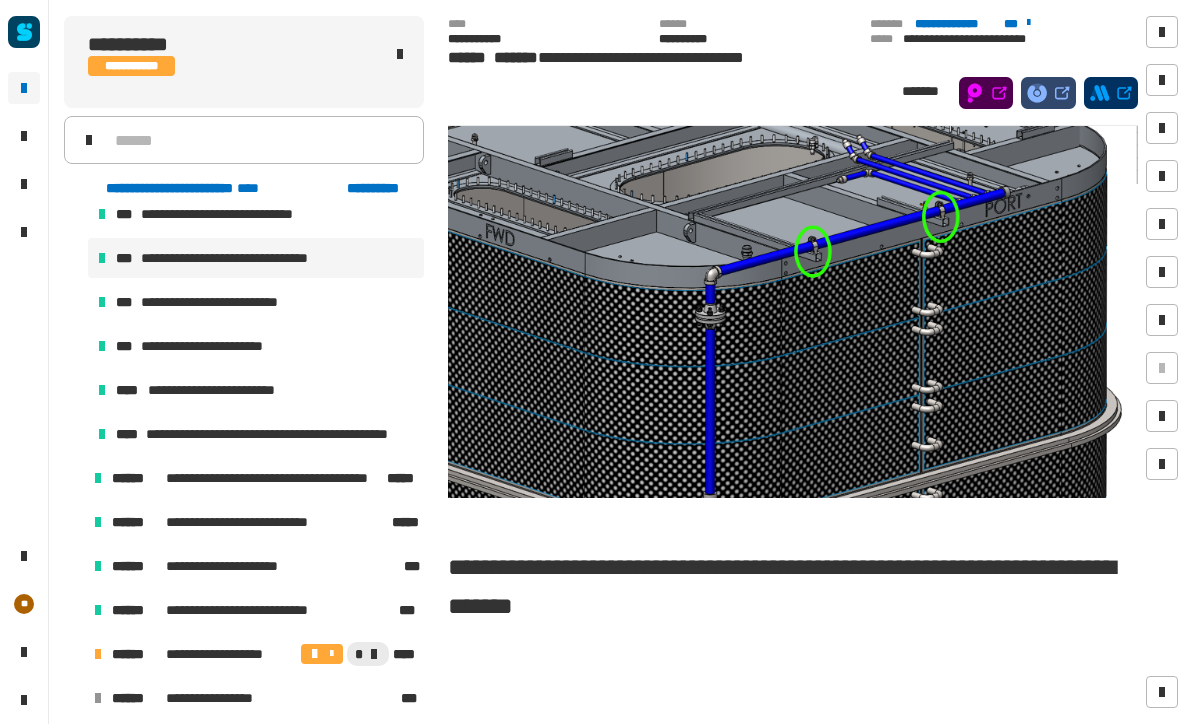 click on "**********" at bounding box center [256, 302] 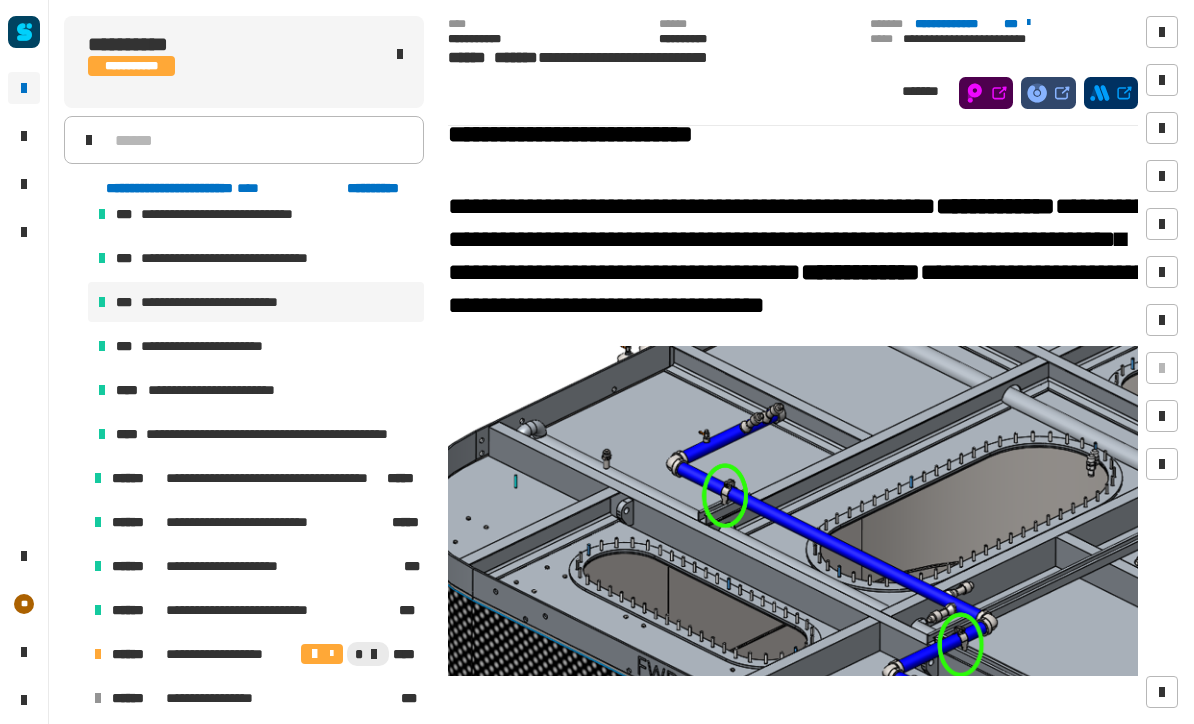scroll, scrollTop: 61, scrollLeft: 0, axis: vertical 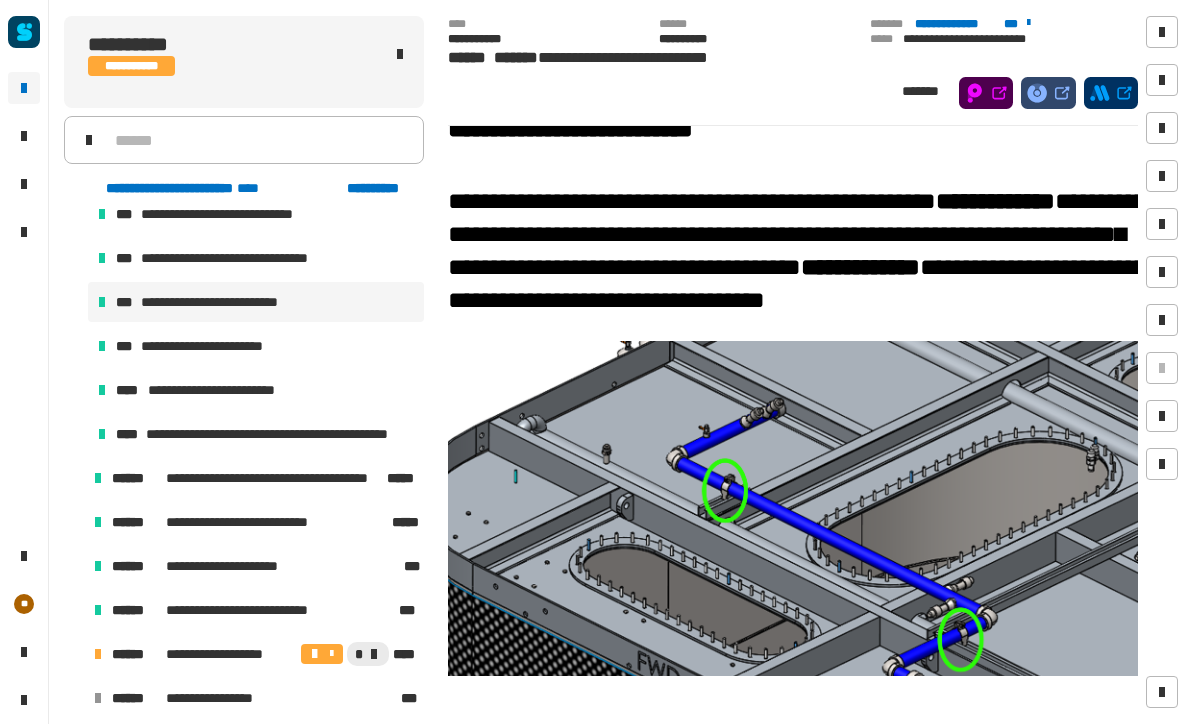 click on "**********" at bounding box center (206, 346) 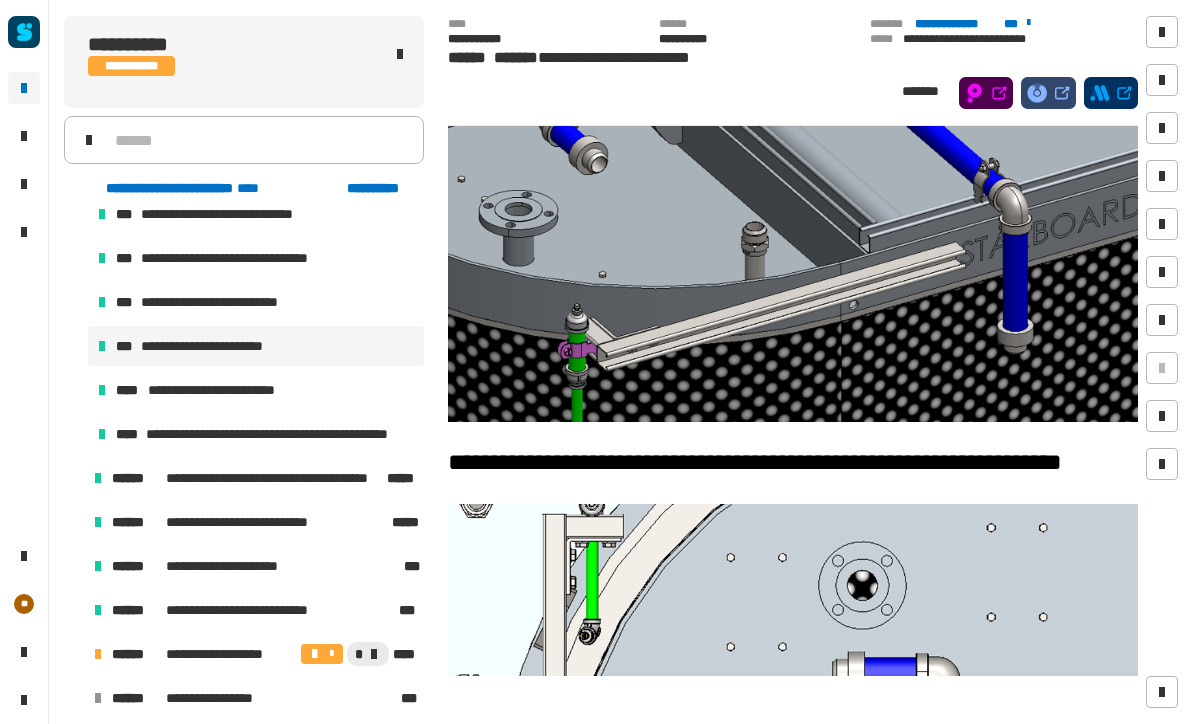 scroll, scrollTop: 389, scrollLeft: 0, axis: vertical 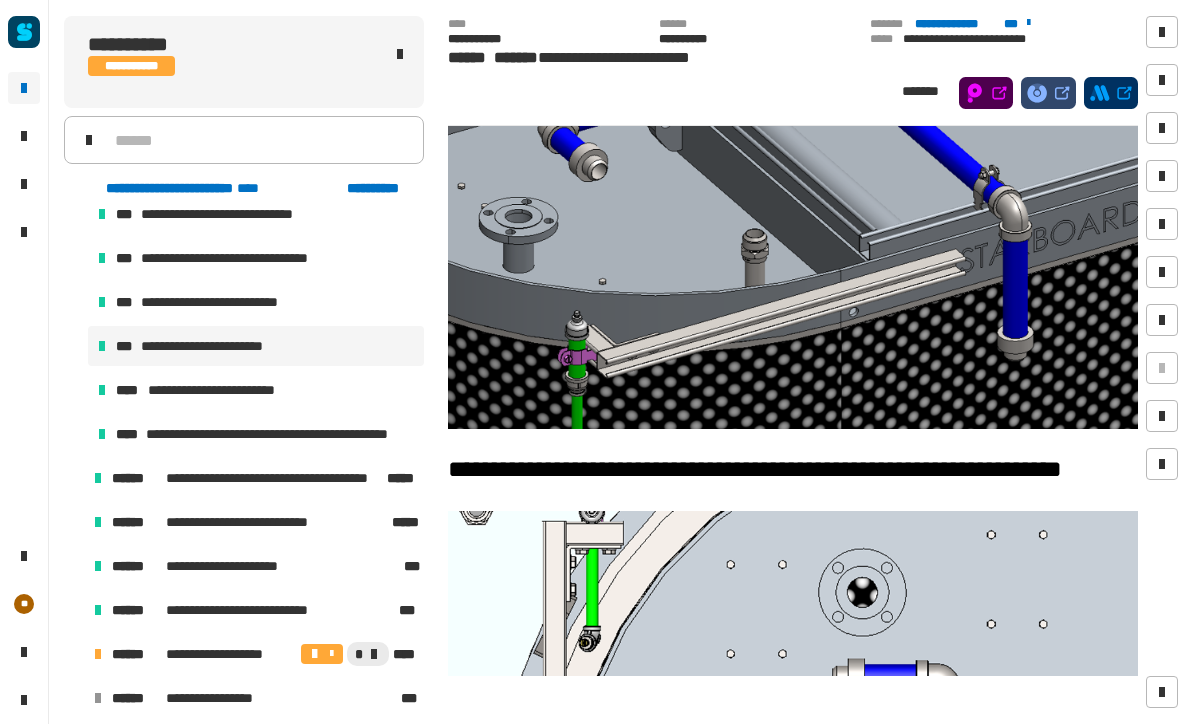 click on "**********" at bounding box center (256, 390) 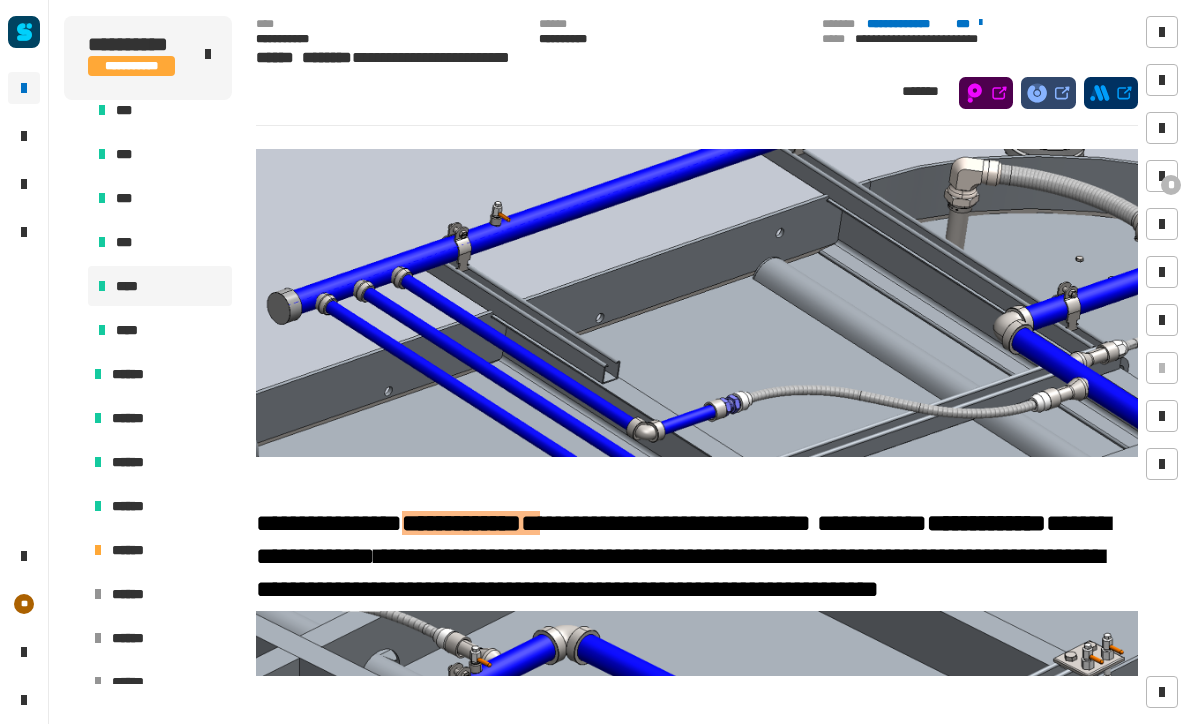 scroll, scrollTop: 692, scrollLeft: 0, axis: vertical 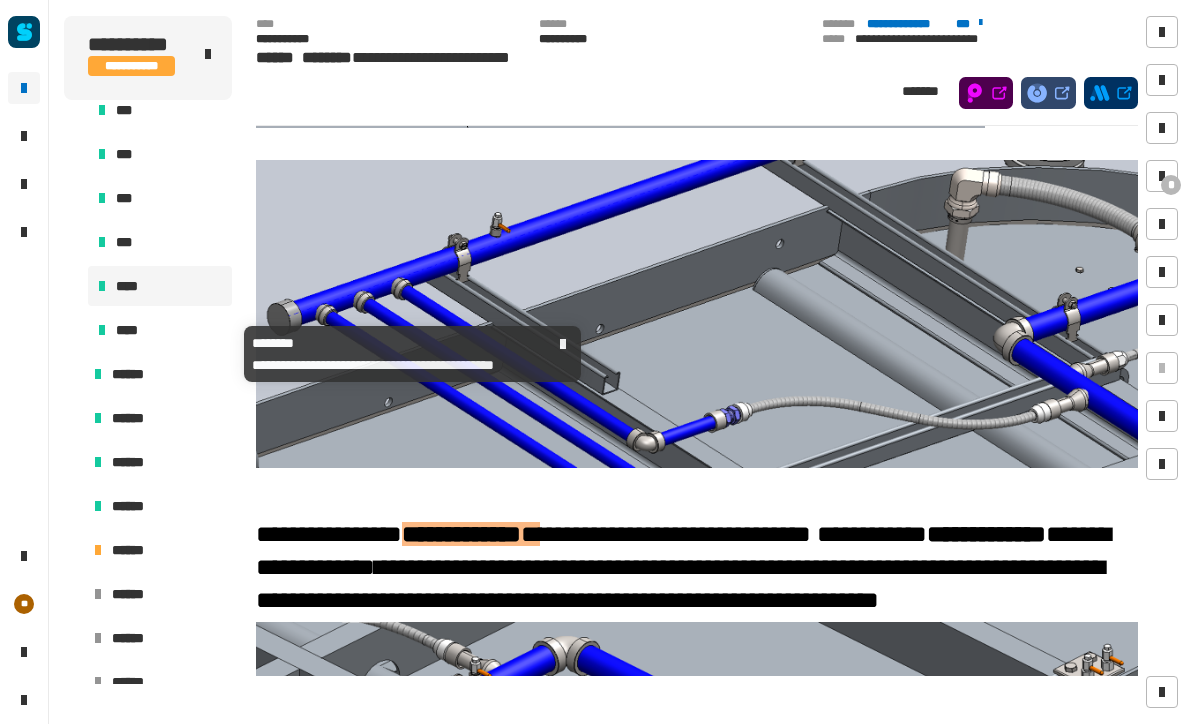 click on "****" at bounding box center (129, 330) 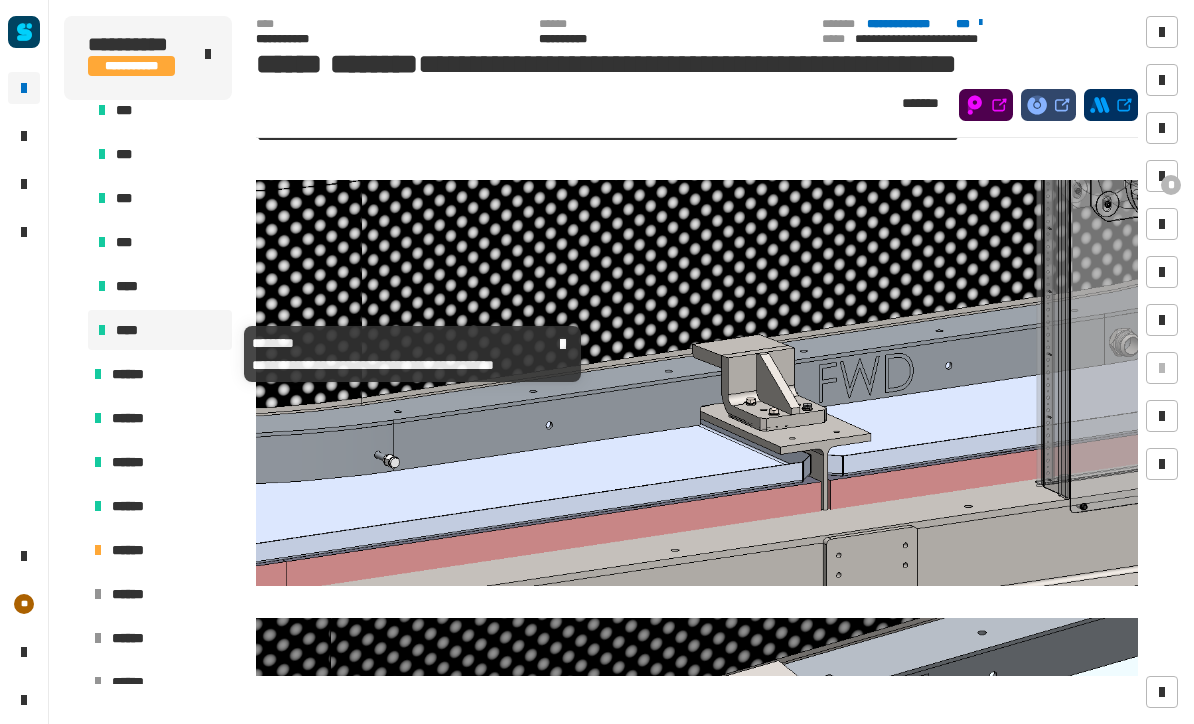 scroll, scrollTop: 80, scrollLeft: 0, axis: vertical 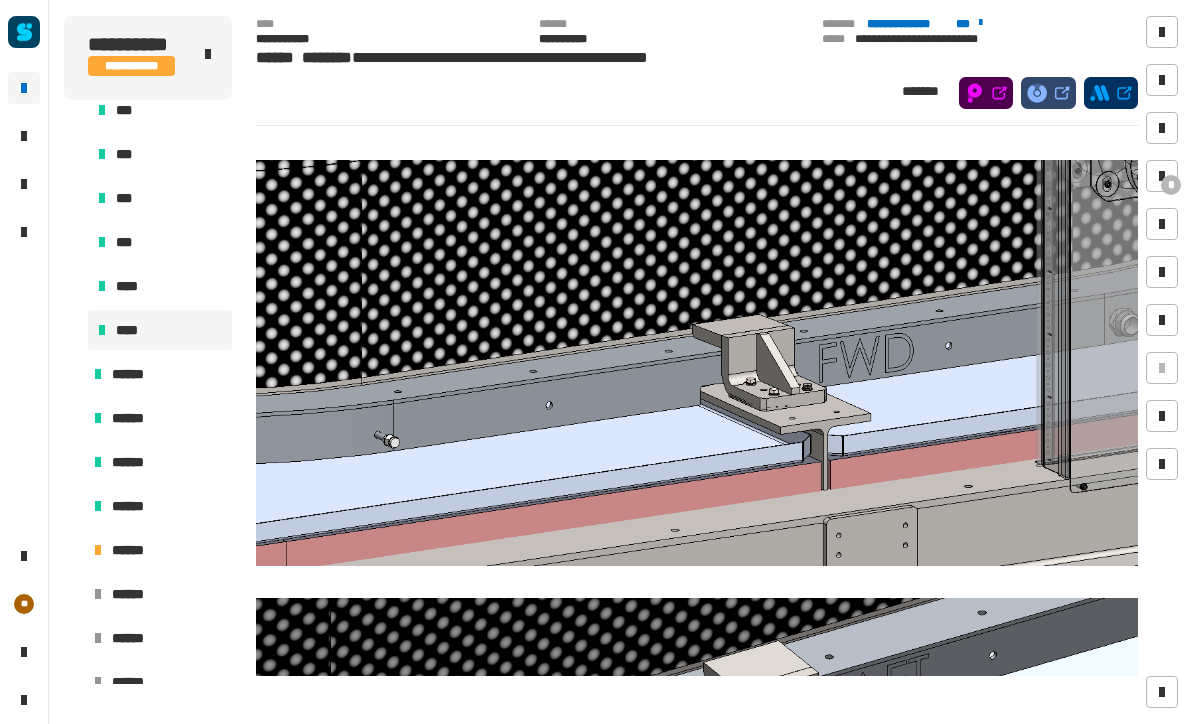 click at bounding box center [697, 363] 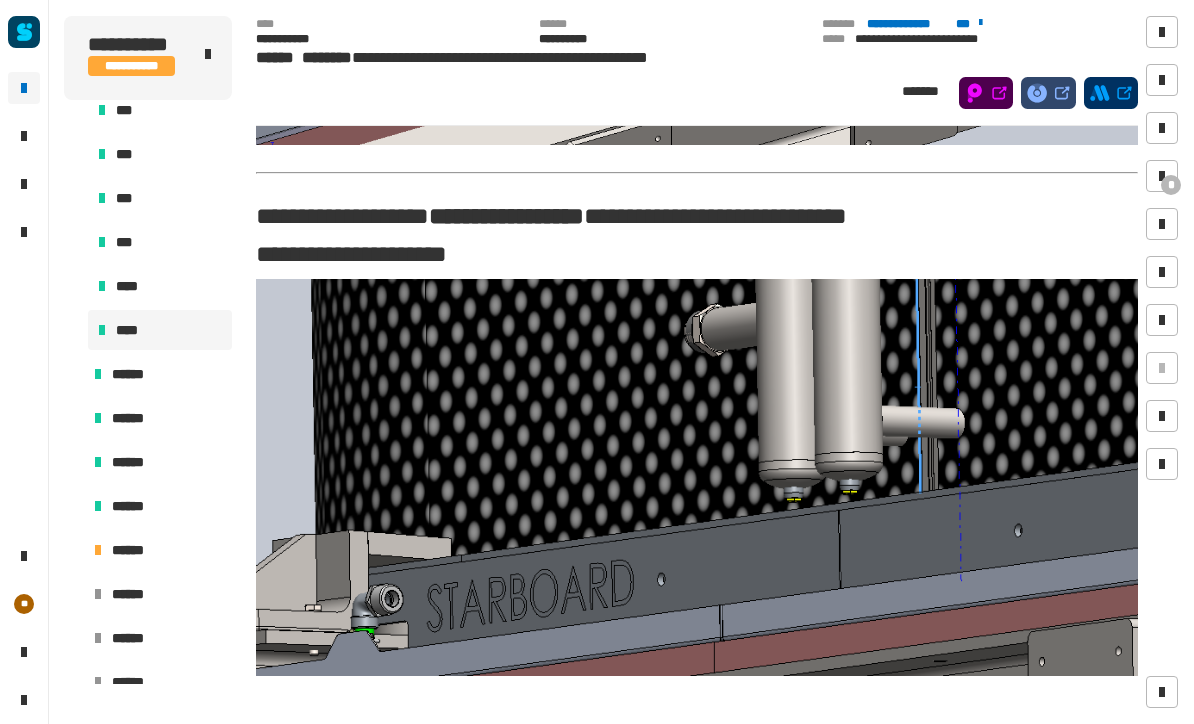 scroll, scrollTop: 956, scrollLeft: 0, axis: vertical 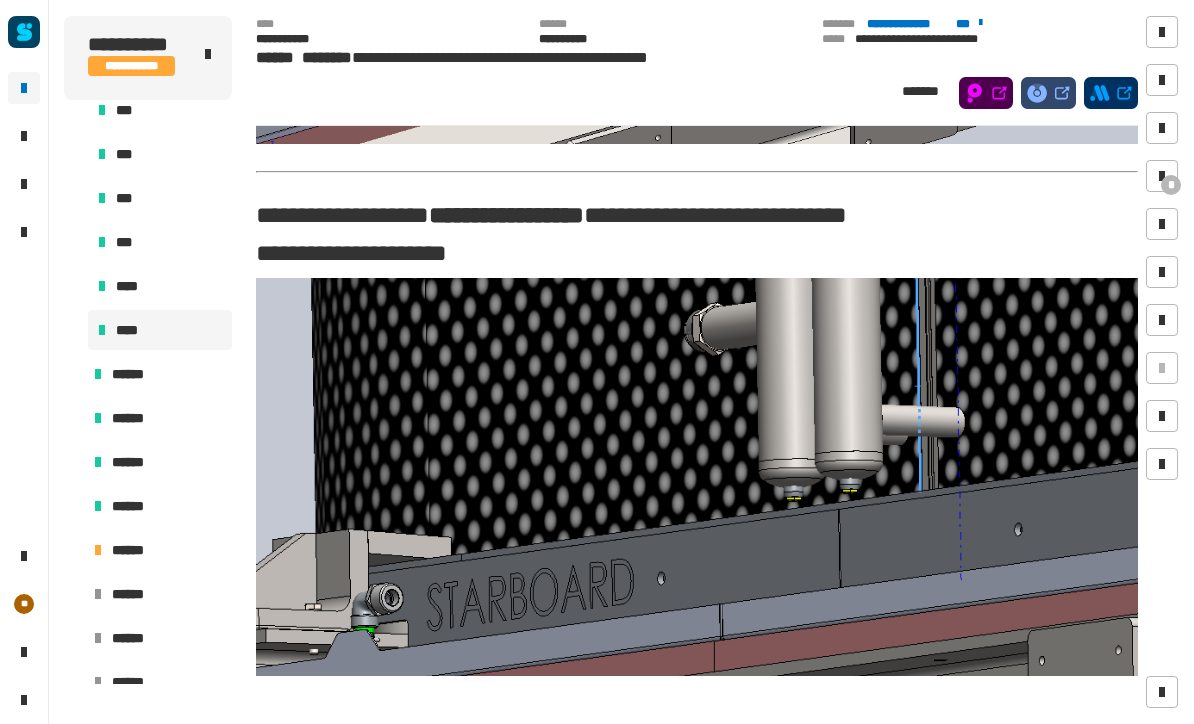 click on "******" at bounding box center (158, 374) 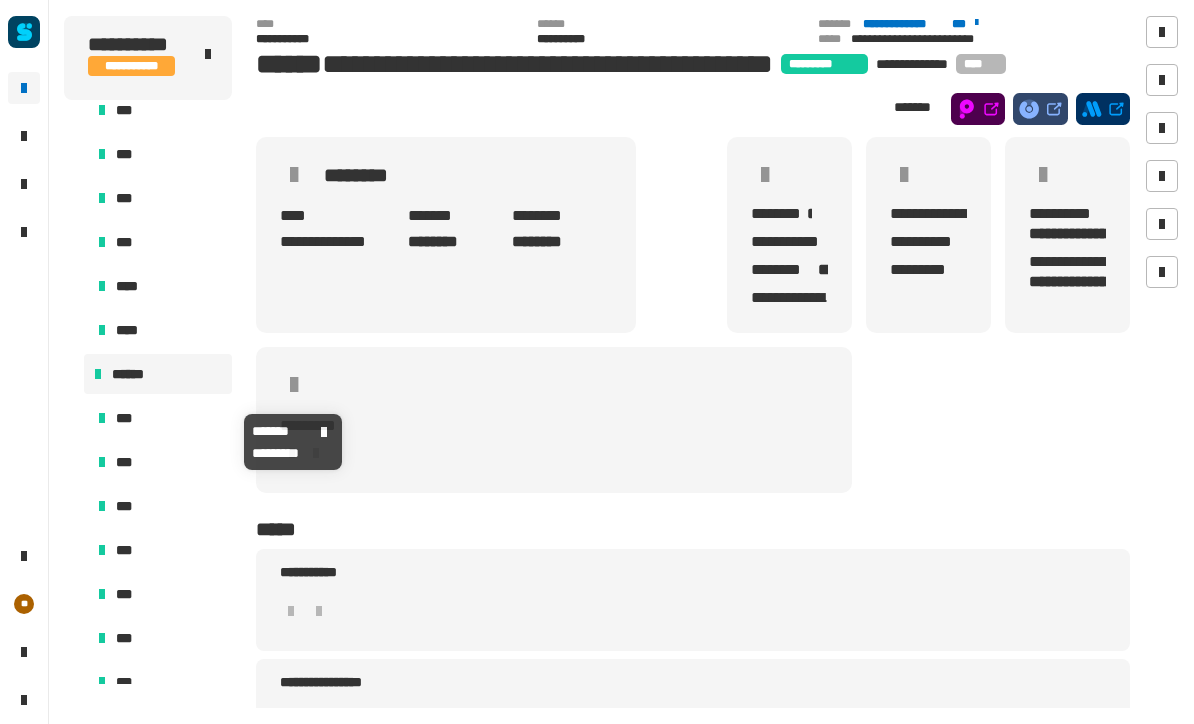 click on "***" at bounding box center (160, 418) 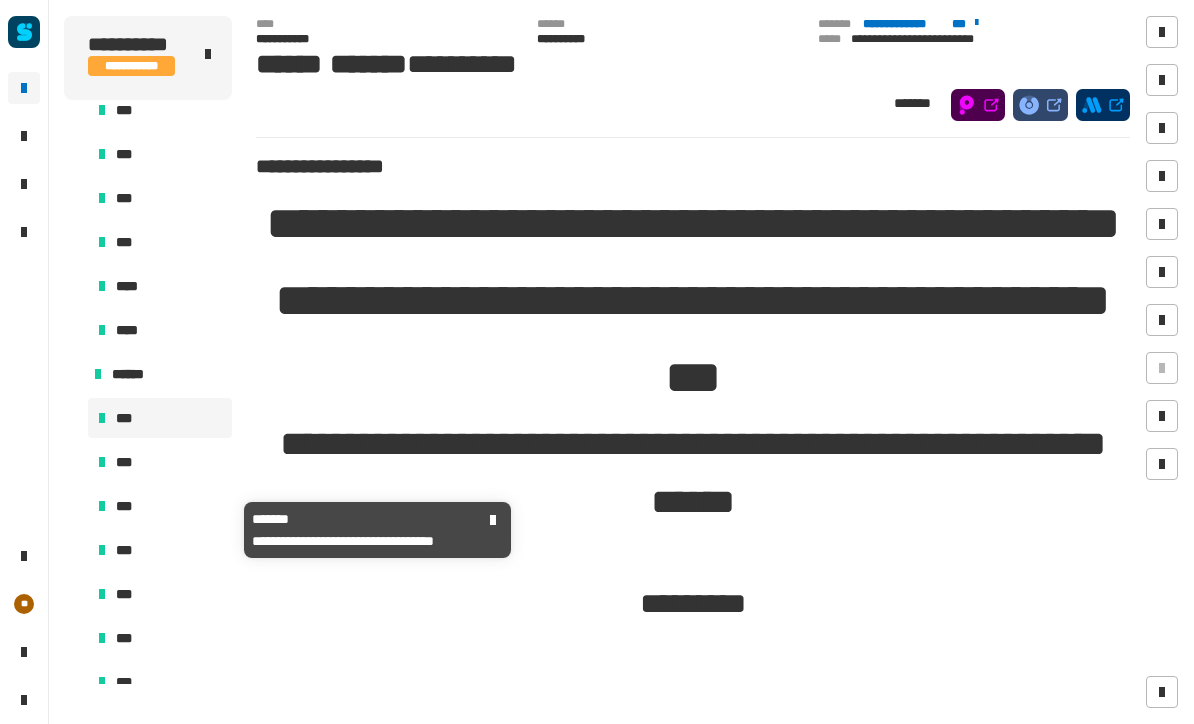 click on "***" at bounding box center [160, 506] 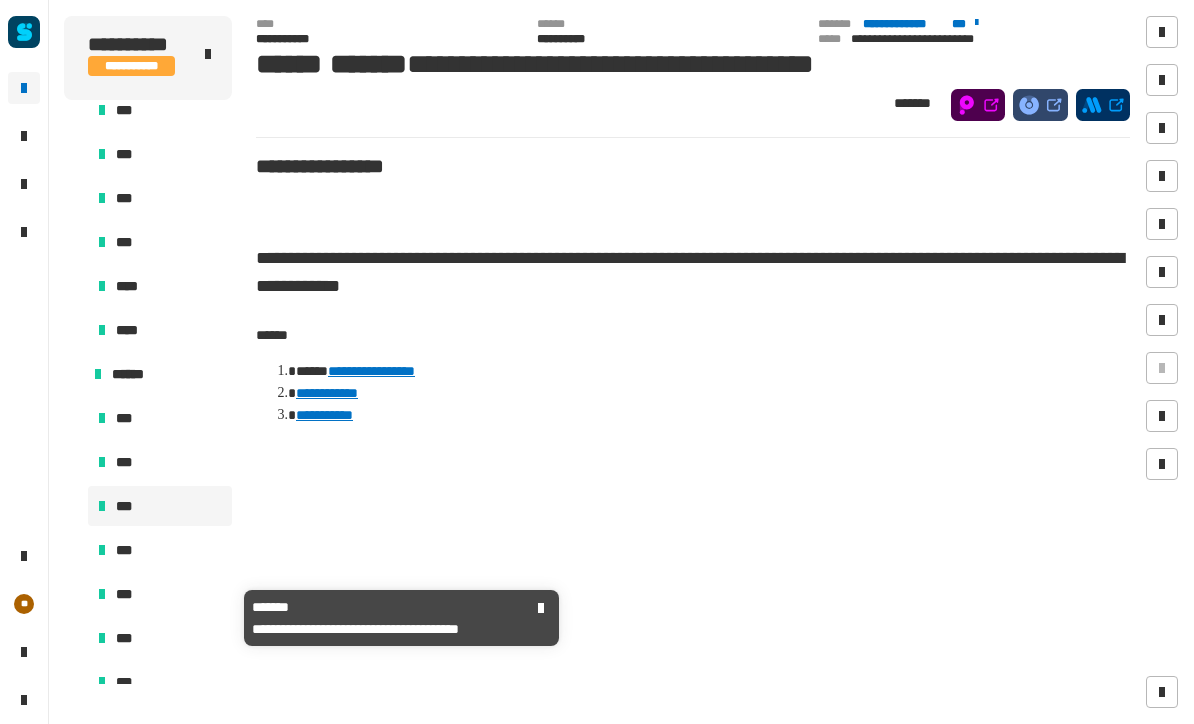 click on "***" at bounding box center (160, 594) 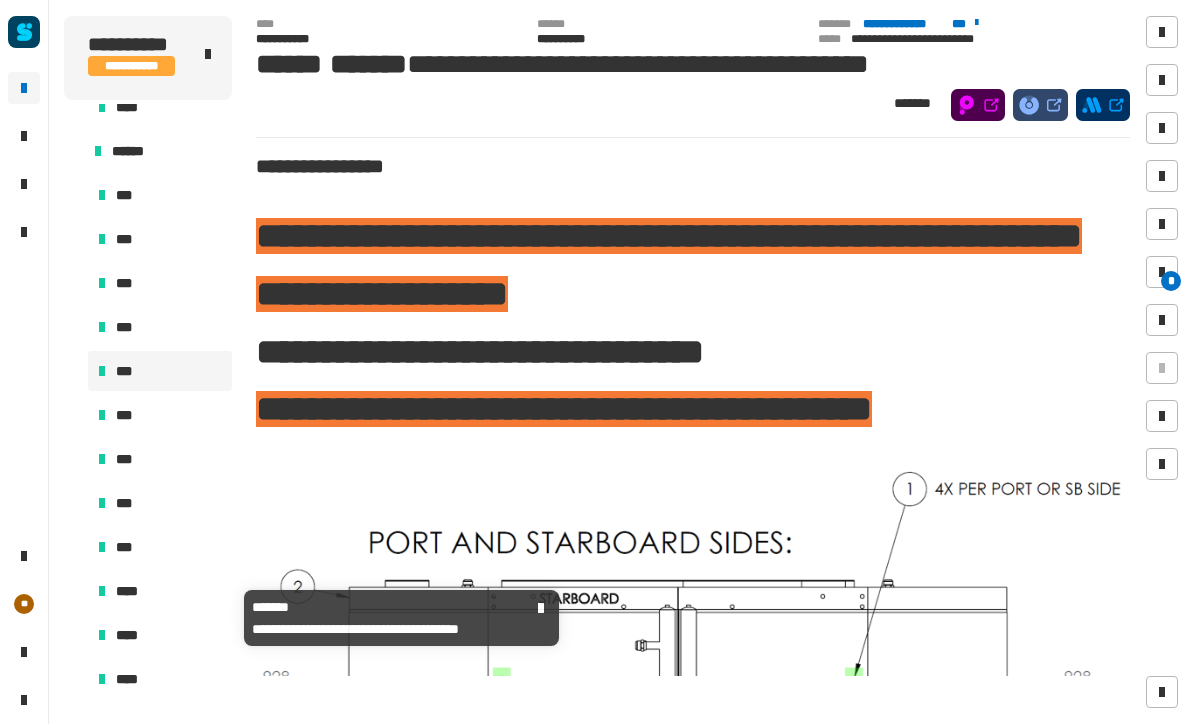 scroll, scrollTop: 1340, scrollLeft: 0, axis: vertical 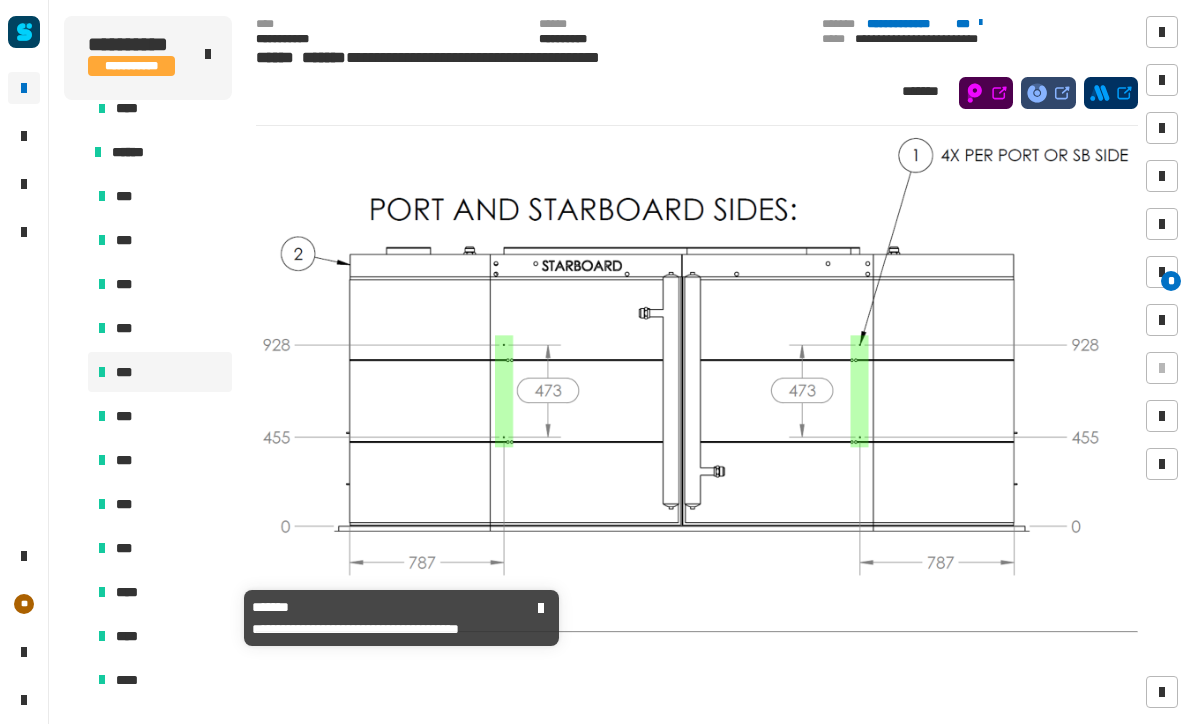 click on "**********" 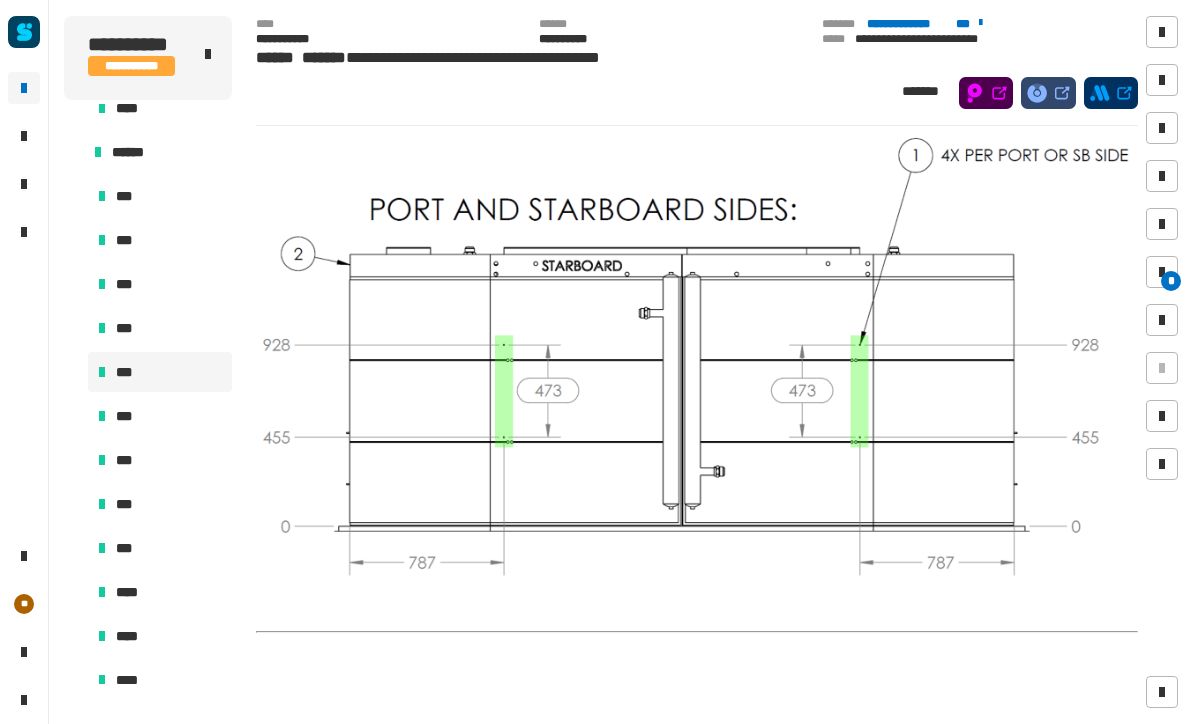 click at bounding box center [697, 356] 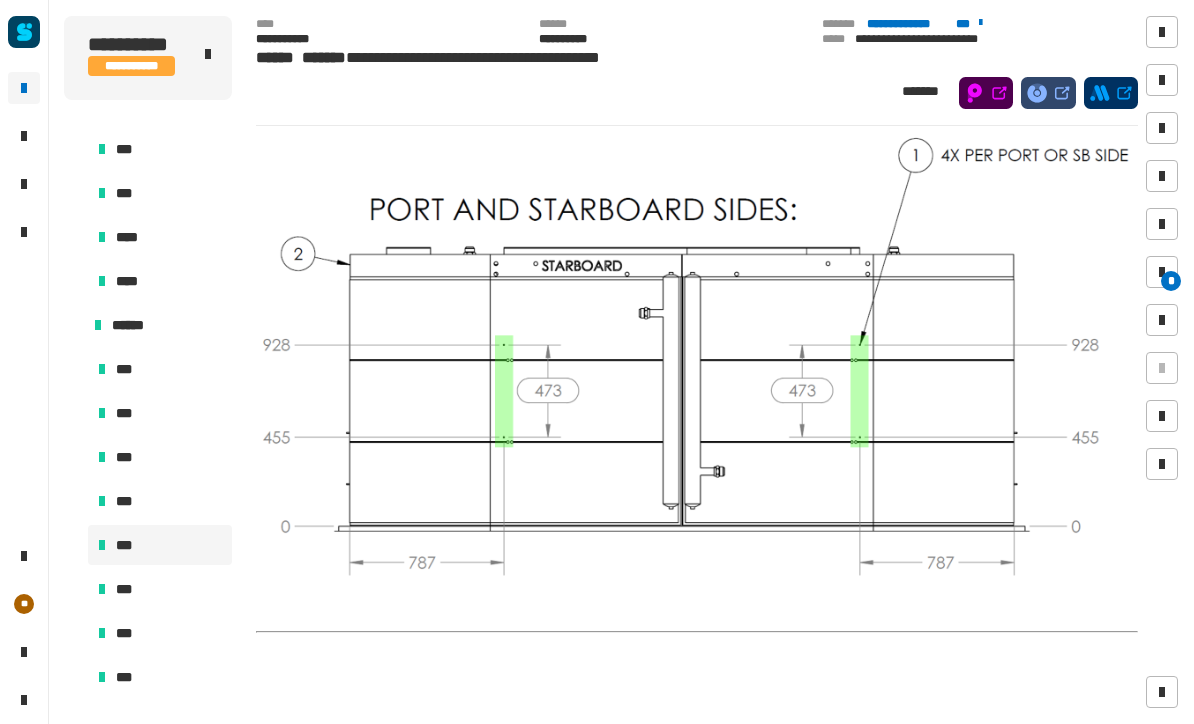 scroll, scrollTop: 1169, scrollLeft: 0, axis: vertical 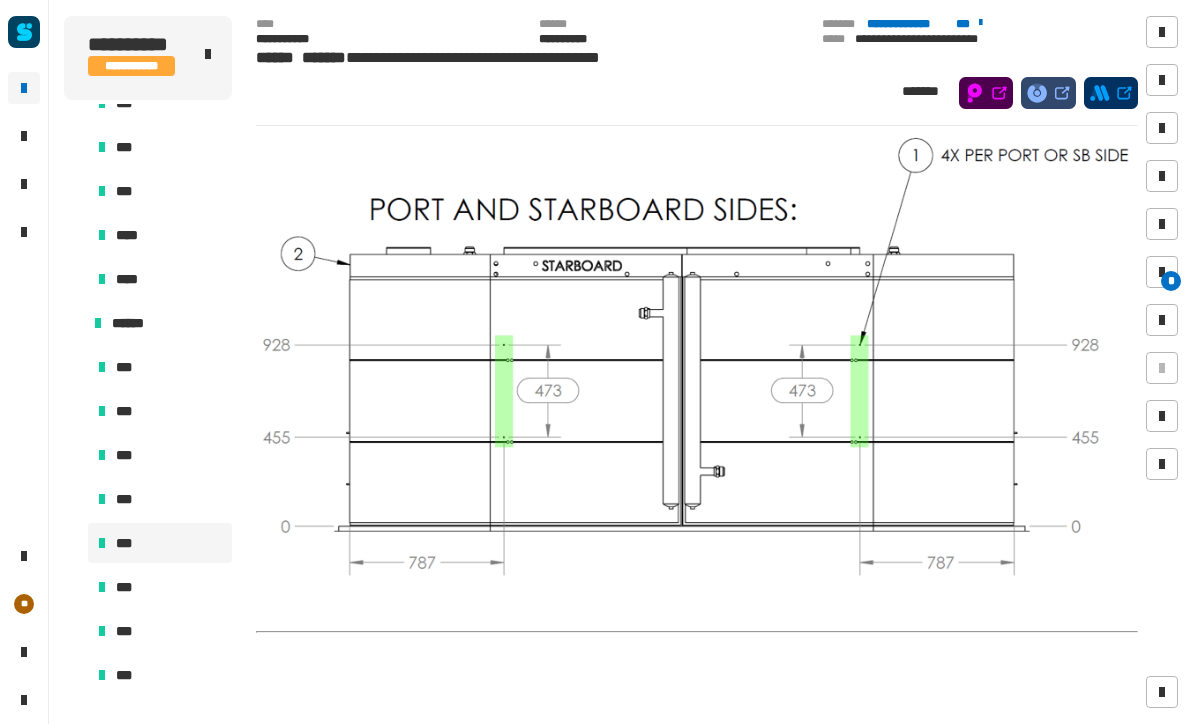 click at bounding box center (98, 323) 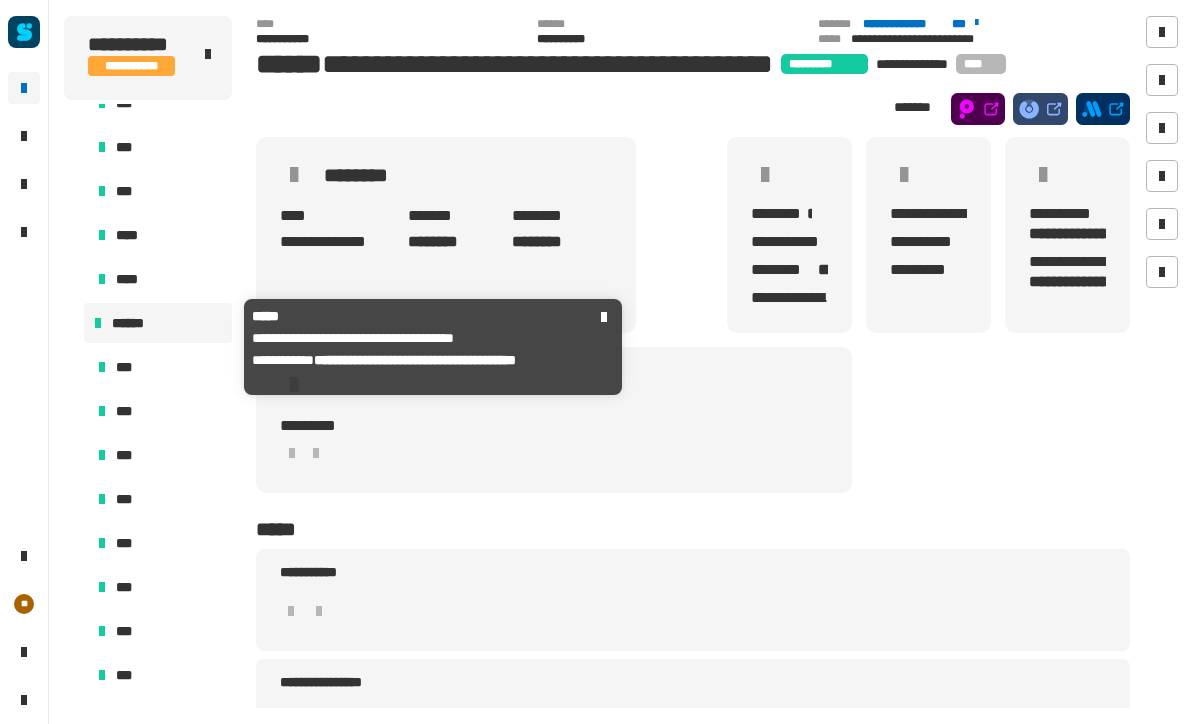 click on "**********" 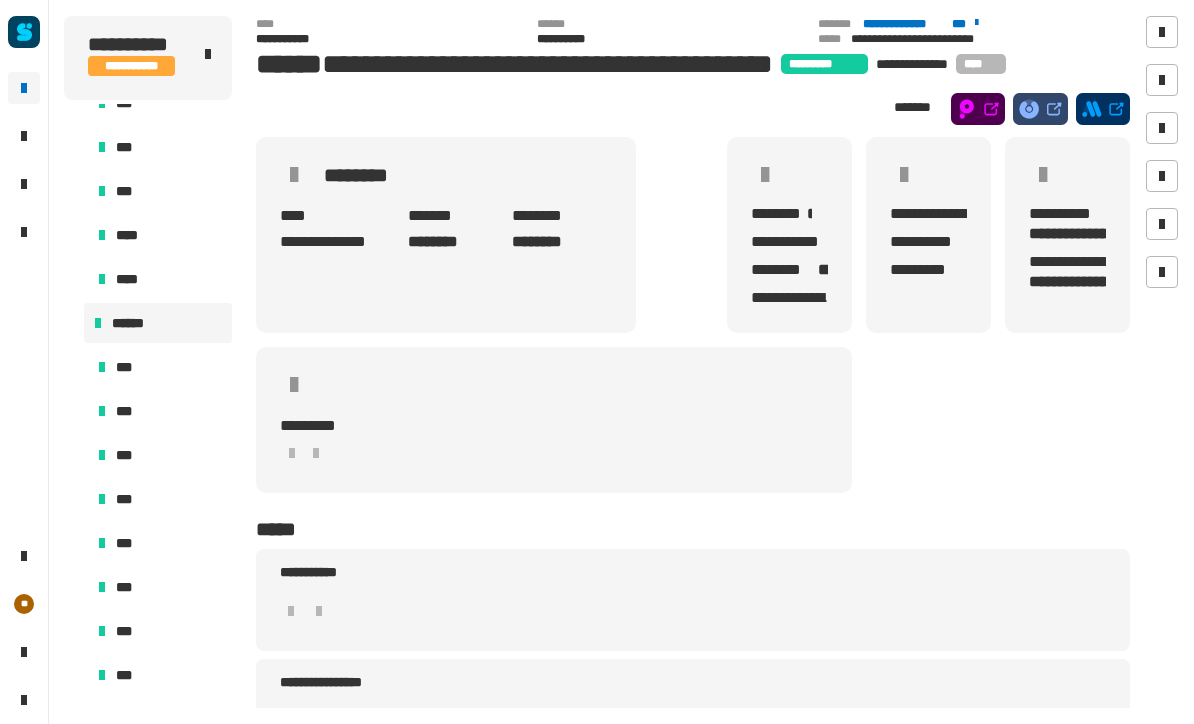 click at bounding box center (74, 323) 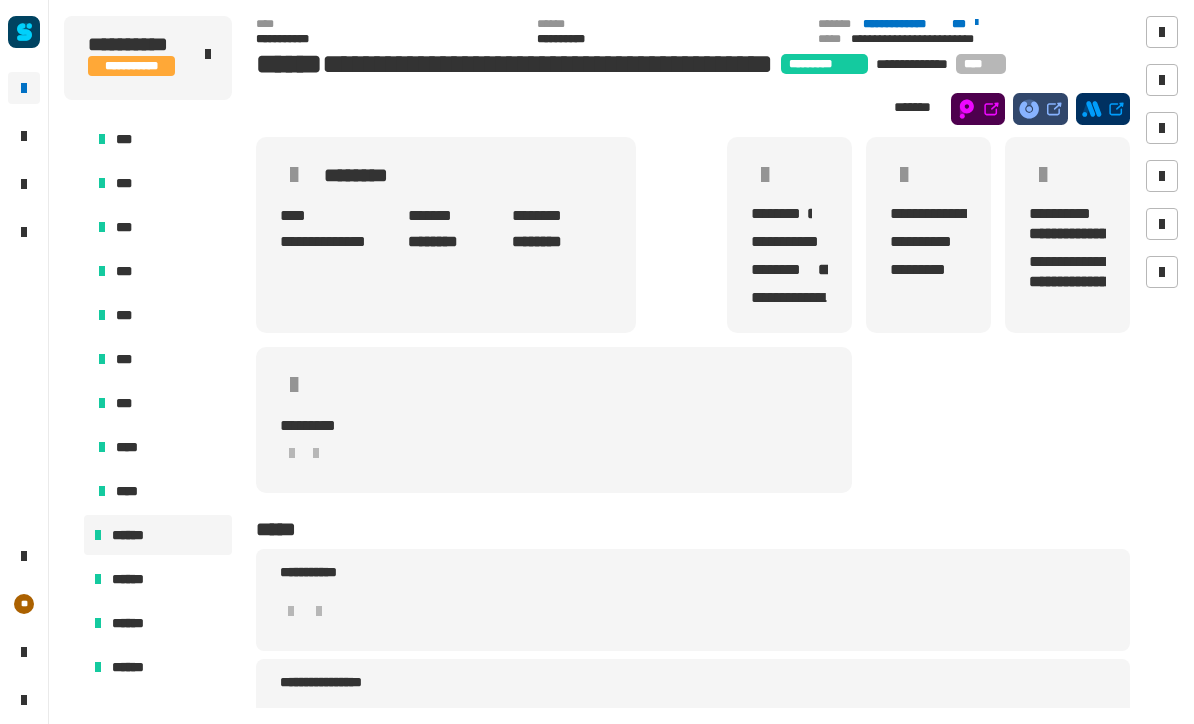 scroll, scrollTop: 904, scrollLeft: 0, axis: vertical 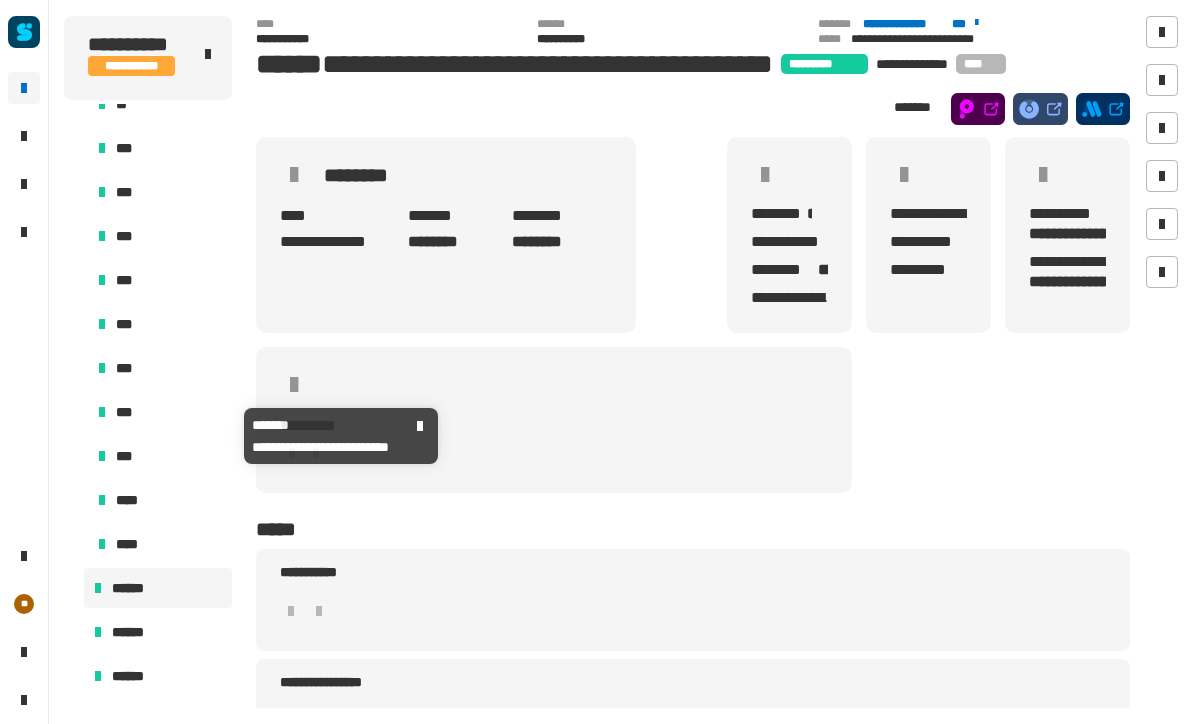 click on "***" at bounding box center (160, 412) 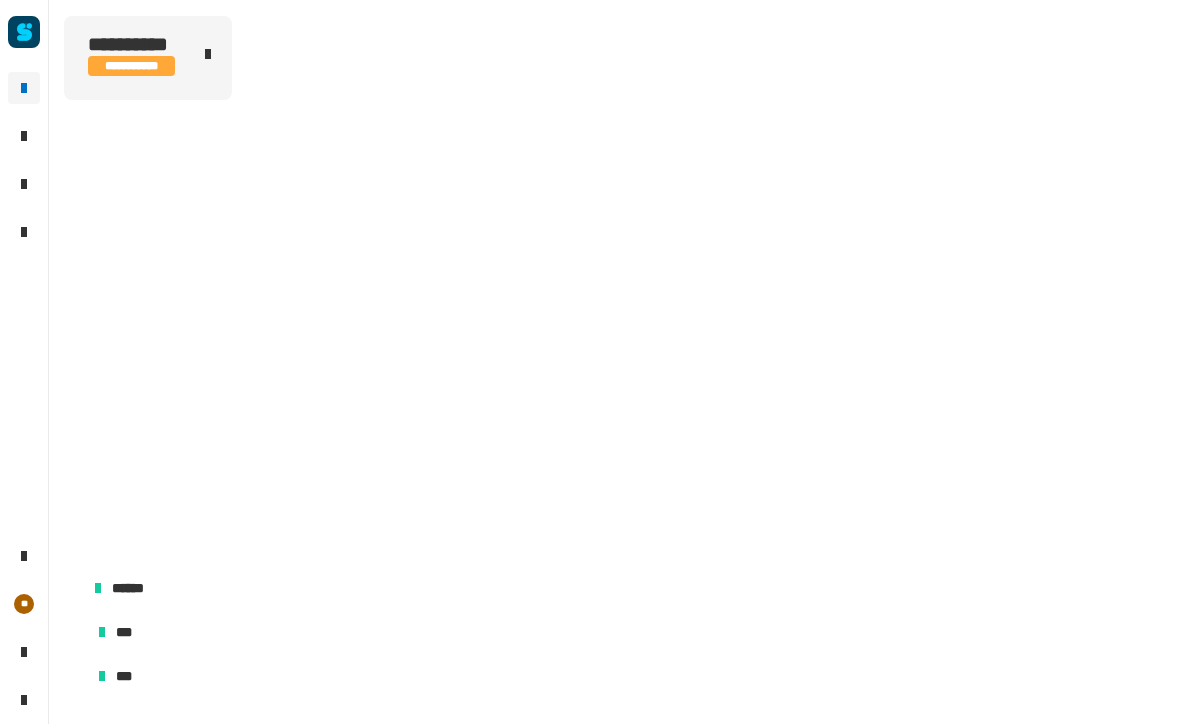 scroll, scrollTop: 922, scrollLeft: 0, axis: vertical 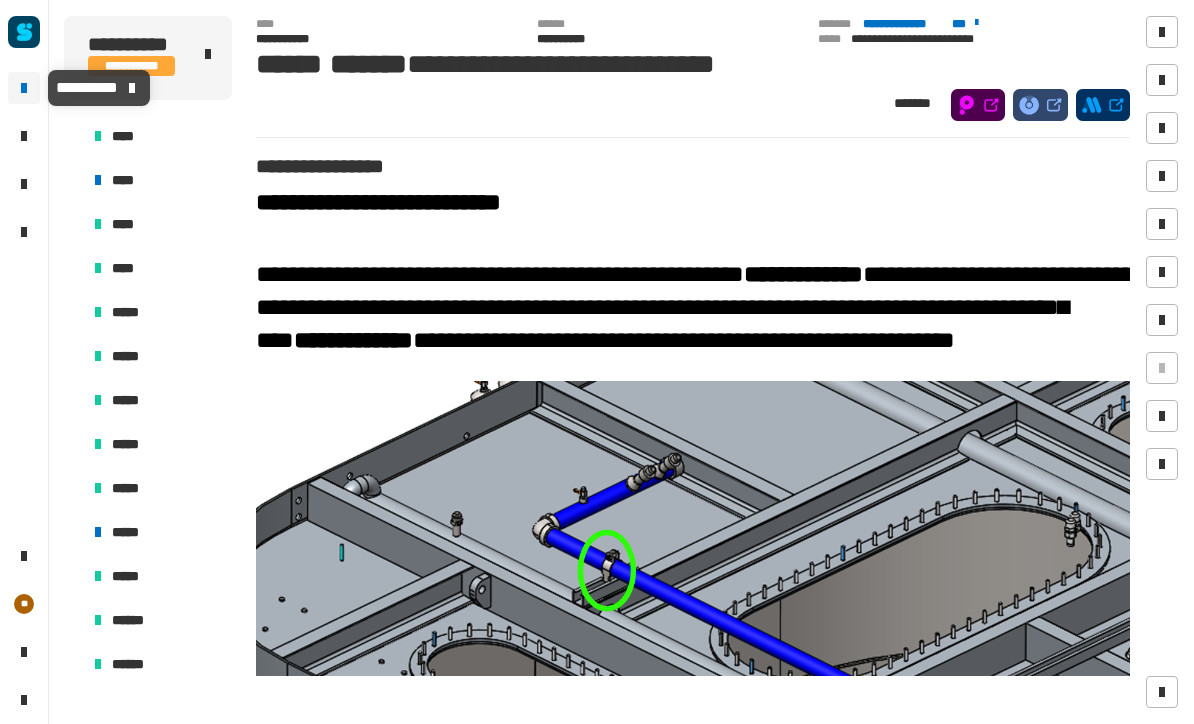 click 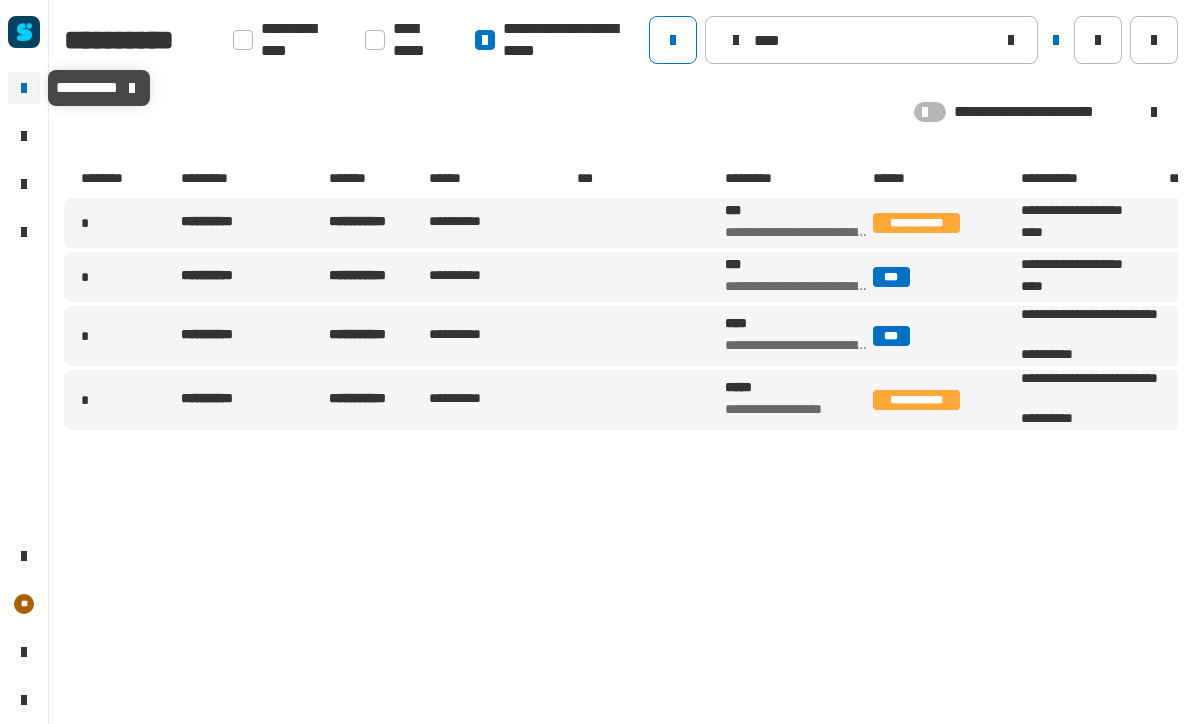 click at bounding box center [649, 336] 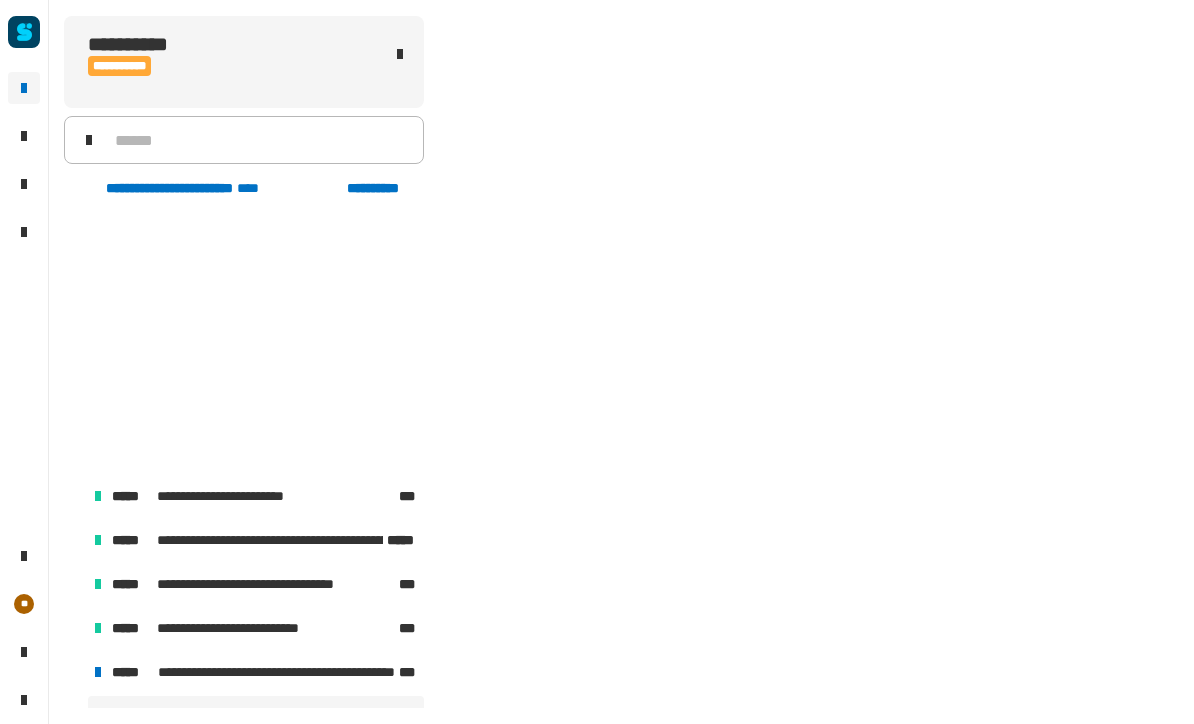 scroll, scrollTop: 280, scrollLeft: 0, axis: vertical 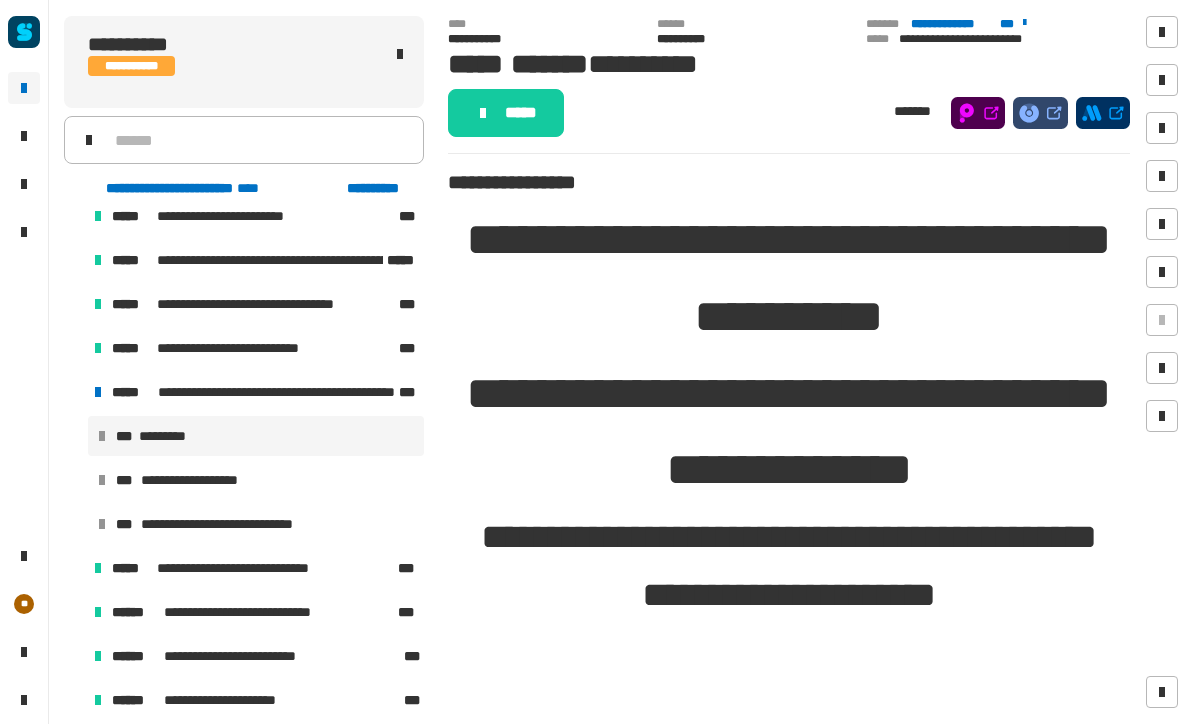 click on "****" 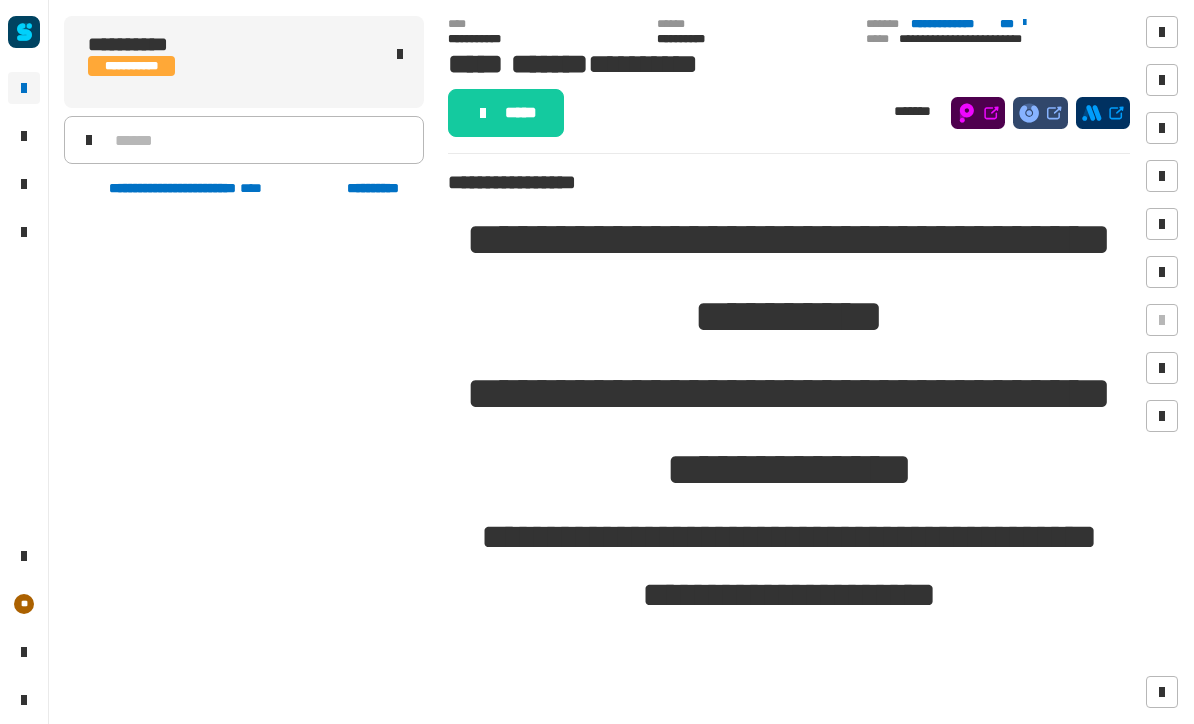scroll, scrollTop: 0, scrollLeft: 0, axis: both 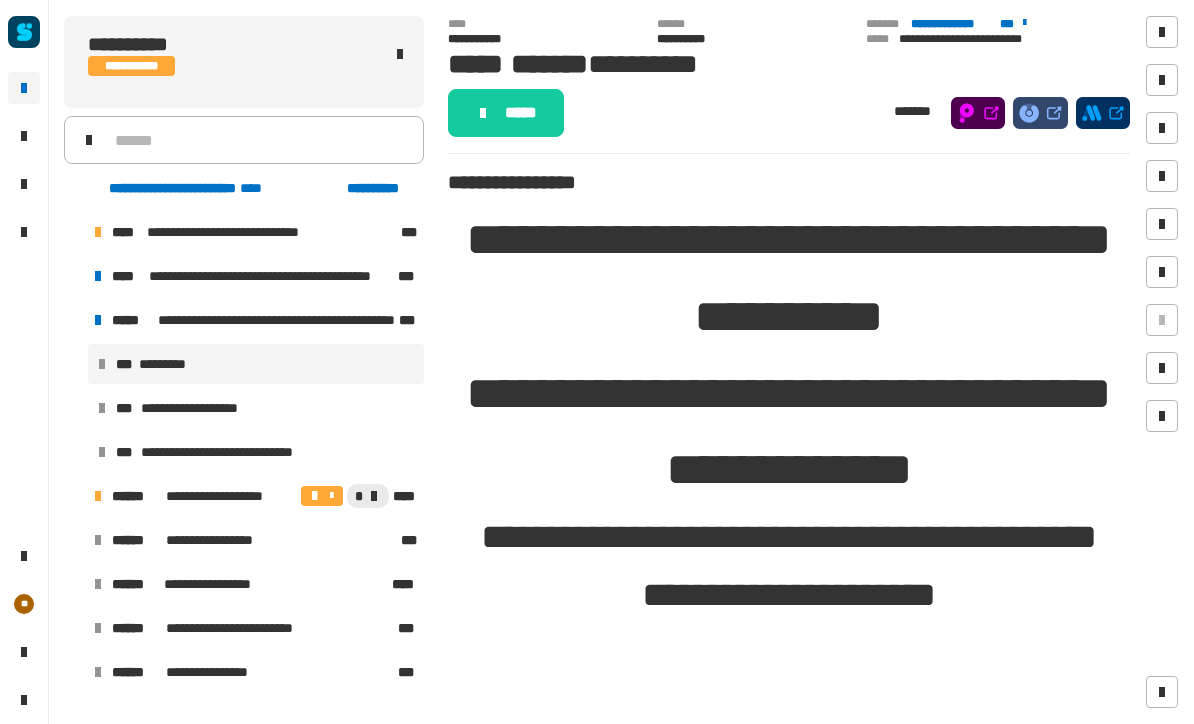 click on "**********" 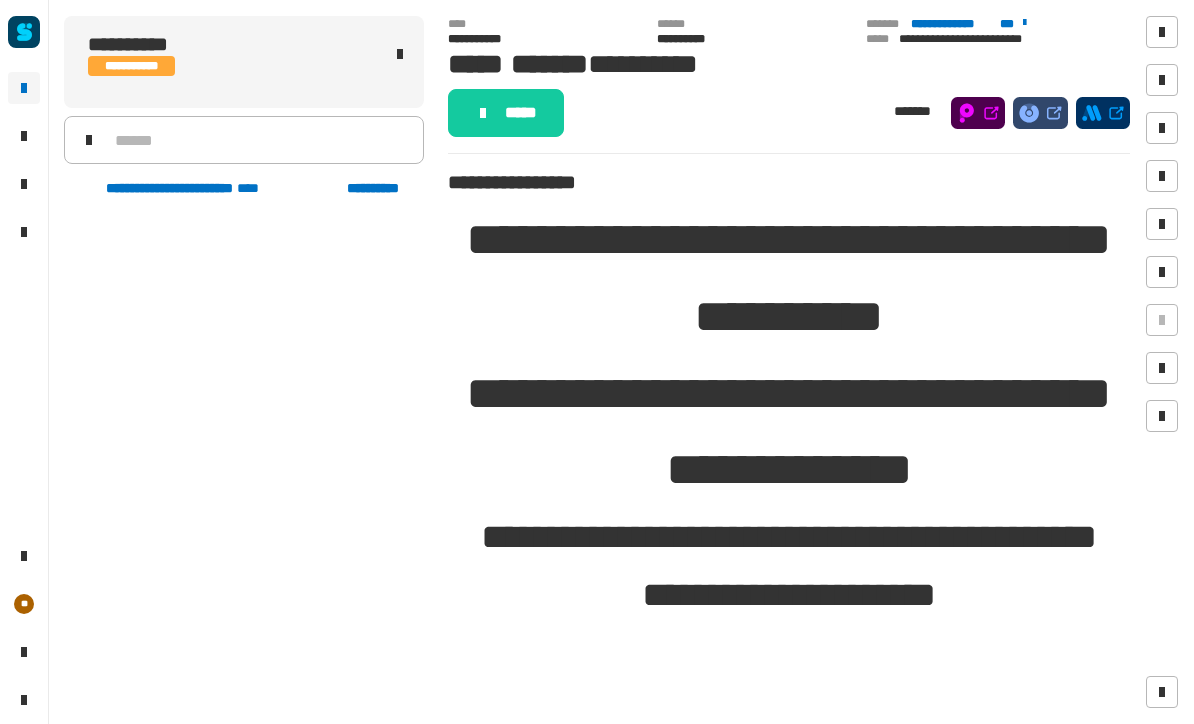 scroll, scrollTop: 280, scrollLeft: 0, axis: vertical 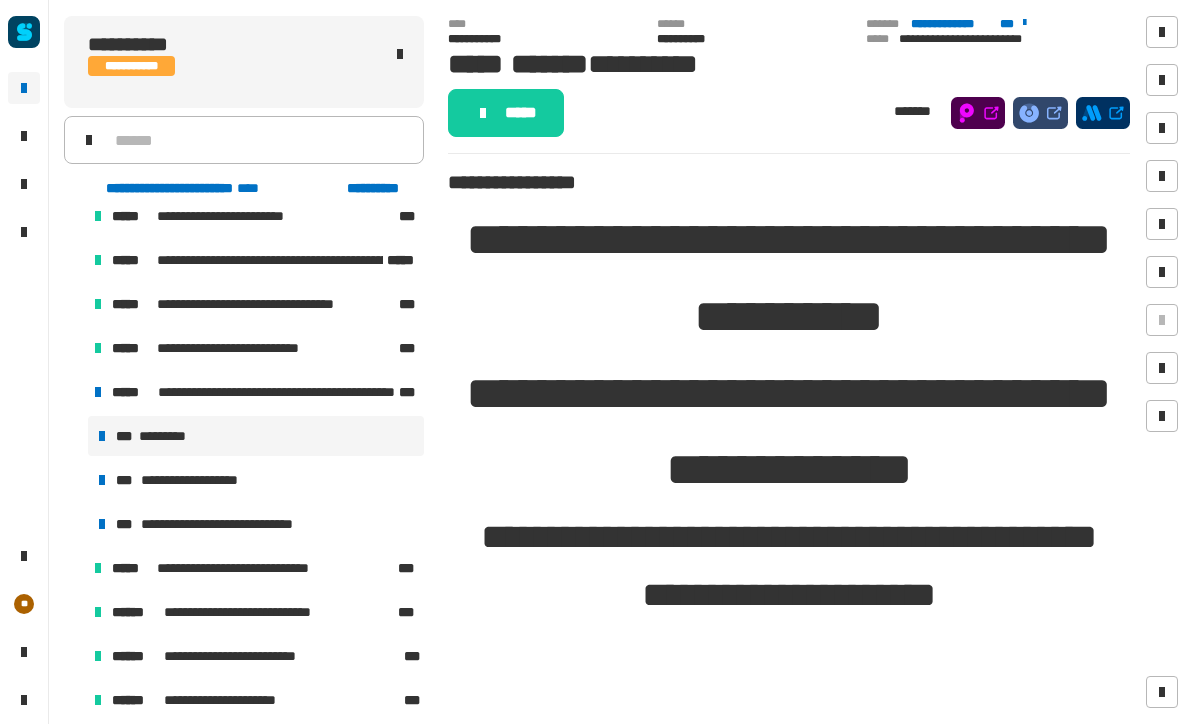 click at bounding box center [74, 392] 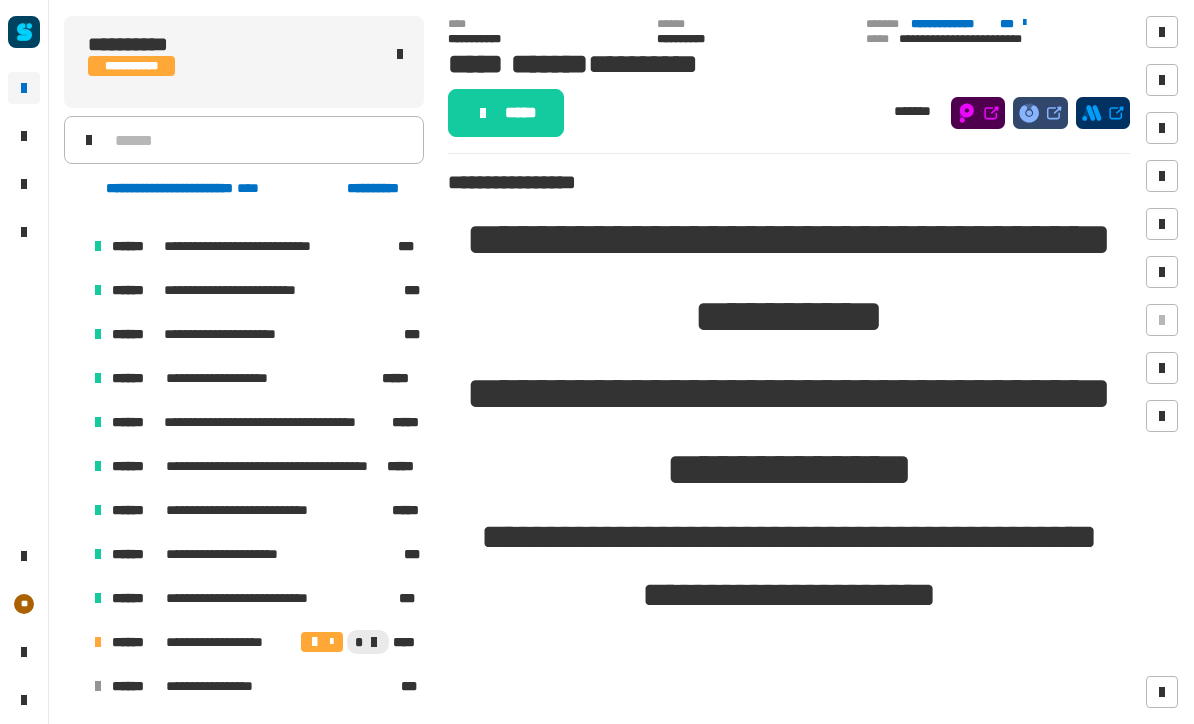 scroll, scrollTop: 507, scrollLeft: 0, axis: vertical 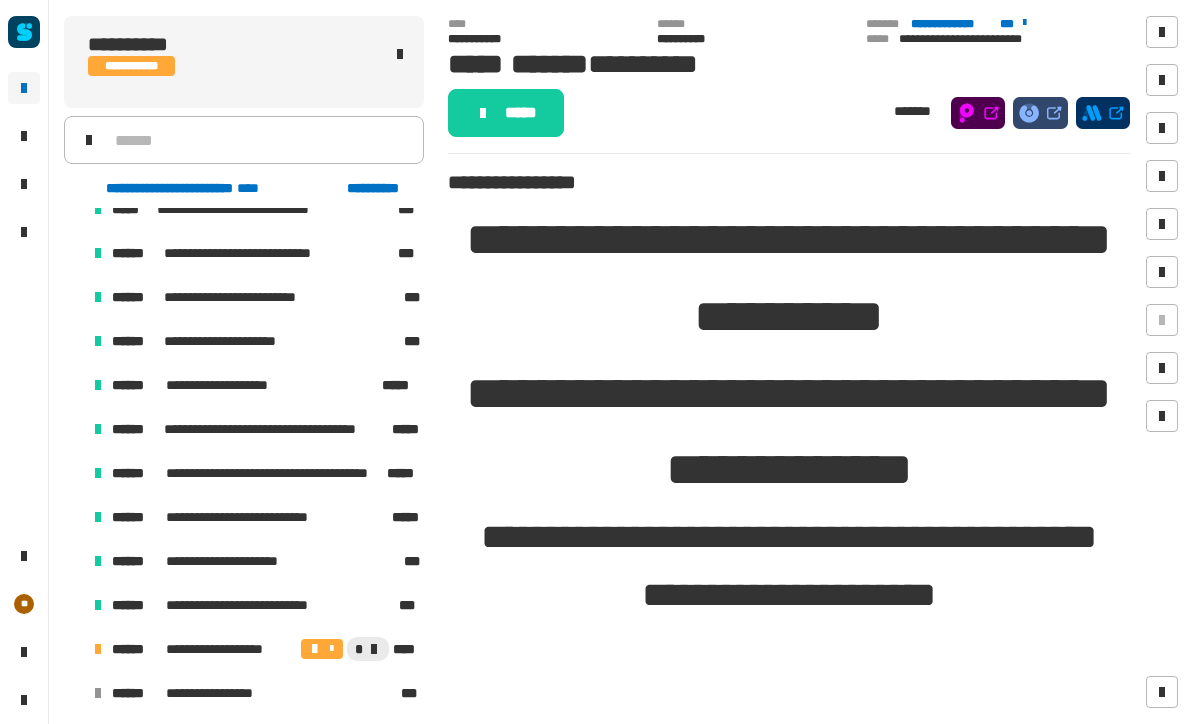 click on "**********" at bounding box center (254, 429) 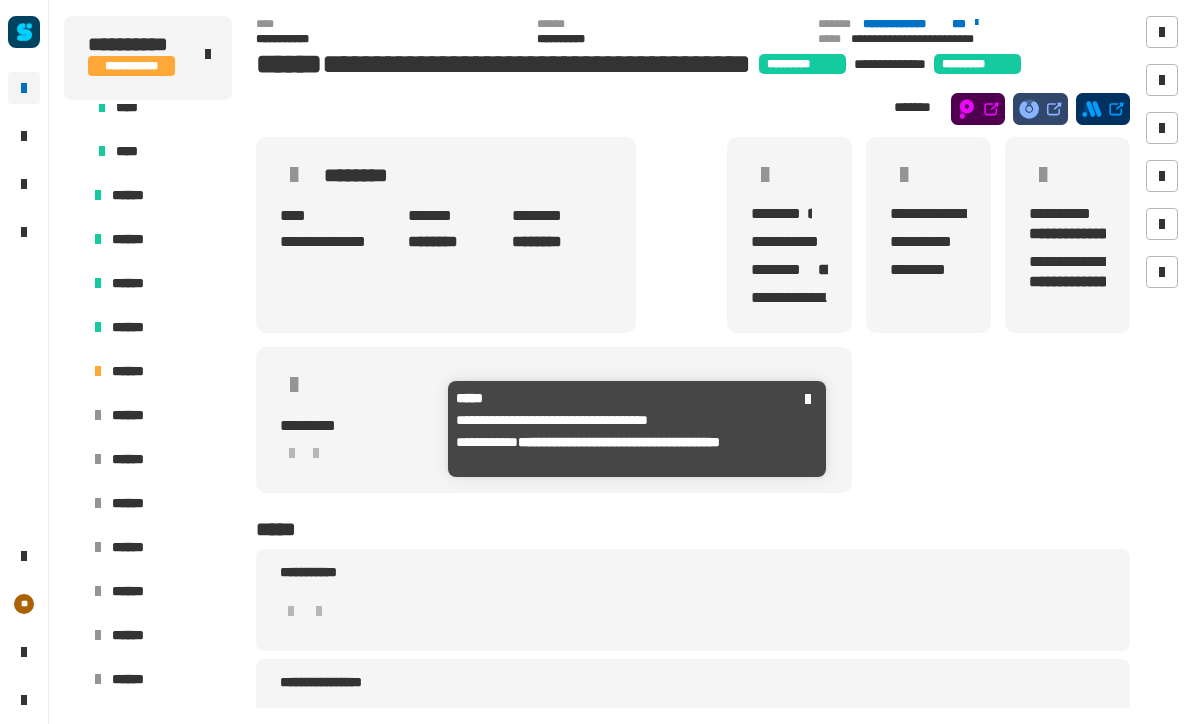 scroll, scrollTop: 1170, scrollLeft: 0, axis: vertical 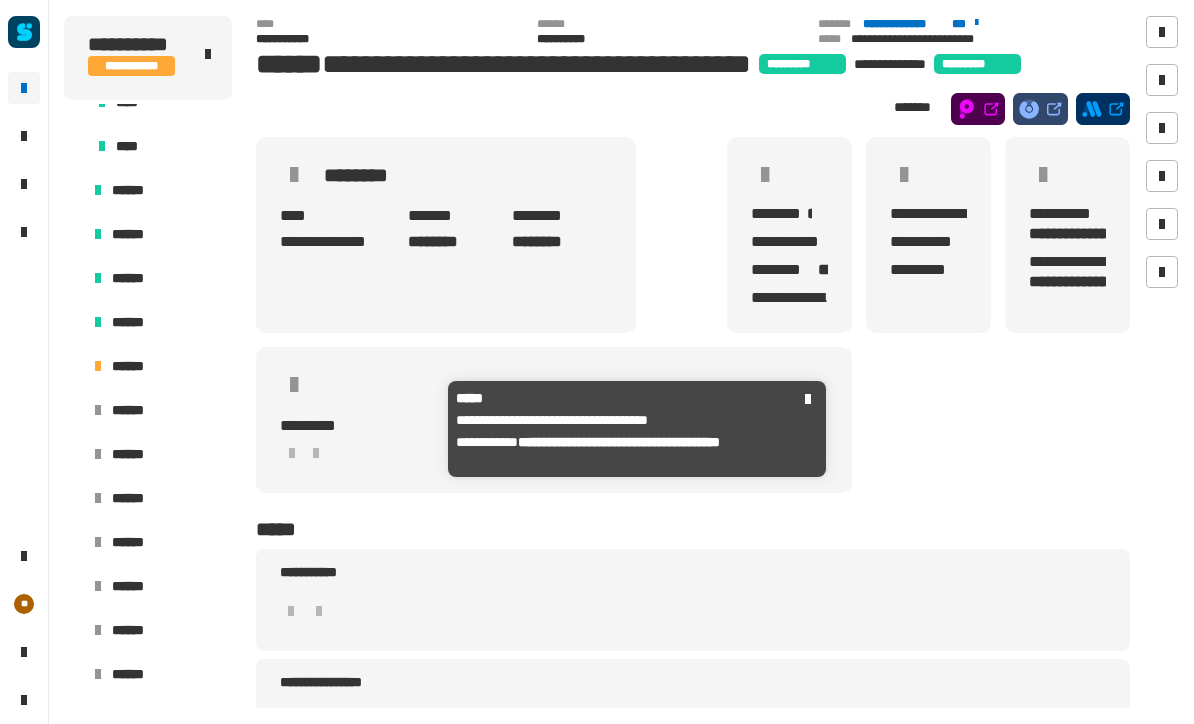click 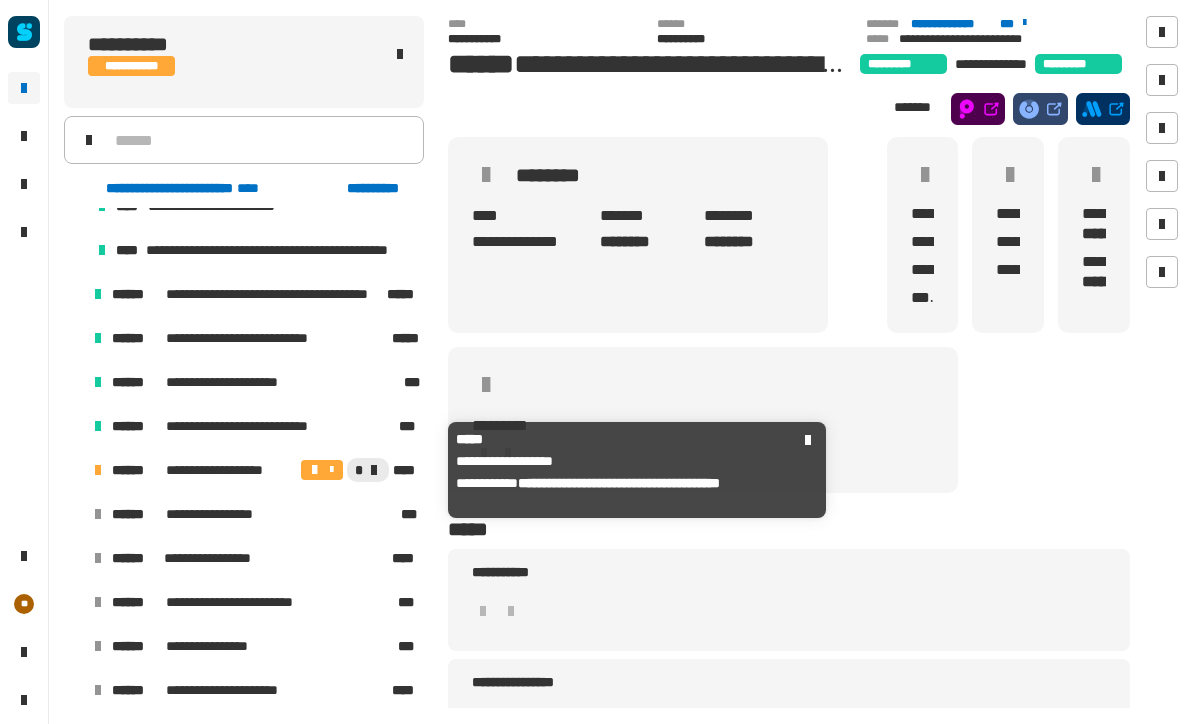 click on "**********" at bounding box center [243, 470] 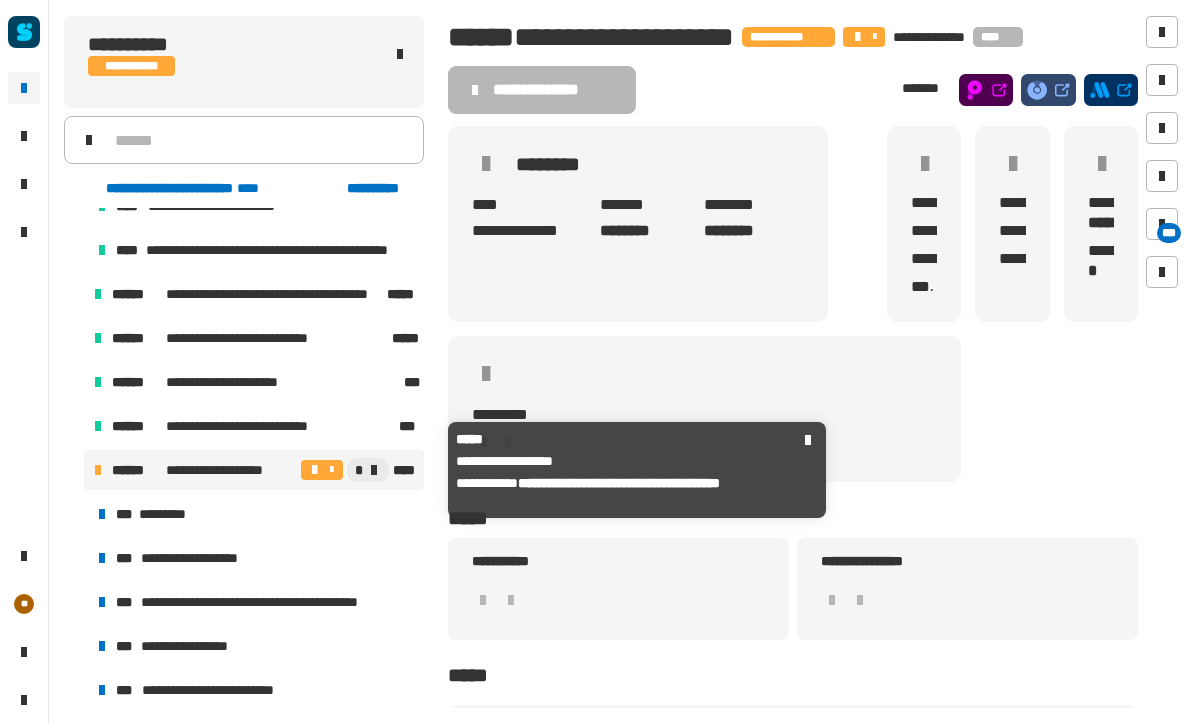 scroll, scrollTop: 28, scrollLeft: 0, axis: vertical 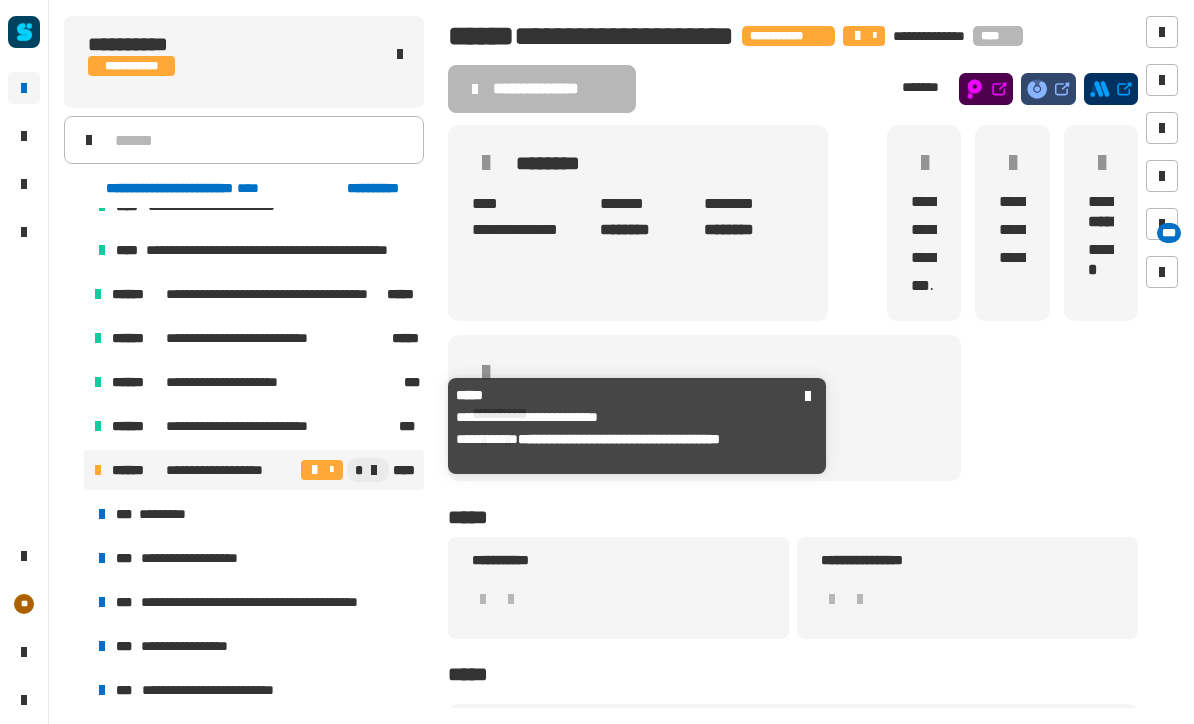 click on "**********" at bounding box center (253, 426) 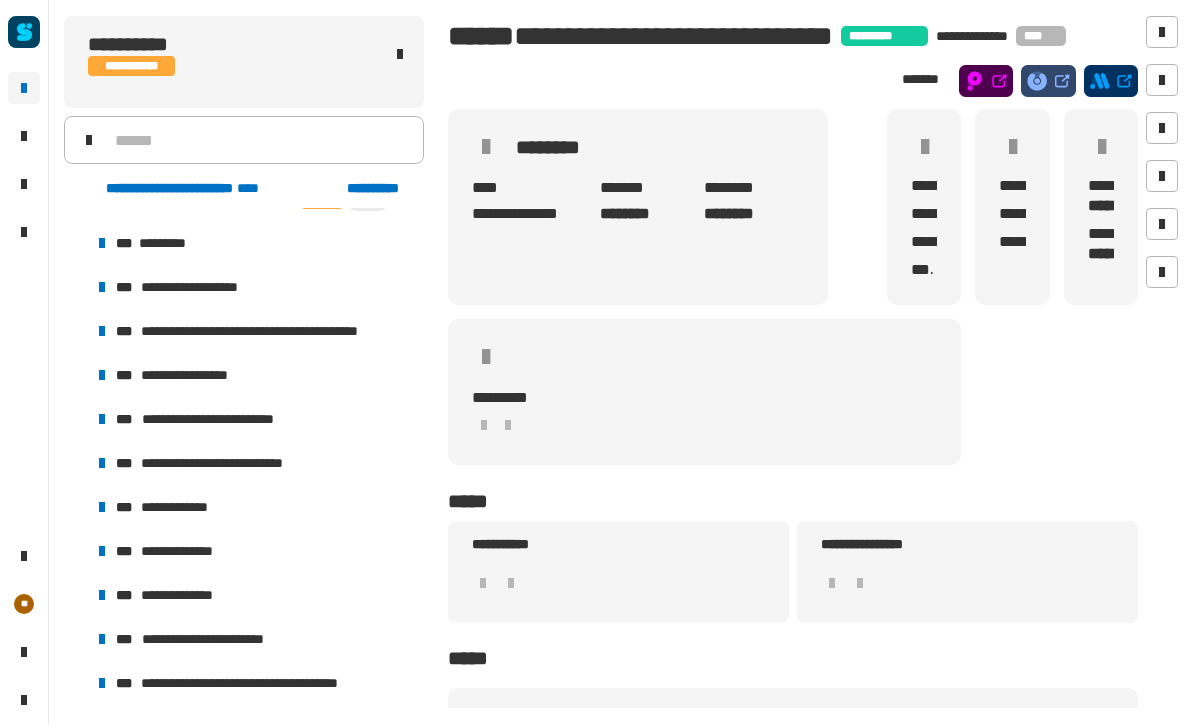 click on "**********" at bounding box center [198, 375] 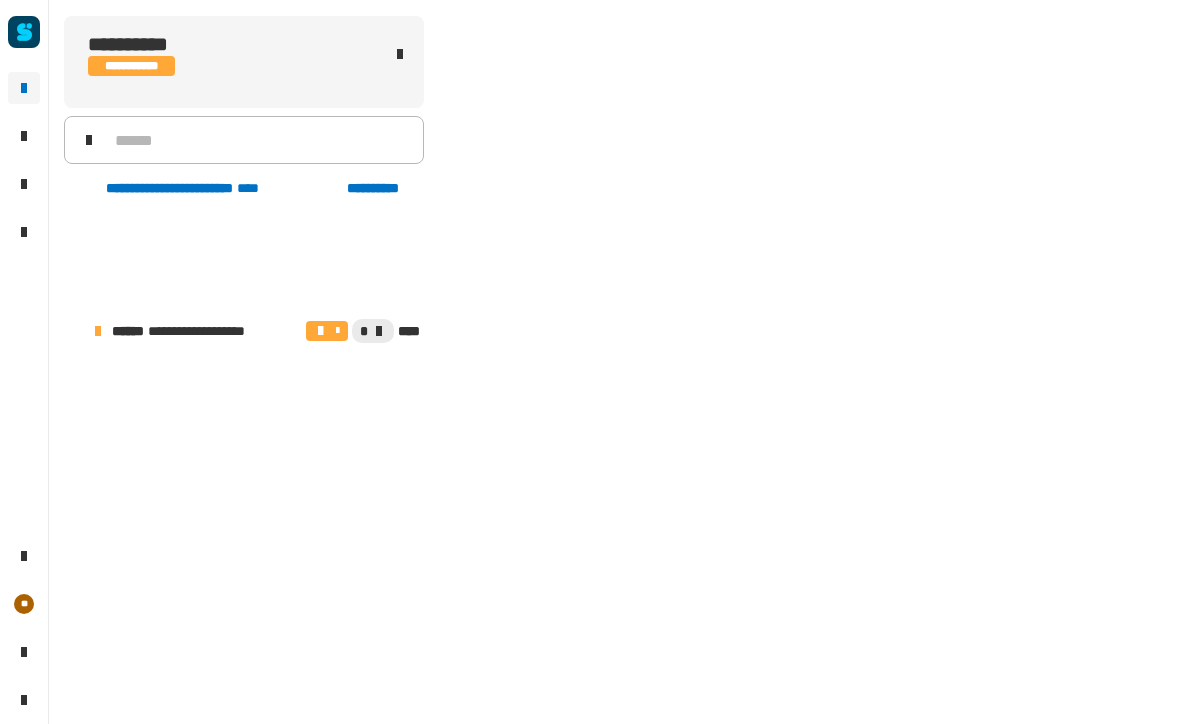 scroll, scrollTop: 1578, scrollLeft: 0, axis: vertical 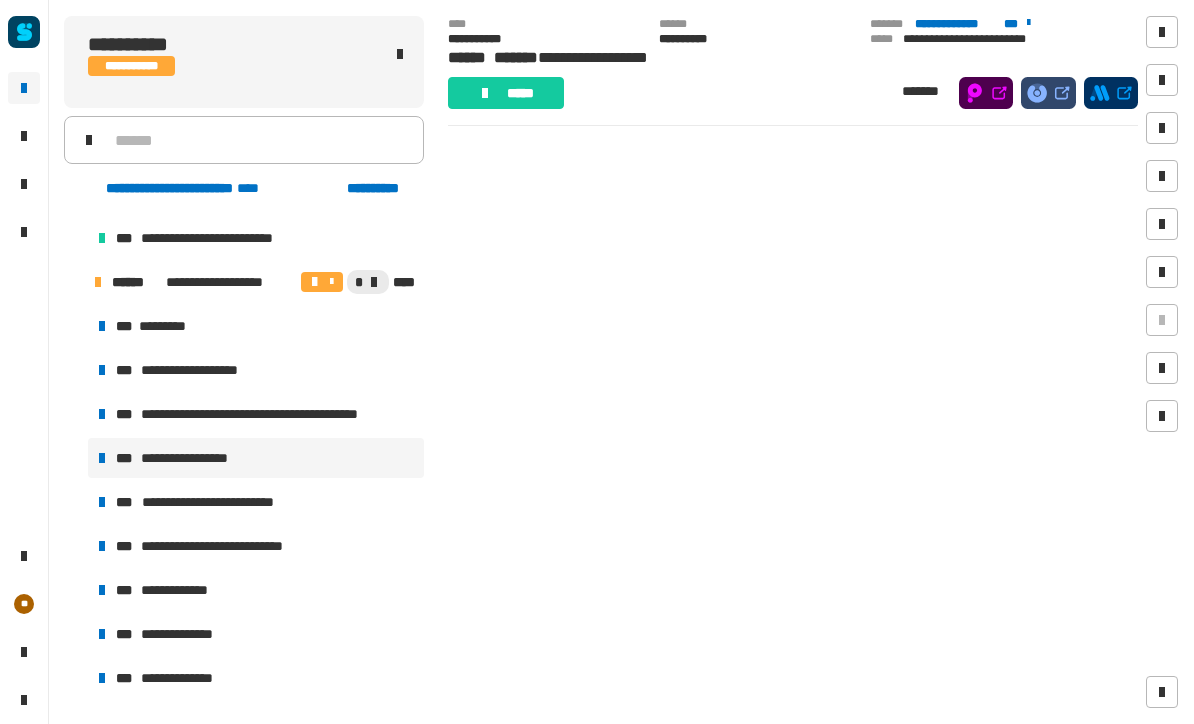 click on "**********" at bounding box center (196, 370) 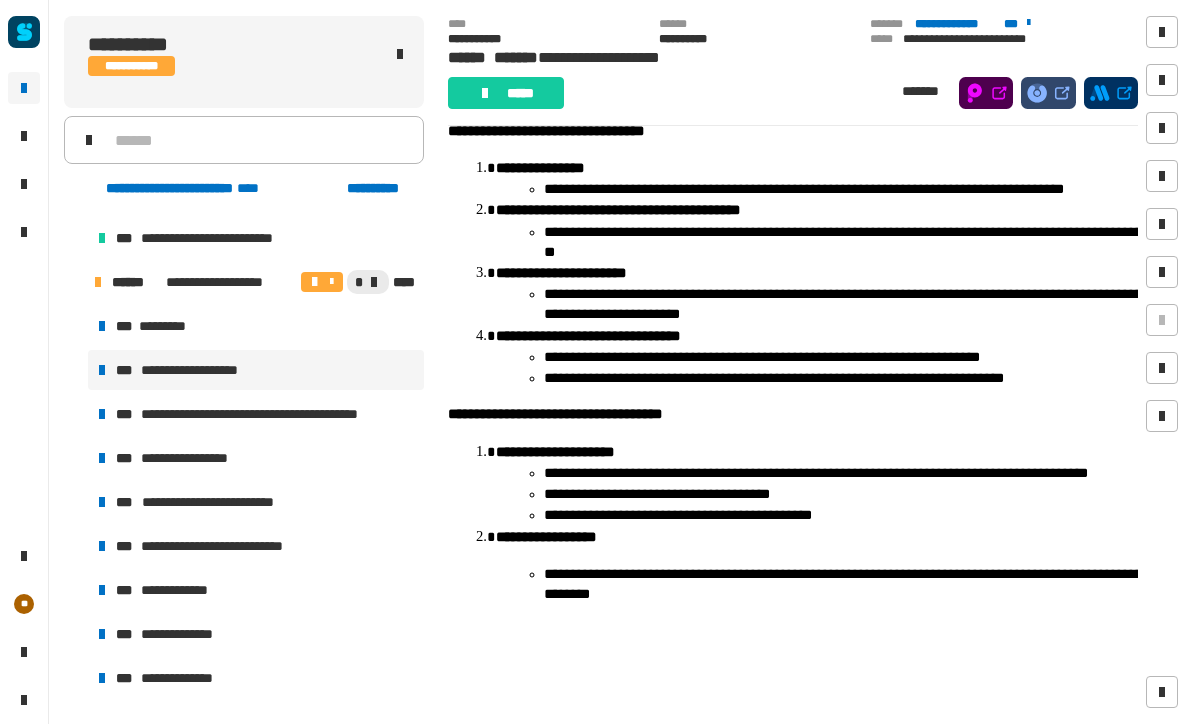 scroll, scrollTop: 744, scrollLeft: 0, axis: vertical 